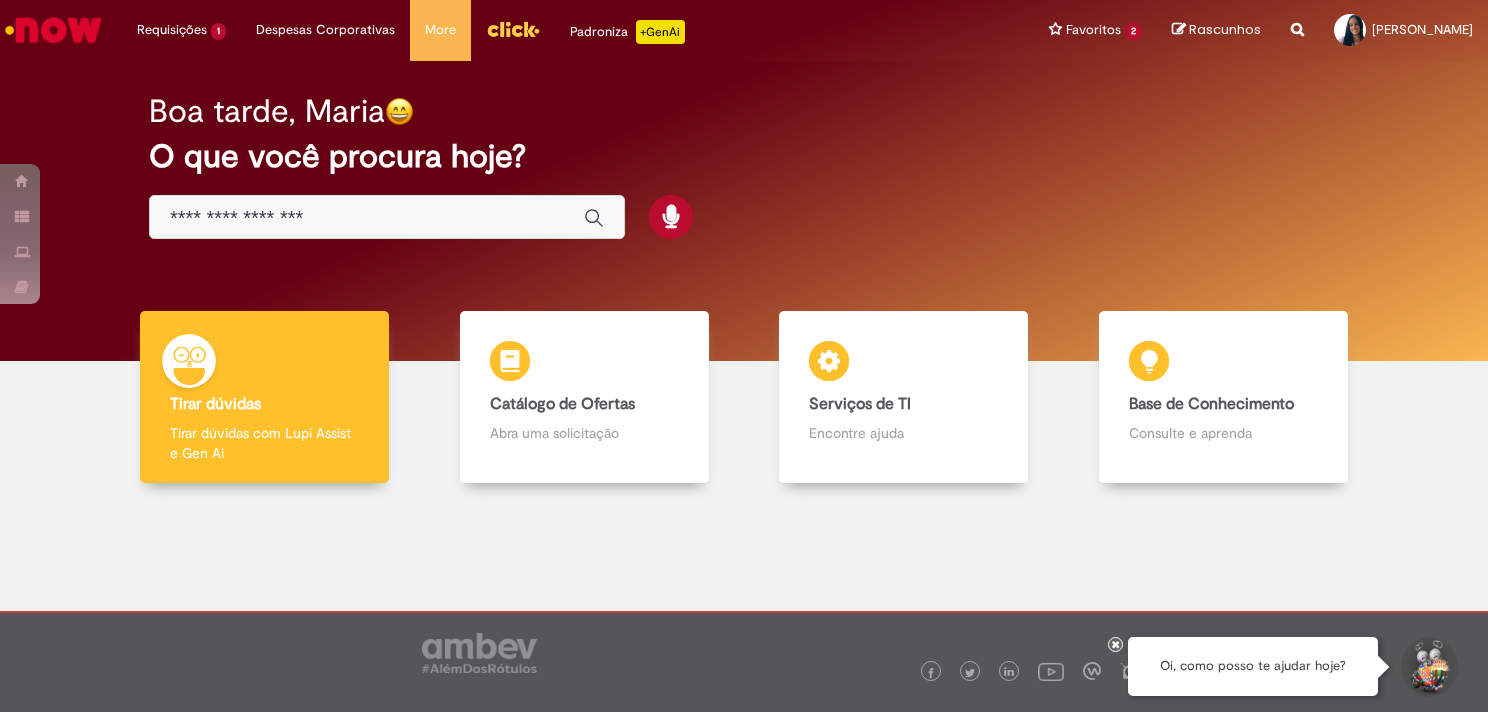 scroll, scrollTop: 0, scrollLeft: 0, axis: both 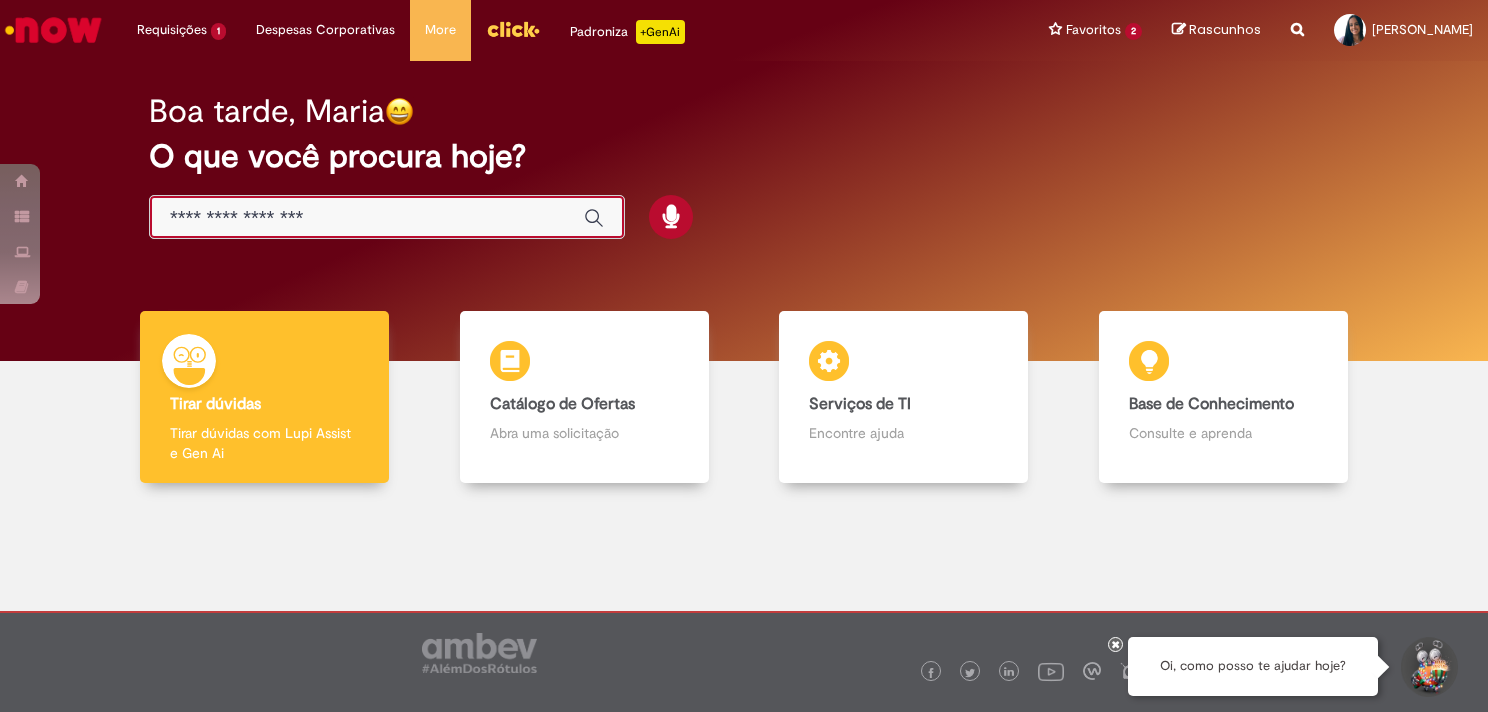 click at bounding box center [367, 218] 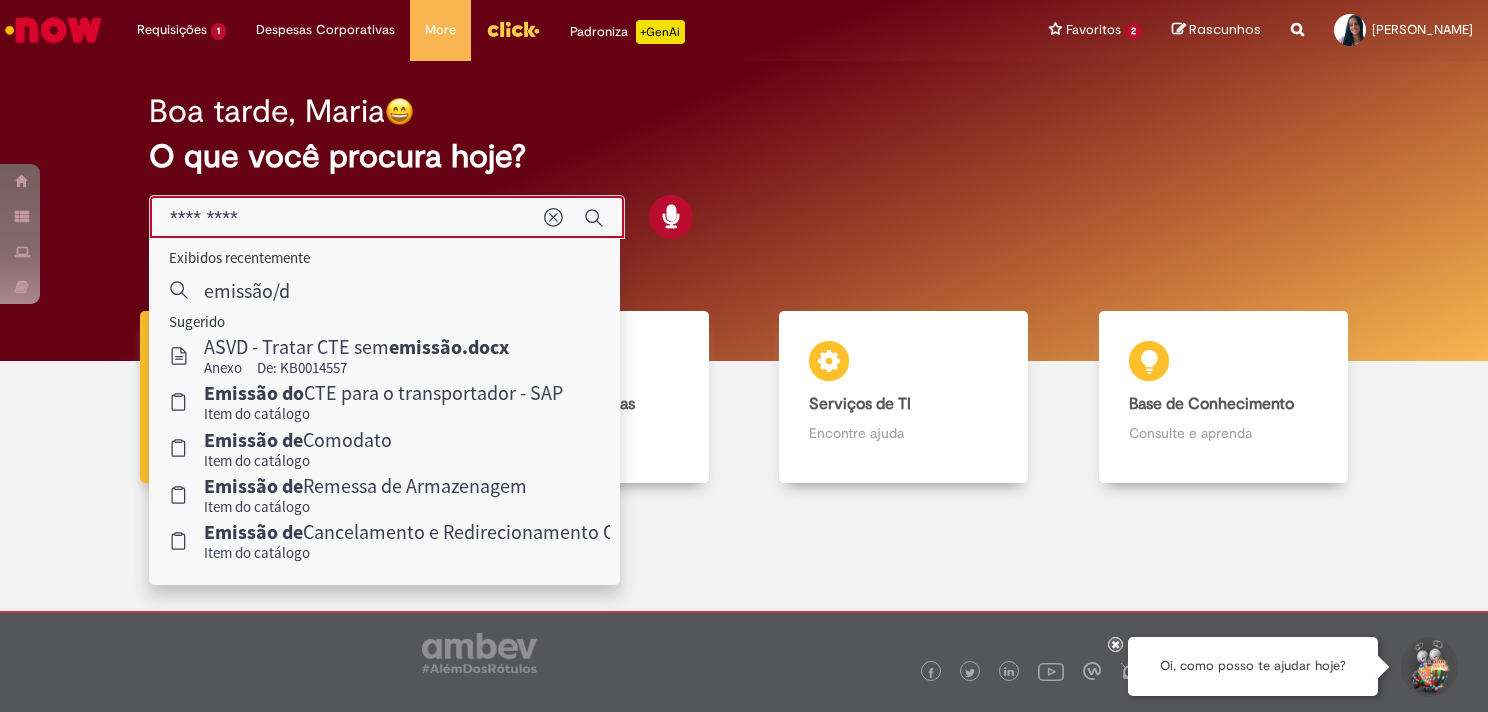 drag, startPoint x: 207, startPoint y: 228, endPoint x: -4, endPoint y: 233, distance: 211.05923 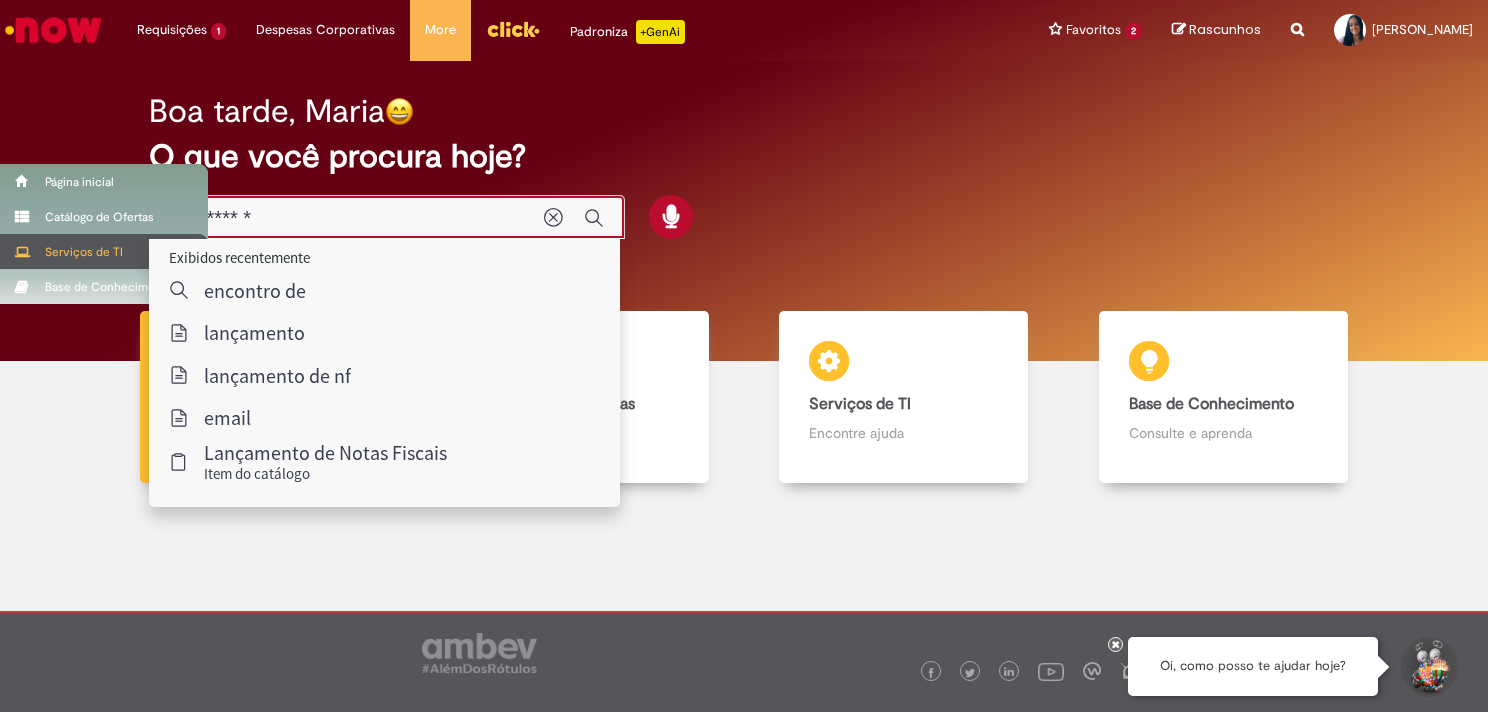 type on "**********" 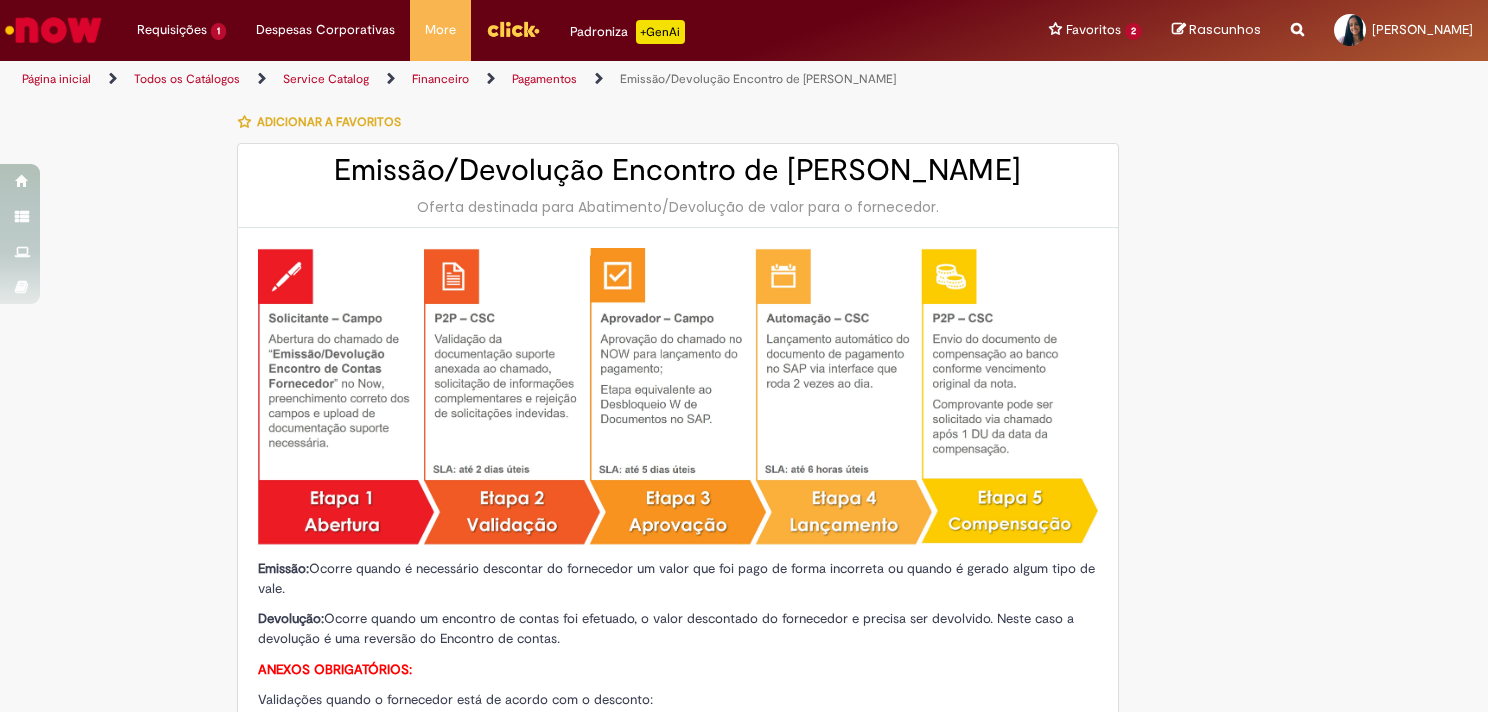 type on "********" 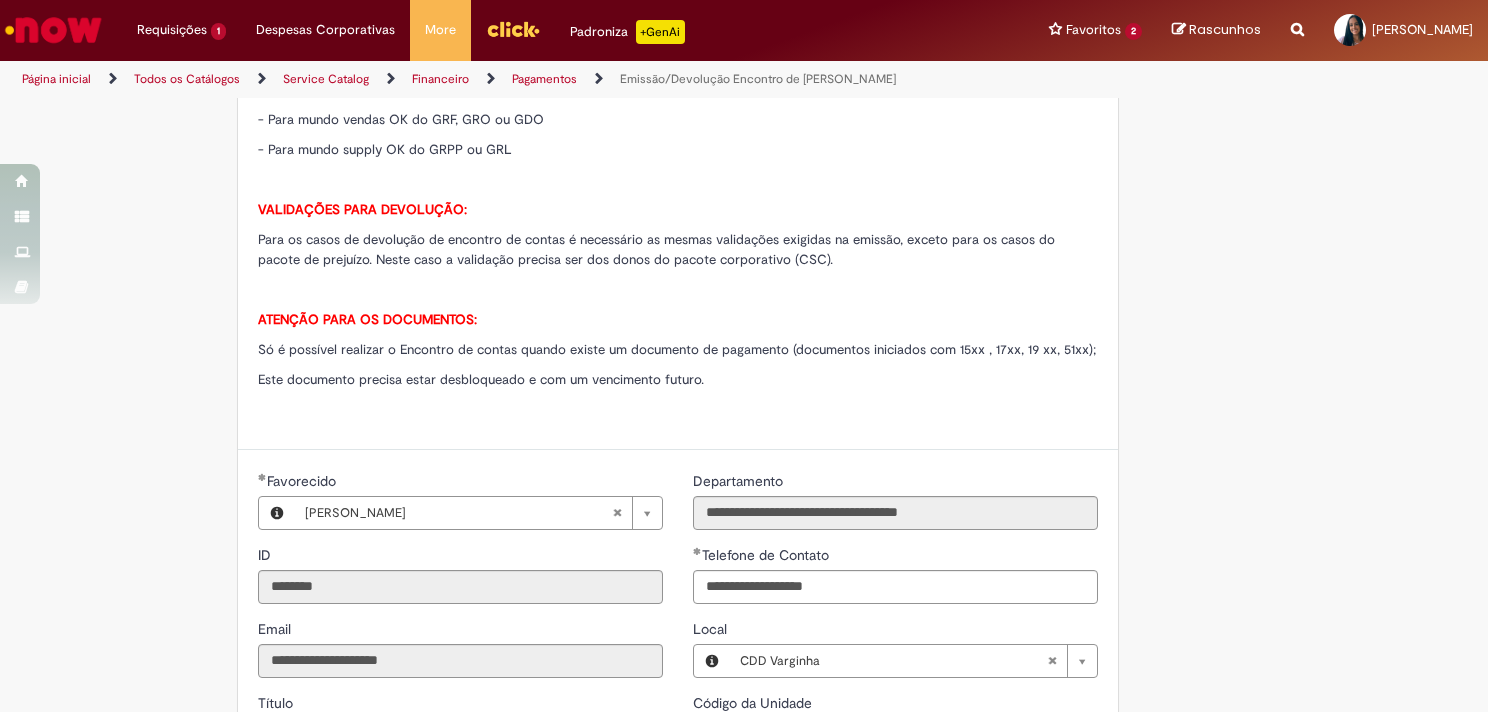 scroll, scrollTop: 1100, scrollLeft: 0, axis: vertical 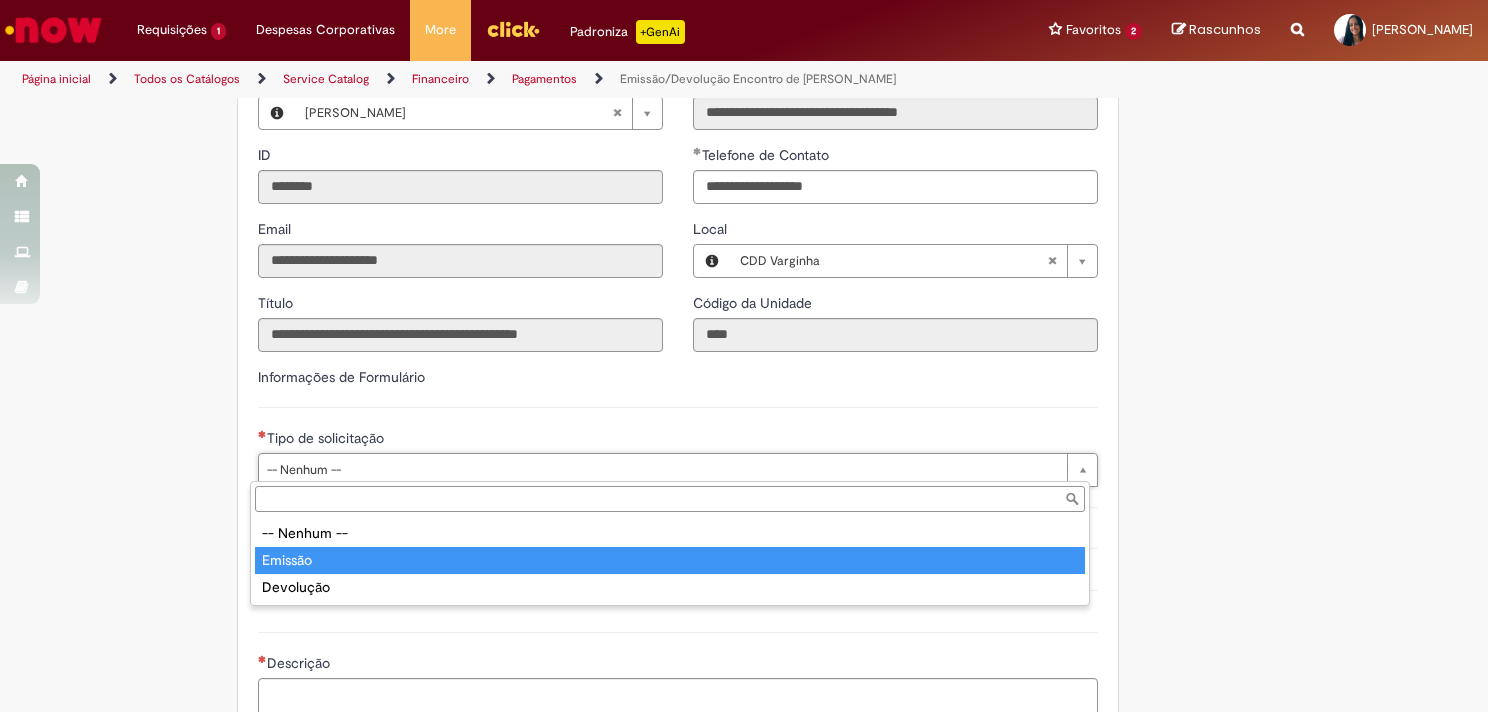 type on "*******" 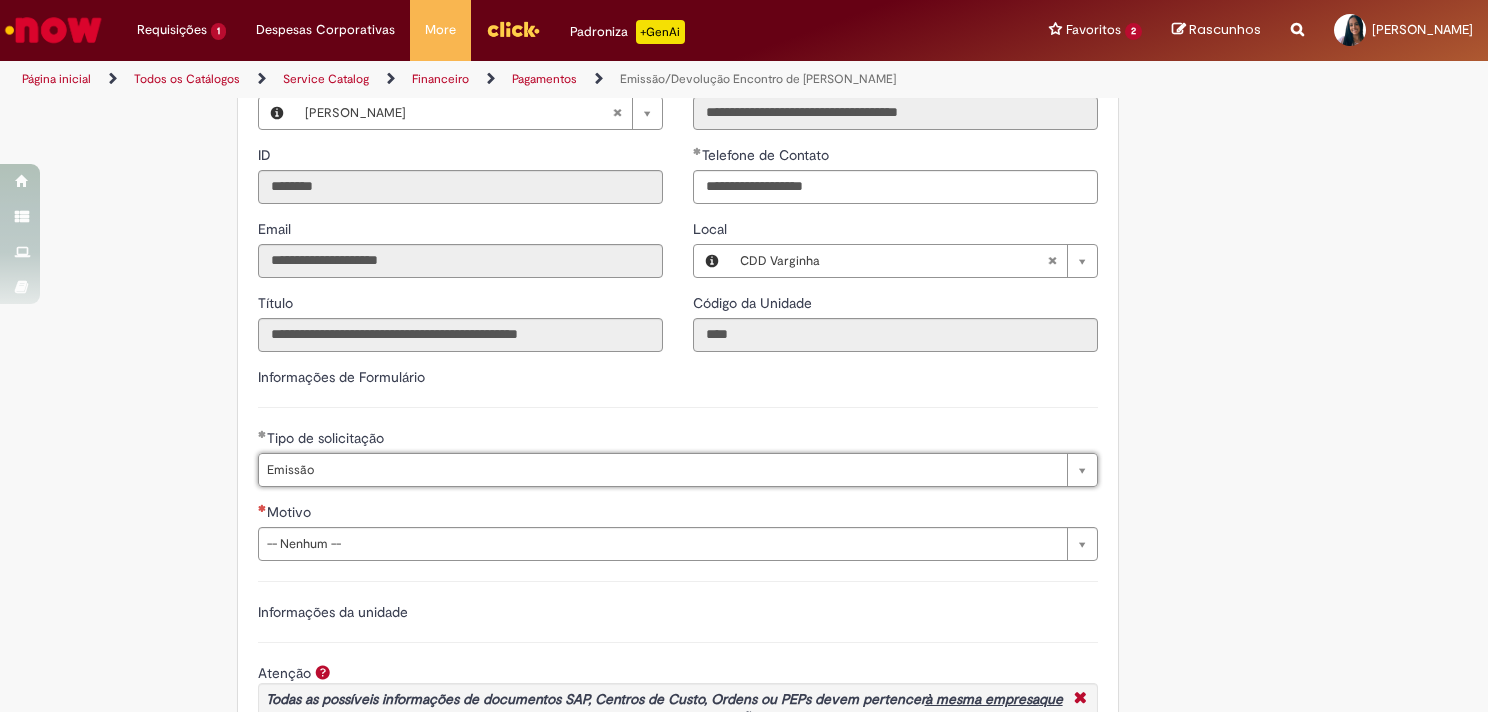 scroll, scrollTop: 1200, scrollLeft: 0, axis: vertical 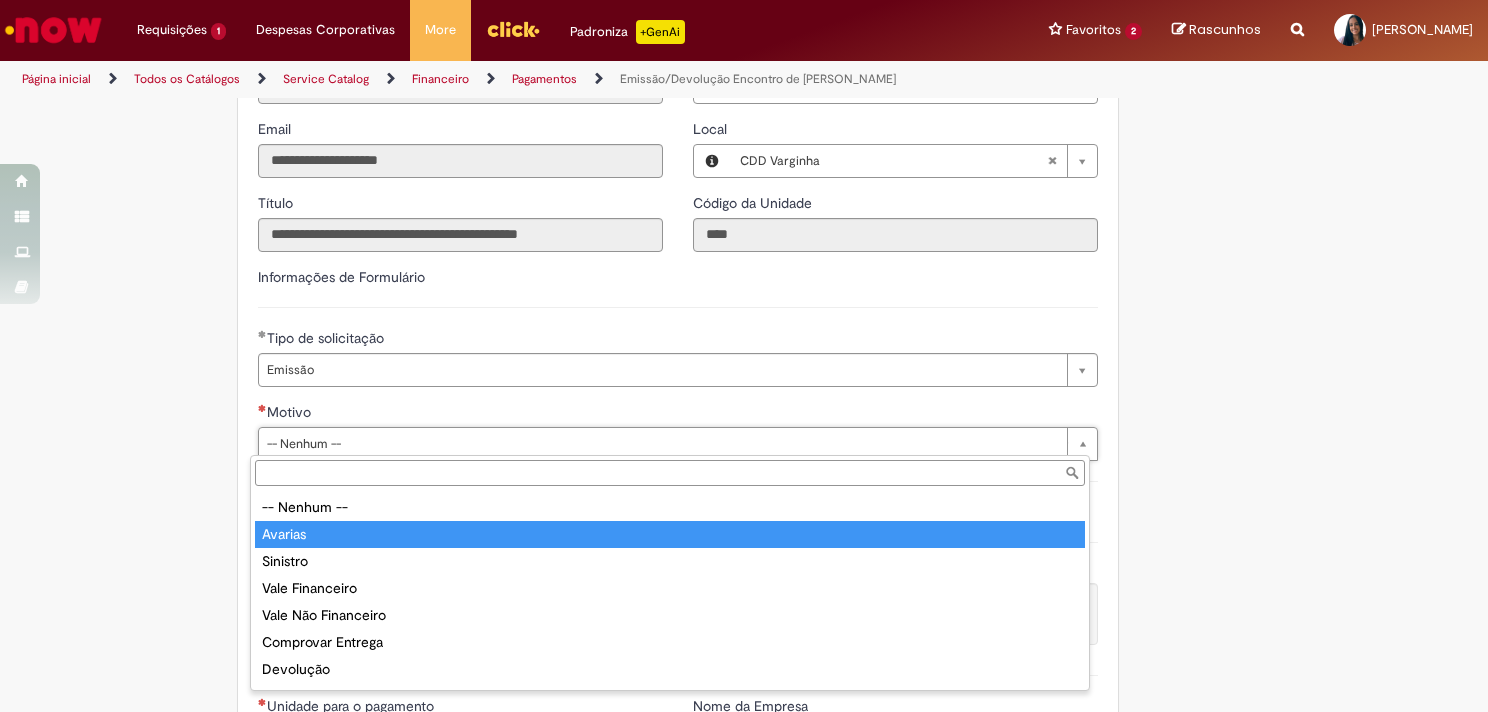 type on "*******" 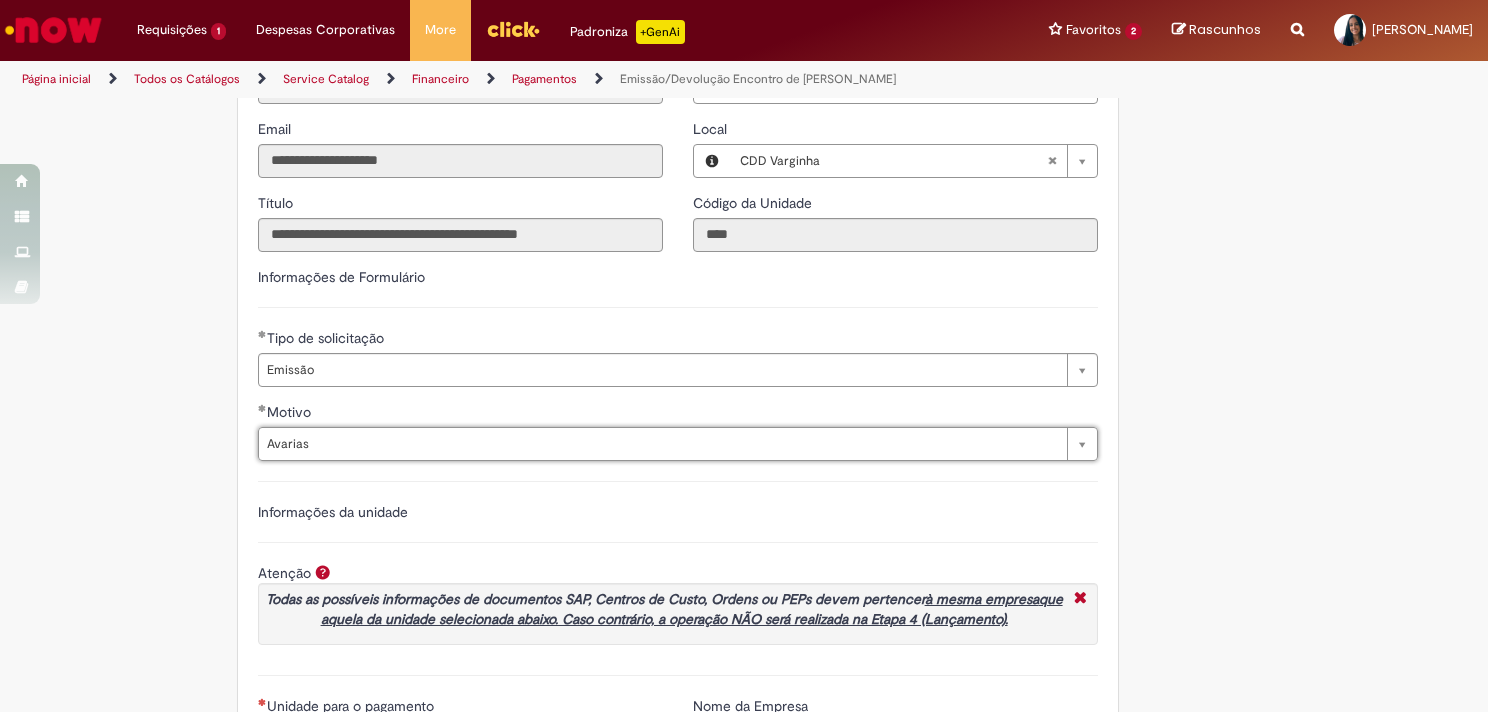 scroll, scrollTop: 1300, scrollLeft: 0, axis: vertical 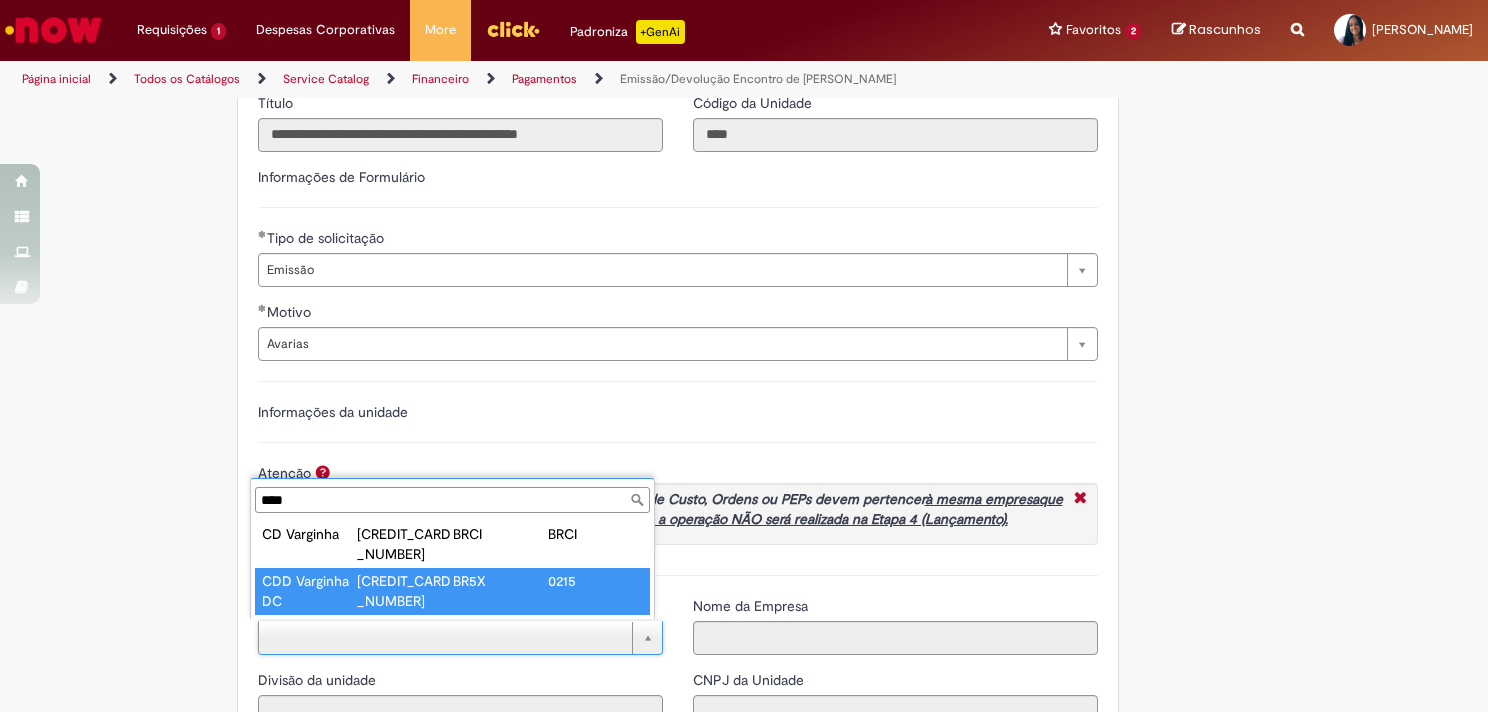 type on "****" 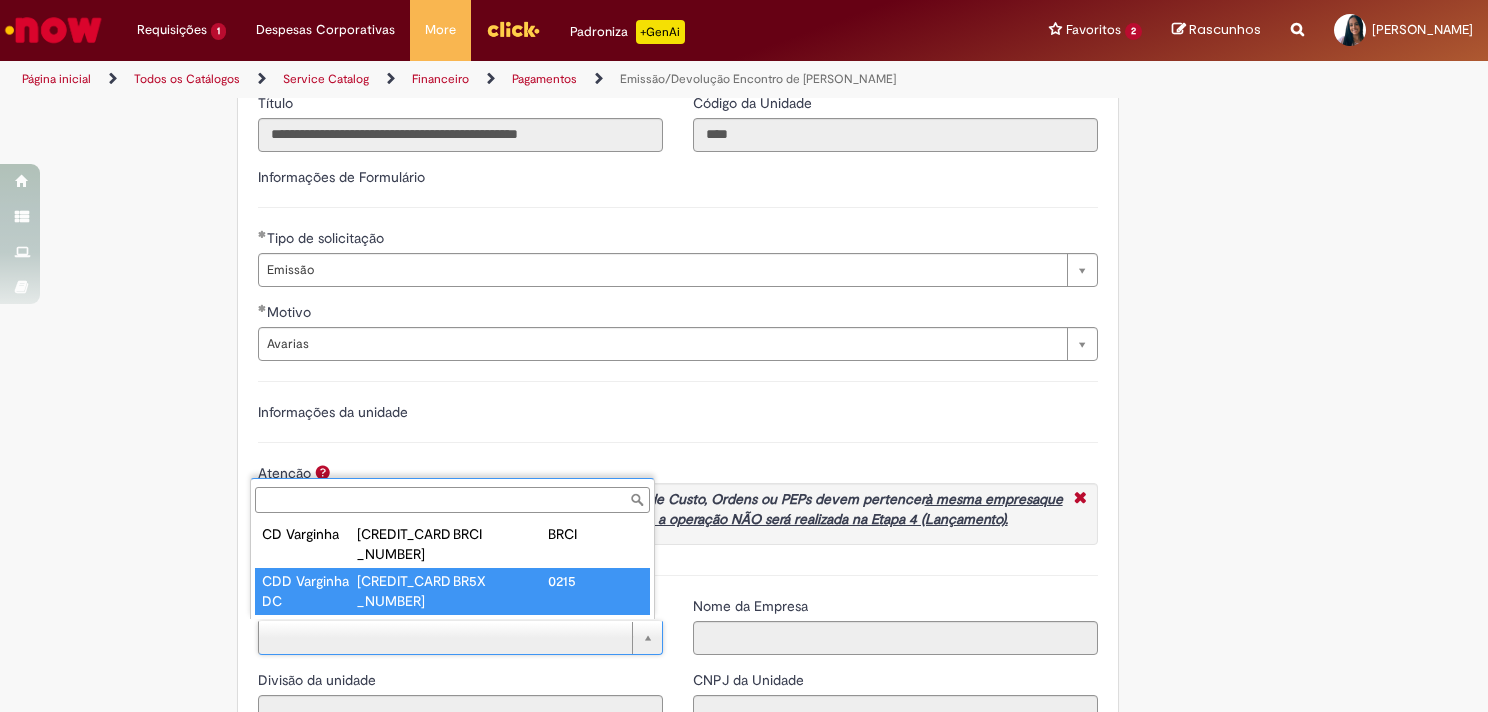 type on "****" 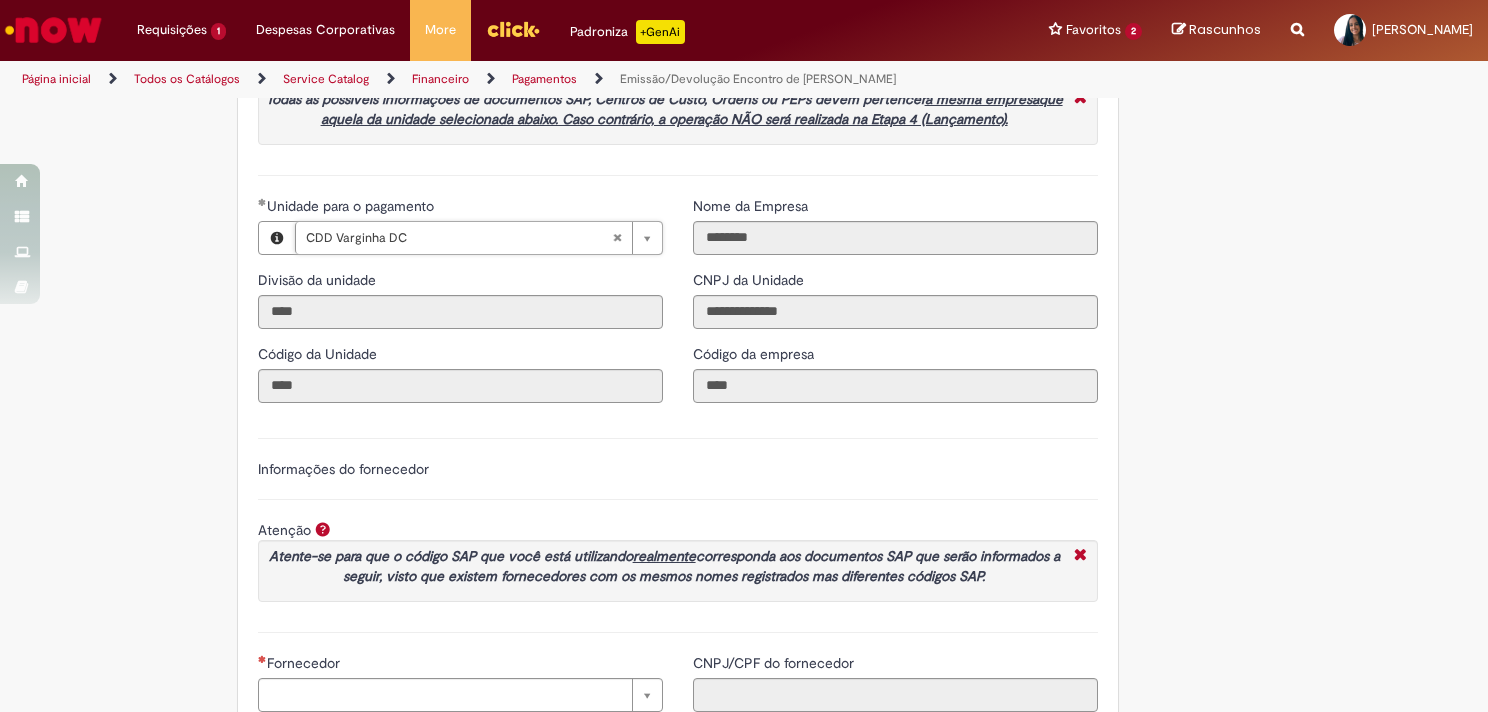 scroll, scrollTop: 2000, scrollLeft: 0, axis: vertical 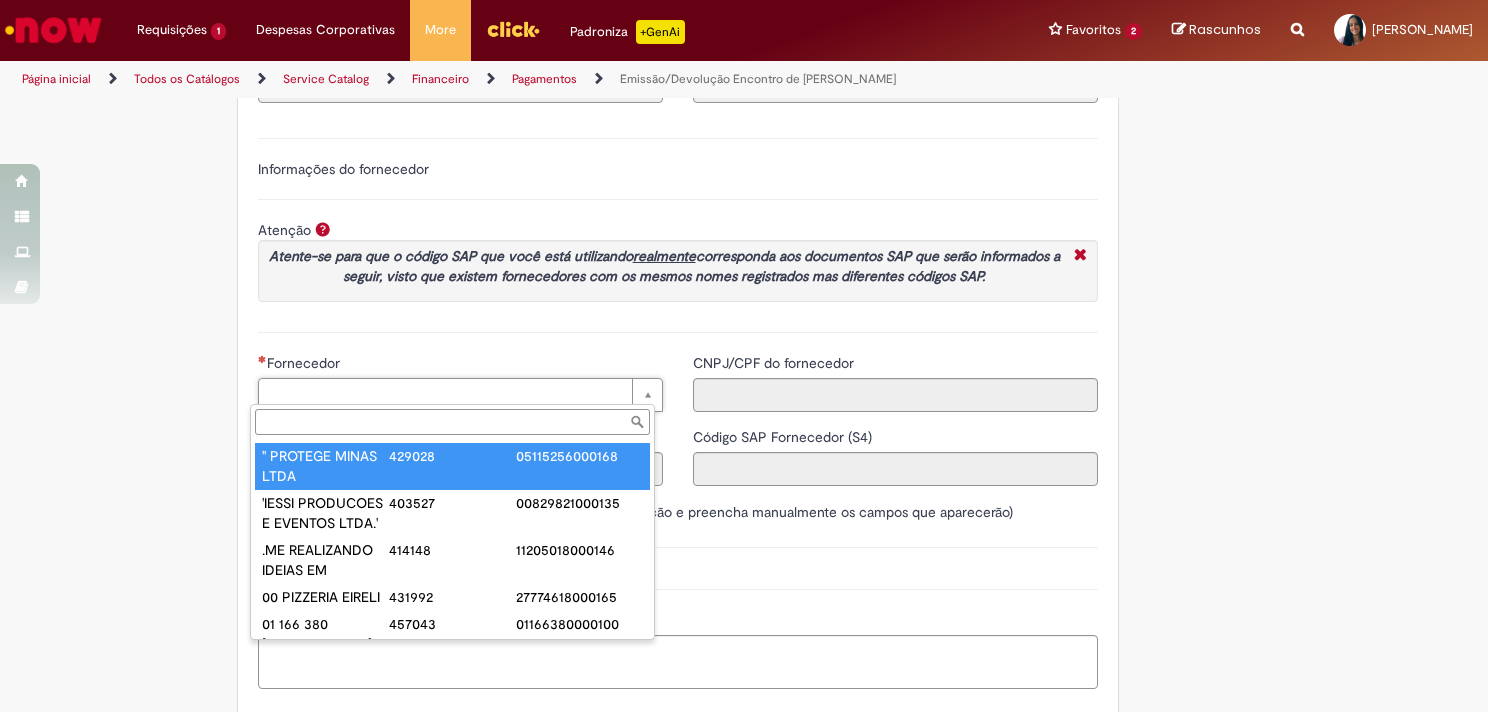 type on "******" 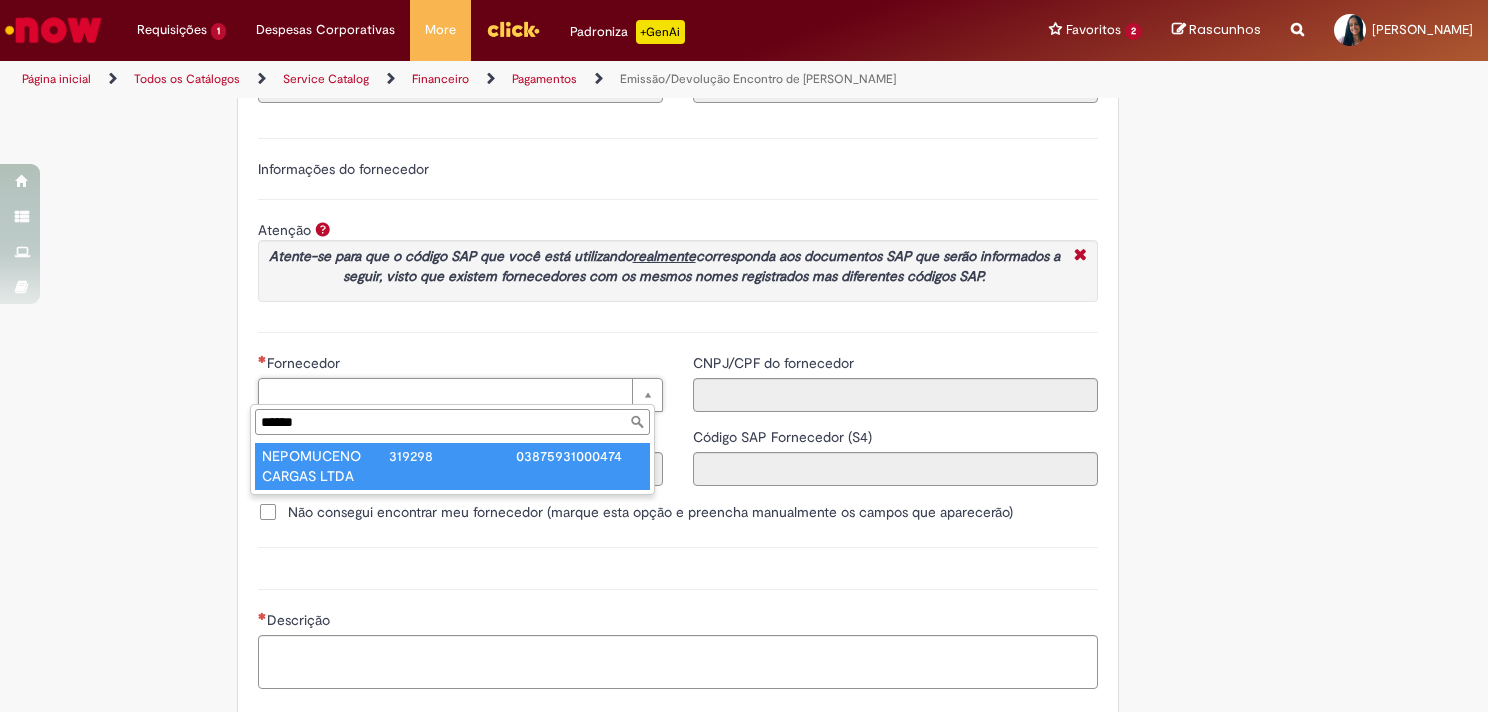 type on "**********" 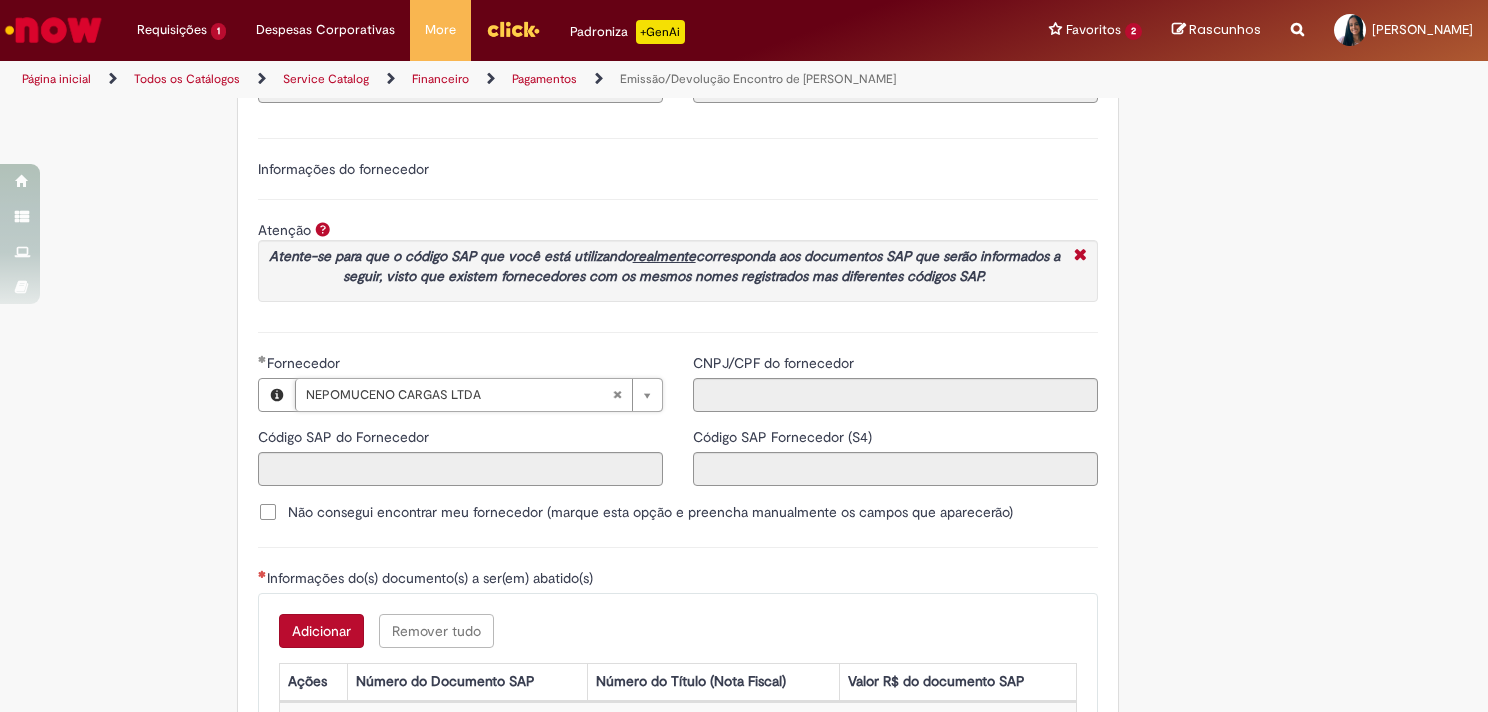 type on "******" 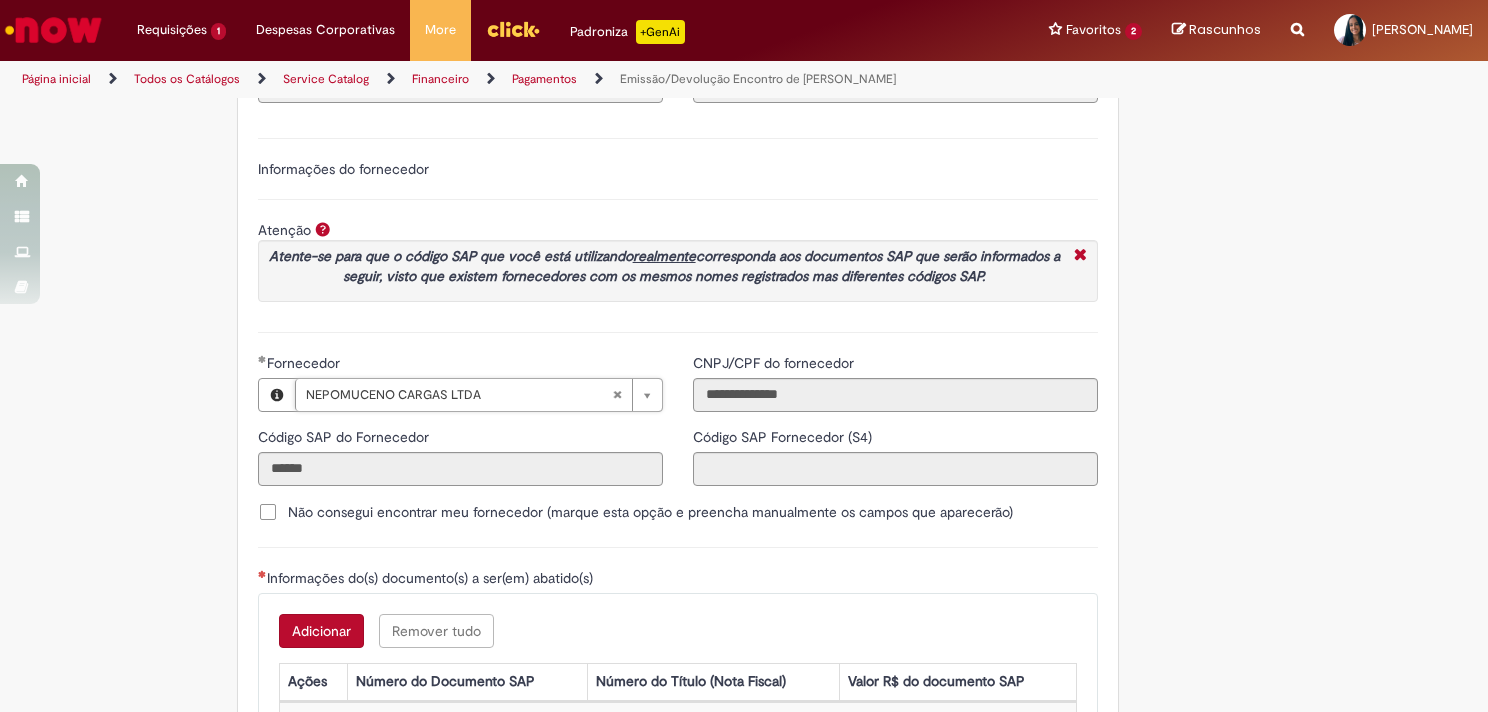 type on "**********" 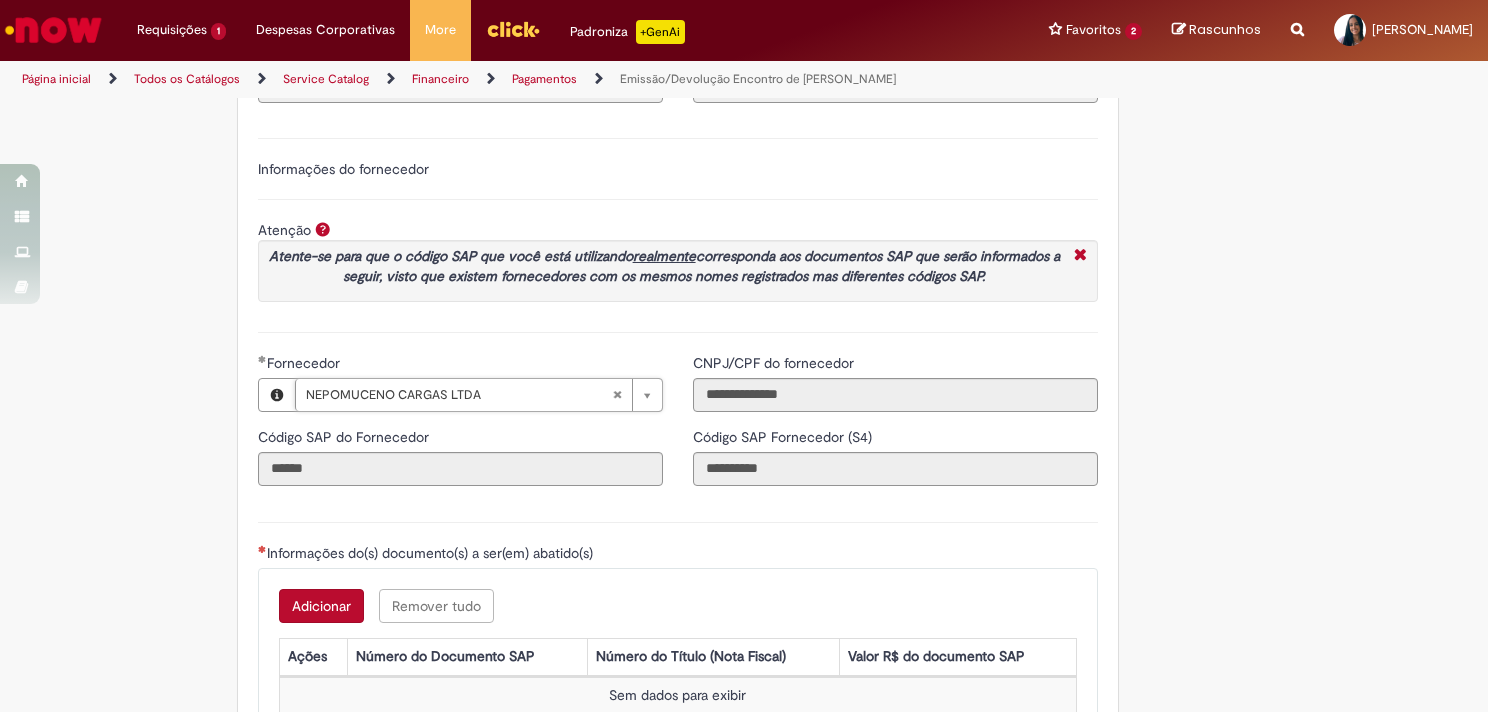scroll, scrollTop: 2200, scrollLeft: 0, axis: vertical 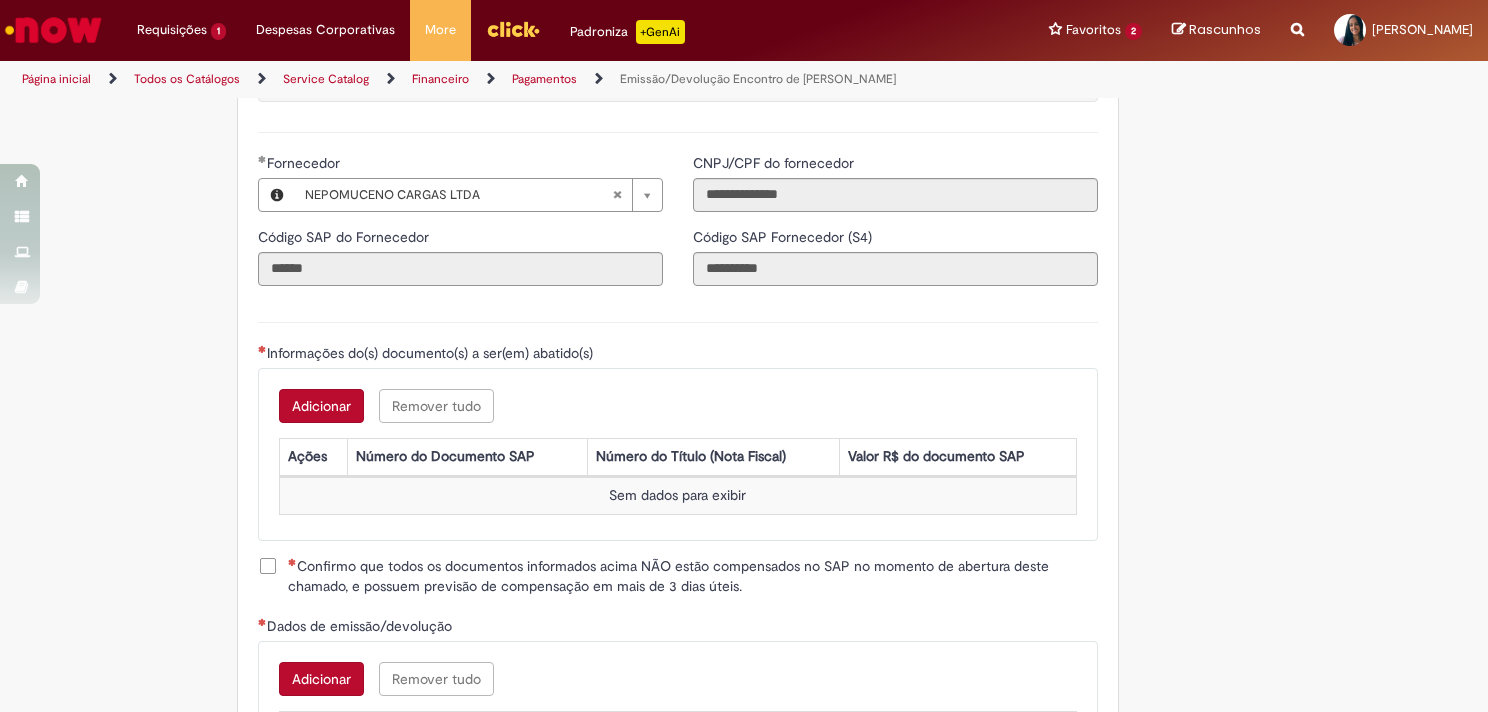 click on "Adicionar" at bounding box center [321, 406] 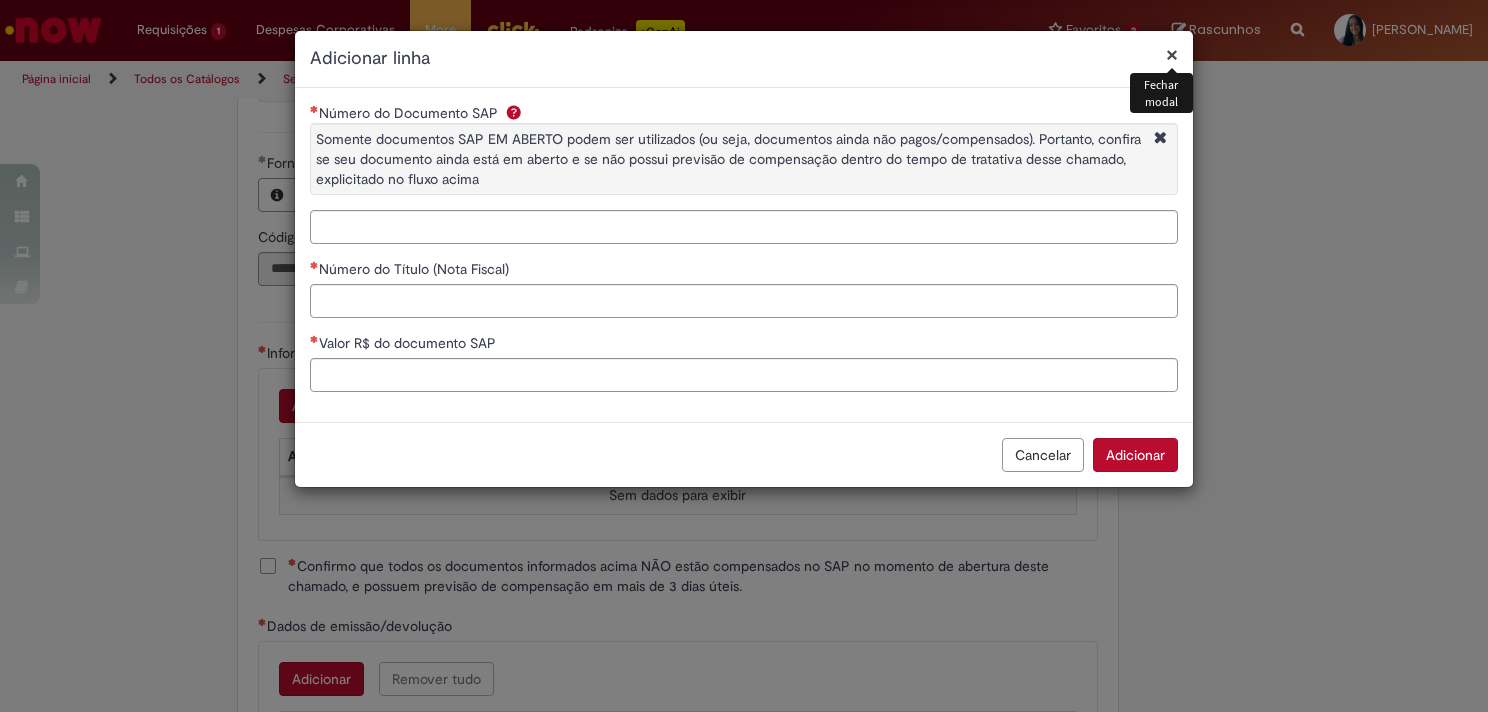 type 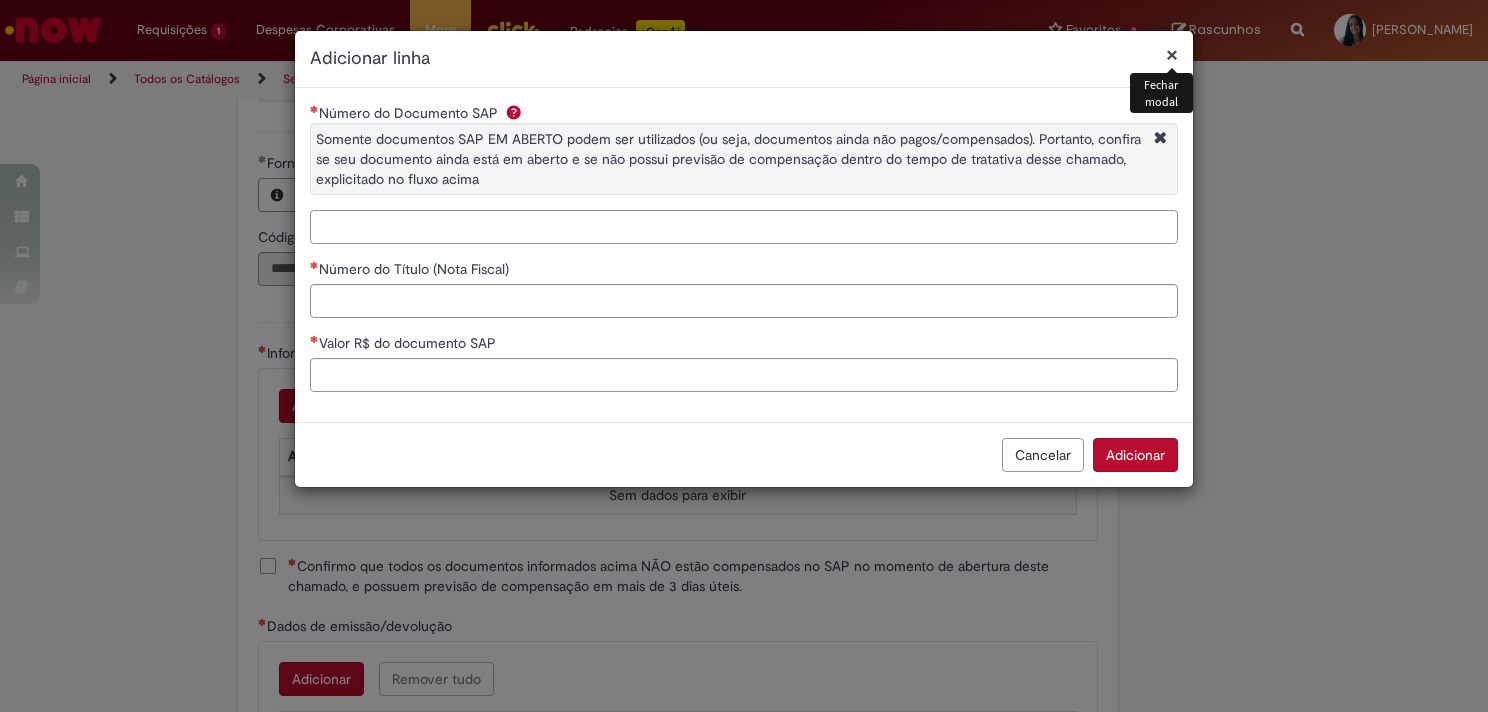 click on "Número do Documento SAP Somente documentos SAP EM ABERTO podem ser utilizados (ou seja, documentos ainda não pagos/compensados). Portanto, confira se seu documento ainda está em aberto e se não possui previsão de compensação dentro do tempo de tratativa desse chamado, explicitado no fluxo acima" at bounding box center [744, 227] 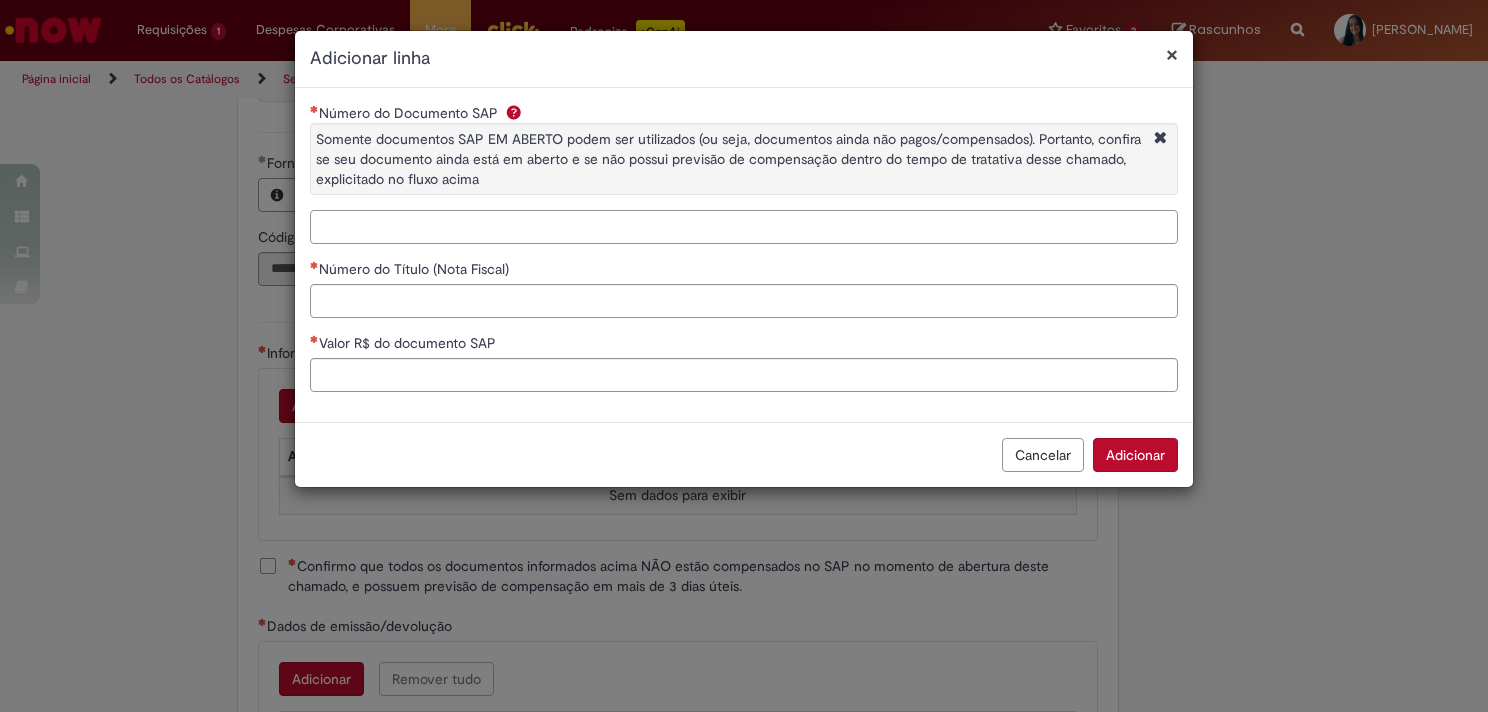 paste on "**********" 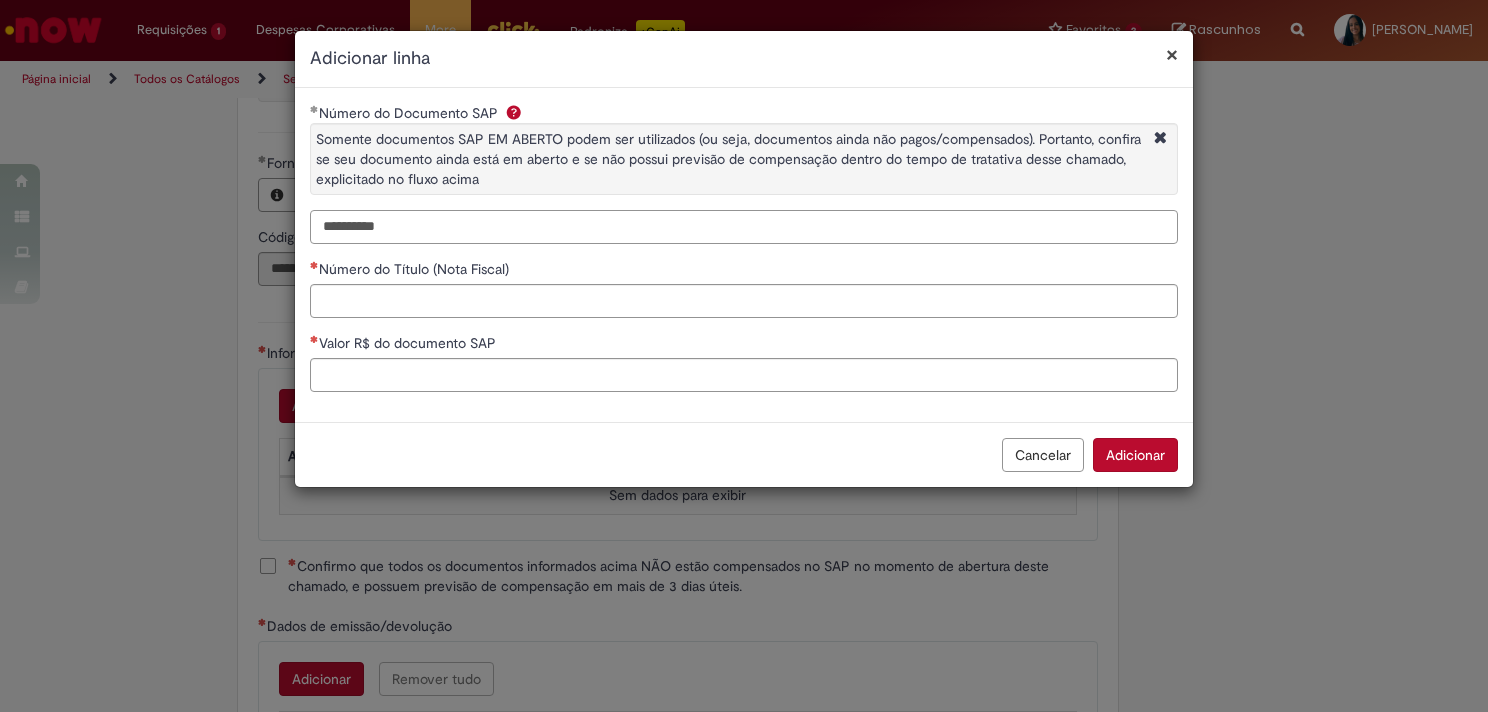 drag, startPoint x: 428, startPoint y: 223, endPoint x: 267, endPoint y: 226, distance: 161.02795 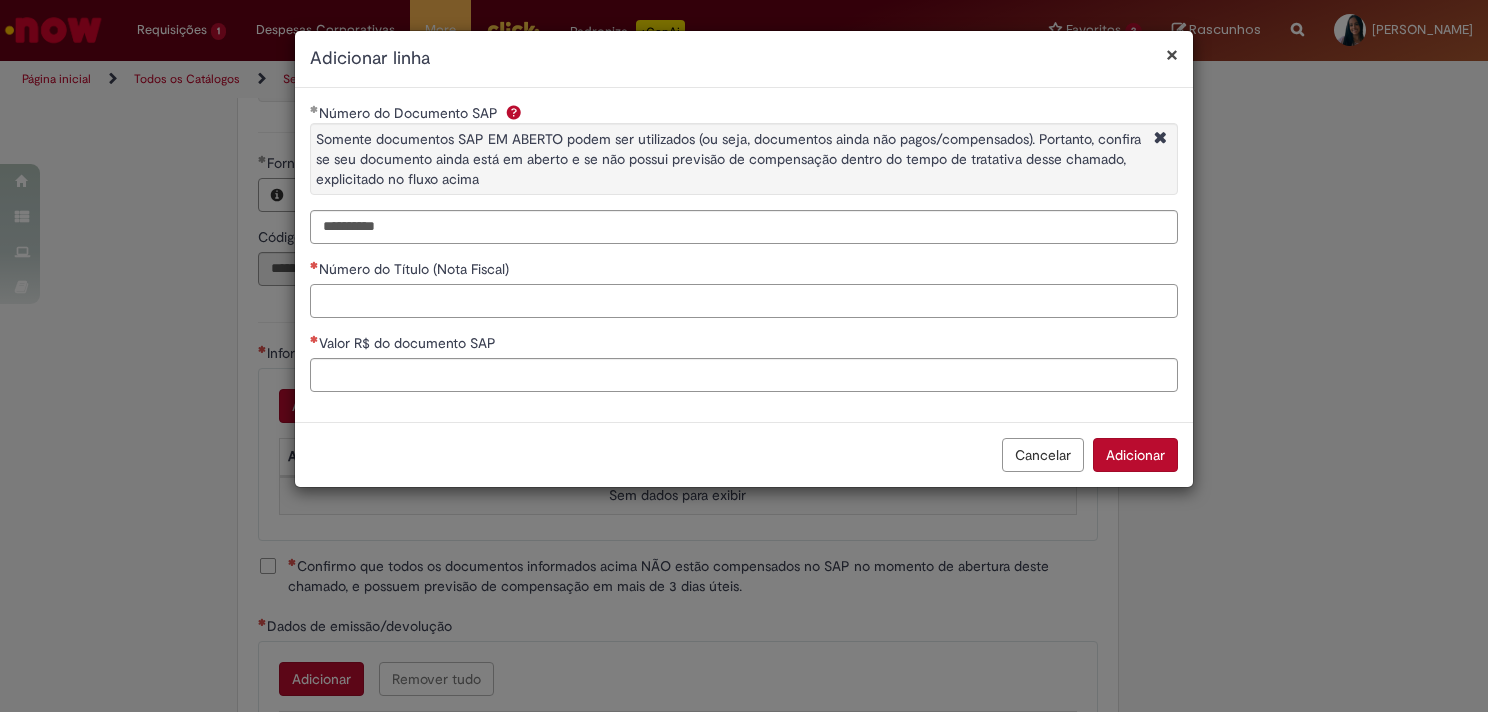paste on "********" 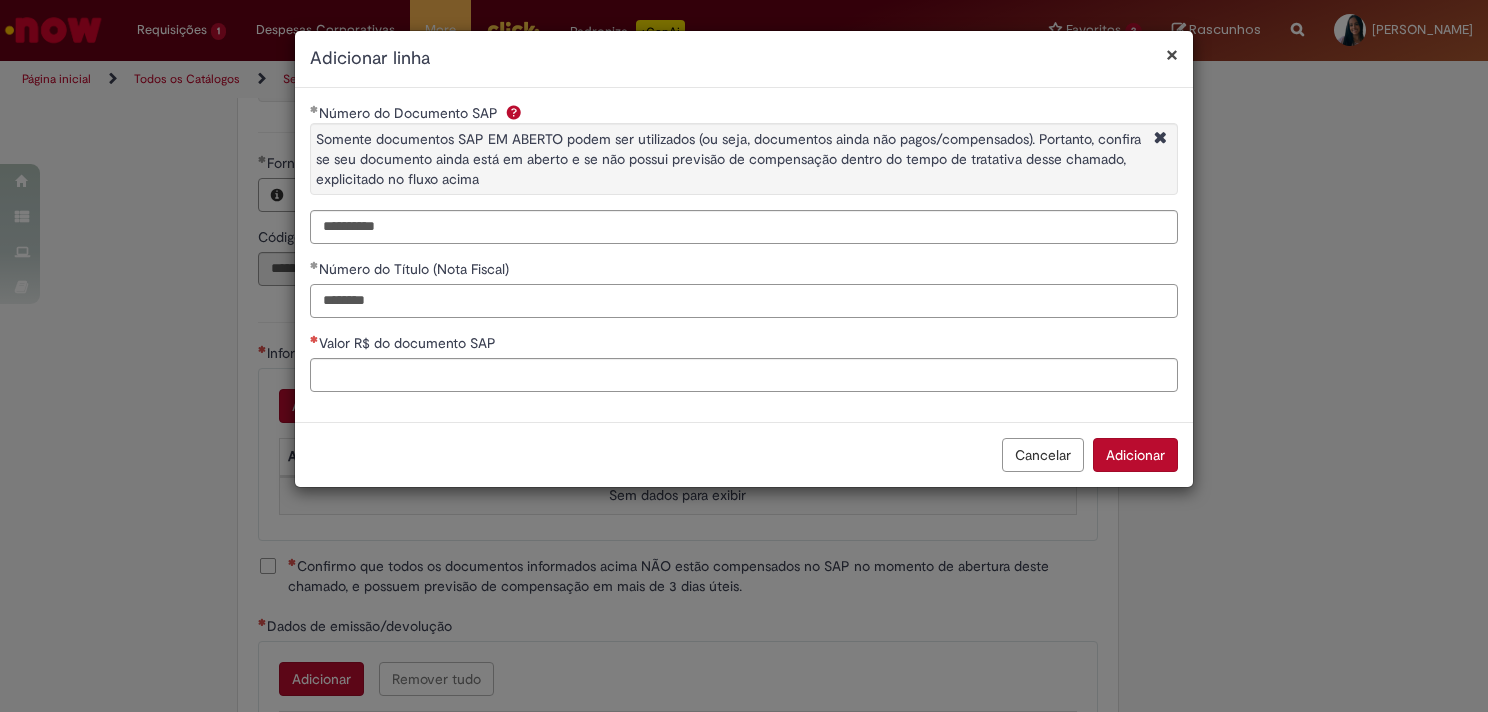 type on "********" 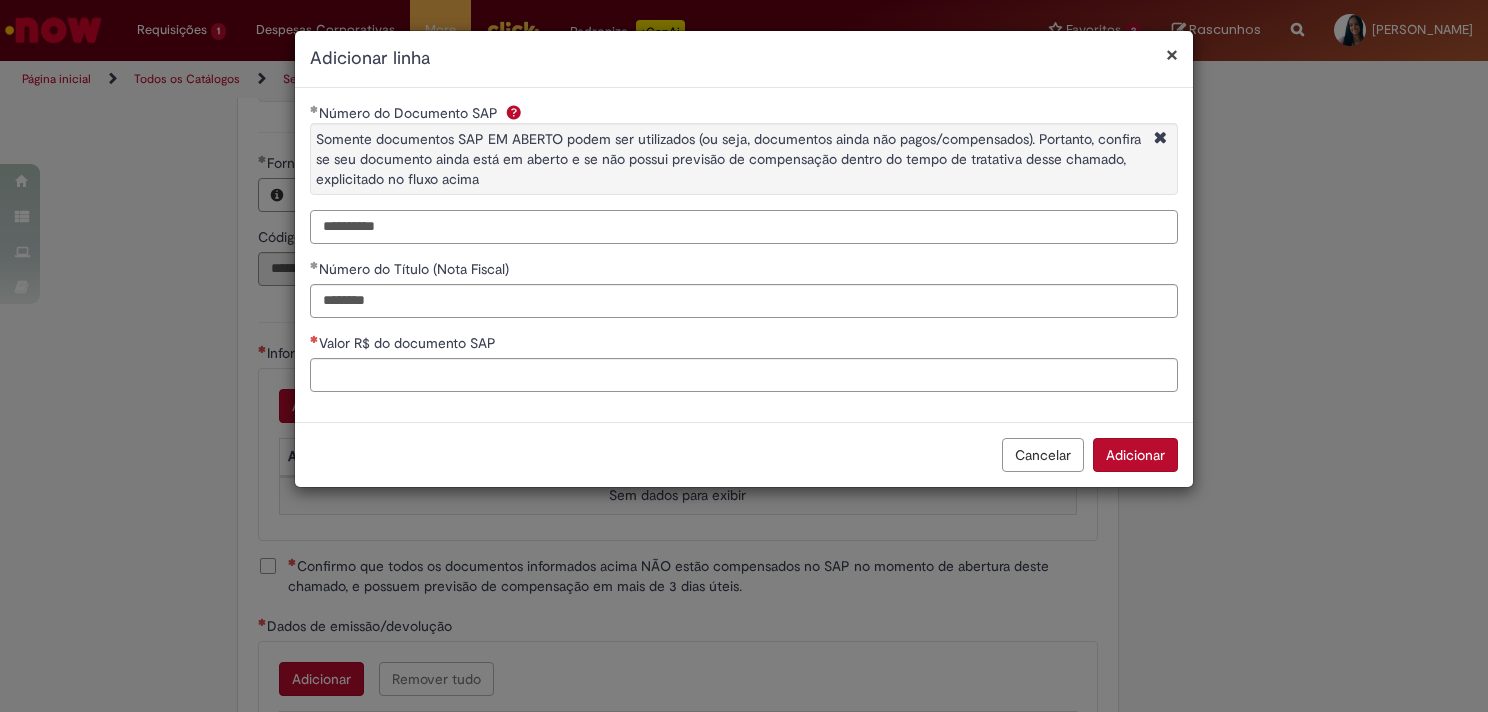 drag, startPoint x: 428, startPoint y: 221, endPoint x: 240, endPoint y: 223, distance: 188.01064 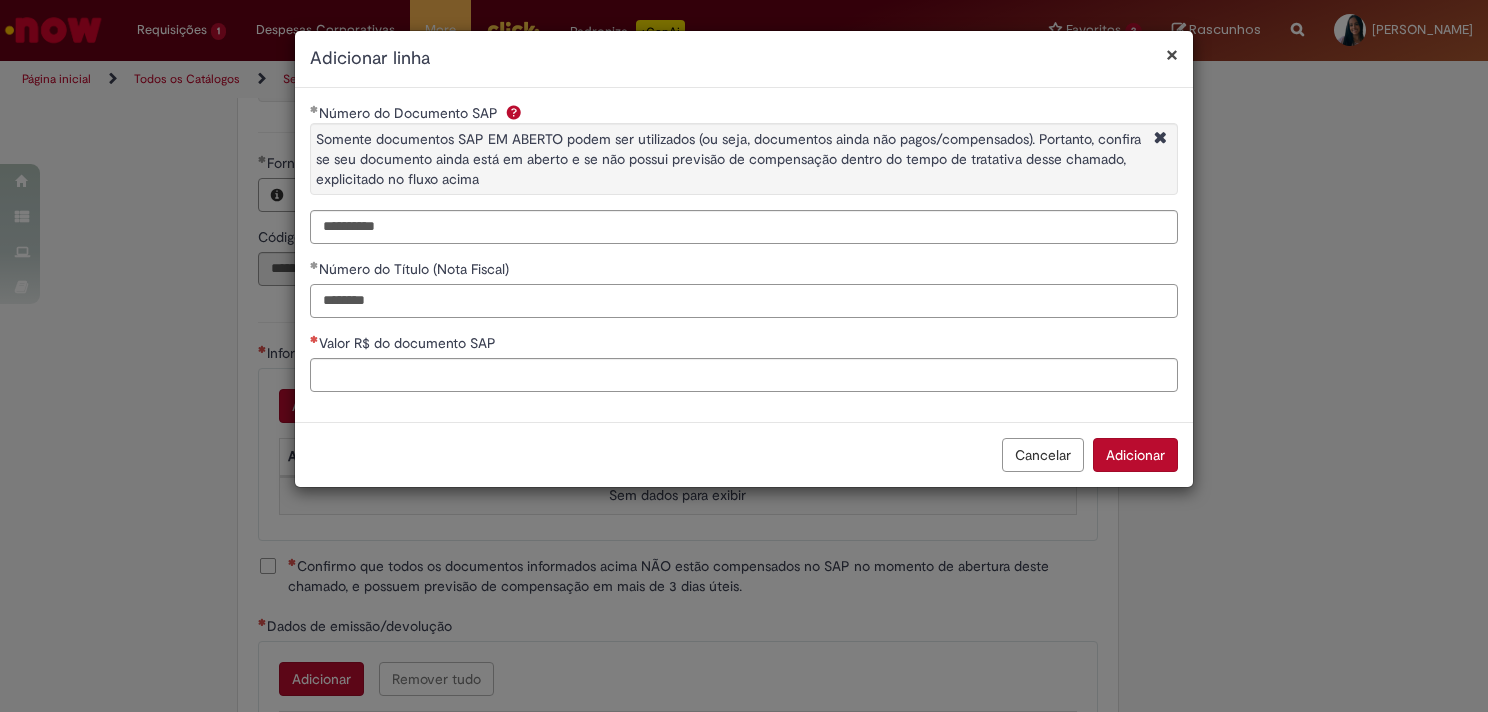paste on "*" 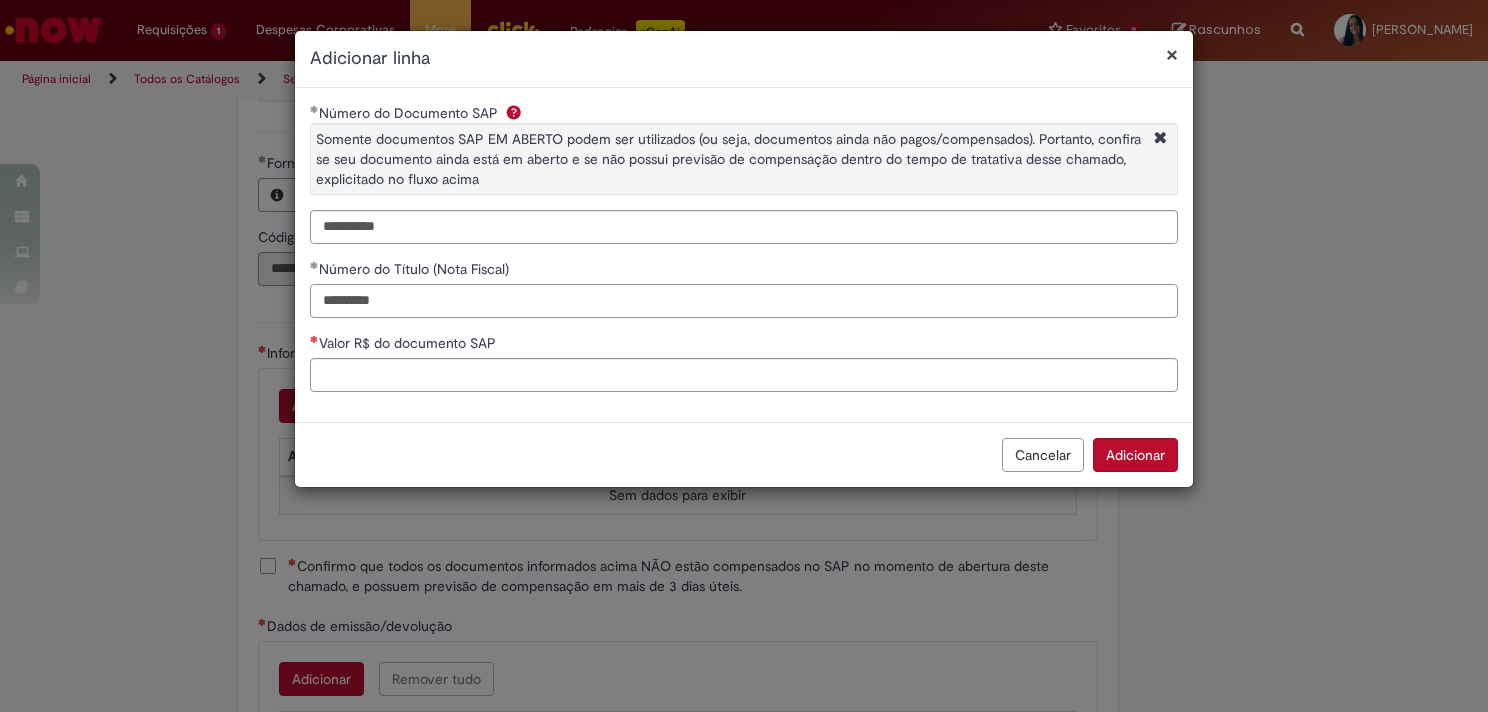 type on "*********" 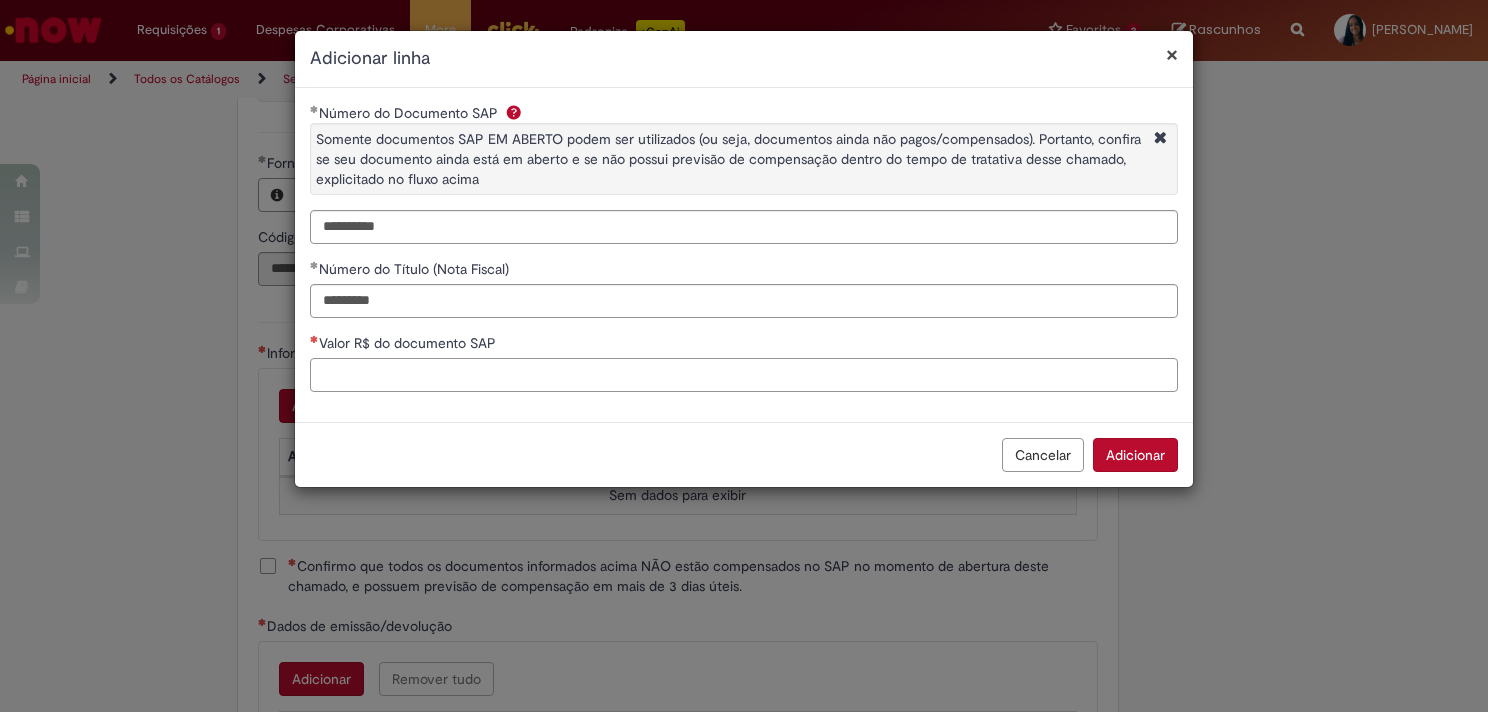click on "Valor R$ do documento SAP" at bounding box center (744, 375) 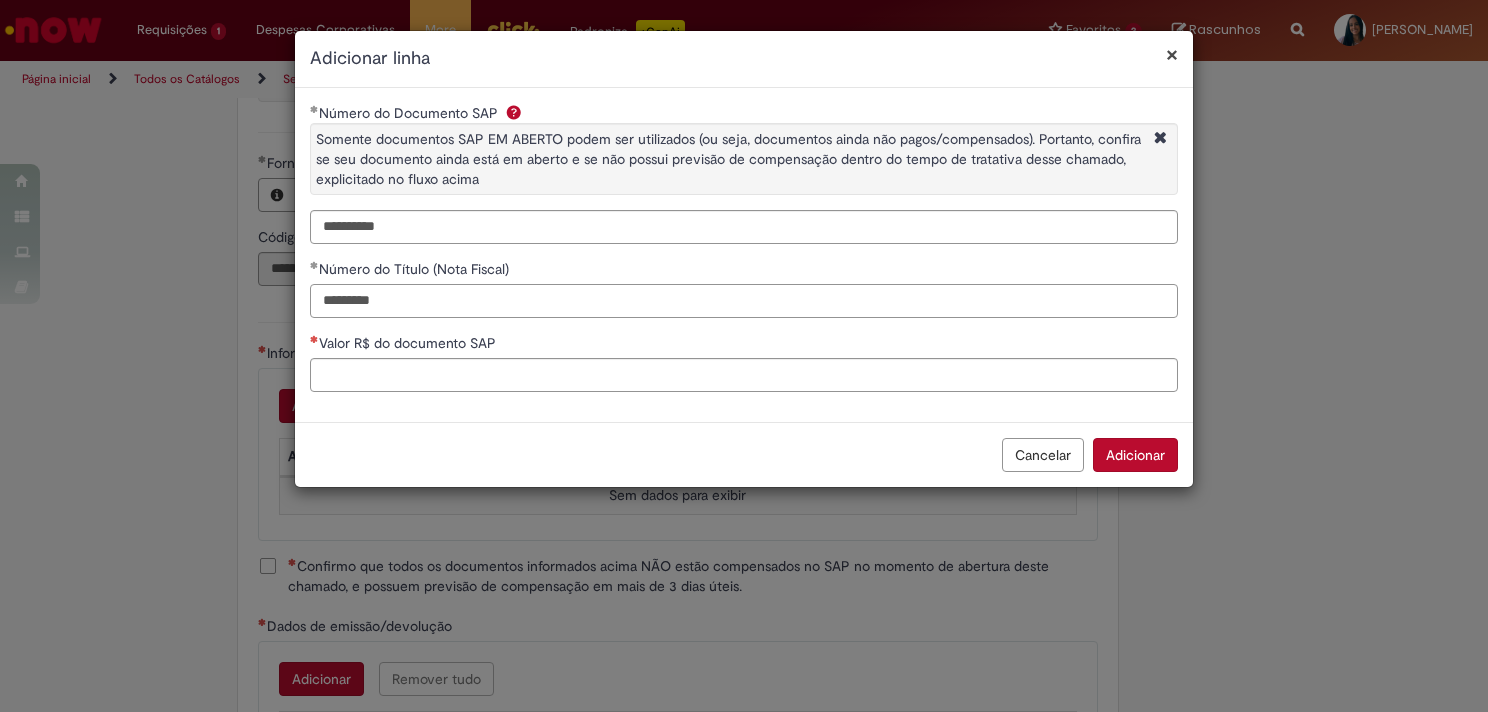 drag, startPoint x: 409, startPoint y: 302, endPoint x: 299, endPoint y: 304, distance: 110.01818 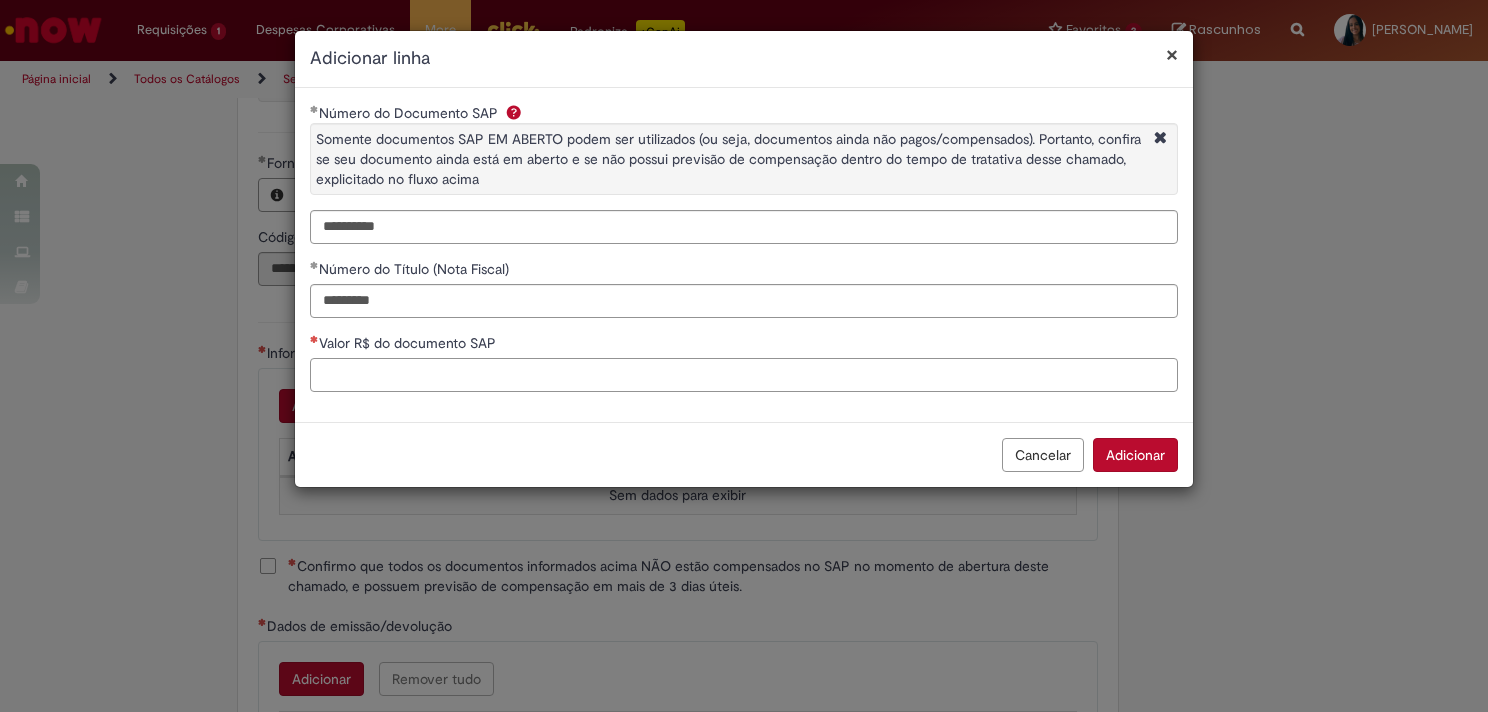 click on "Valor R$ do documento SAP" at bounding box center (744, 375) 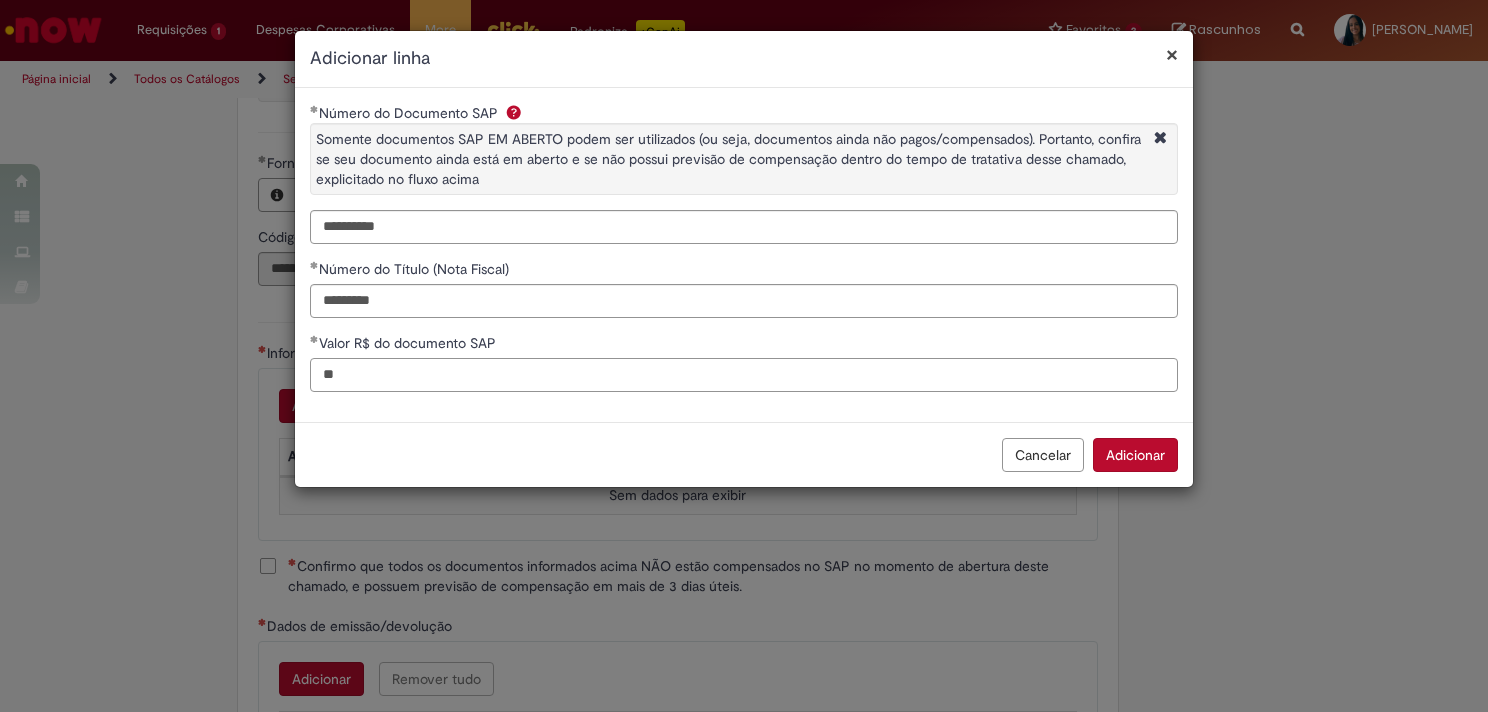 type on "*" 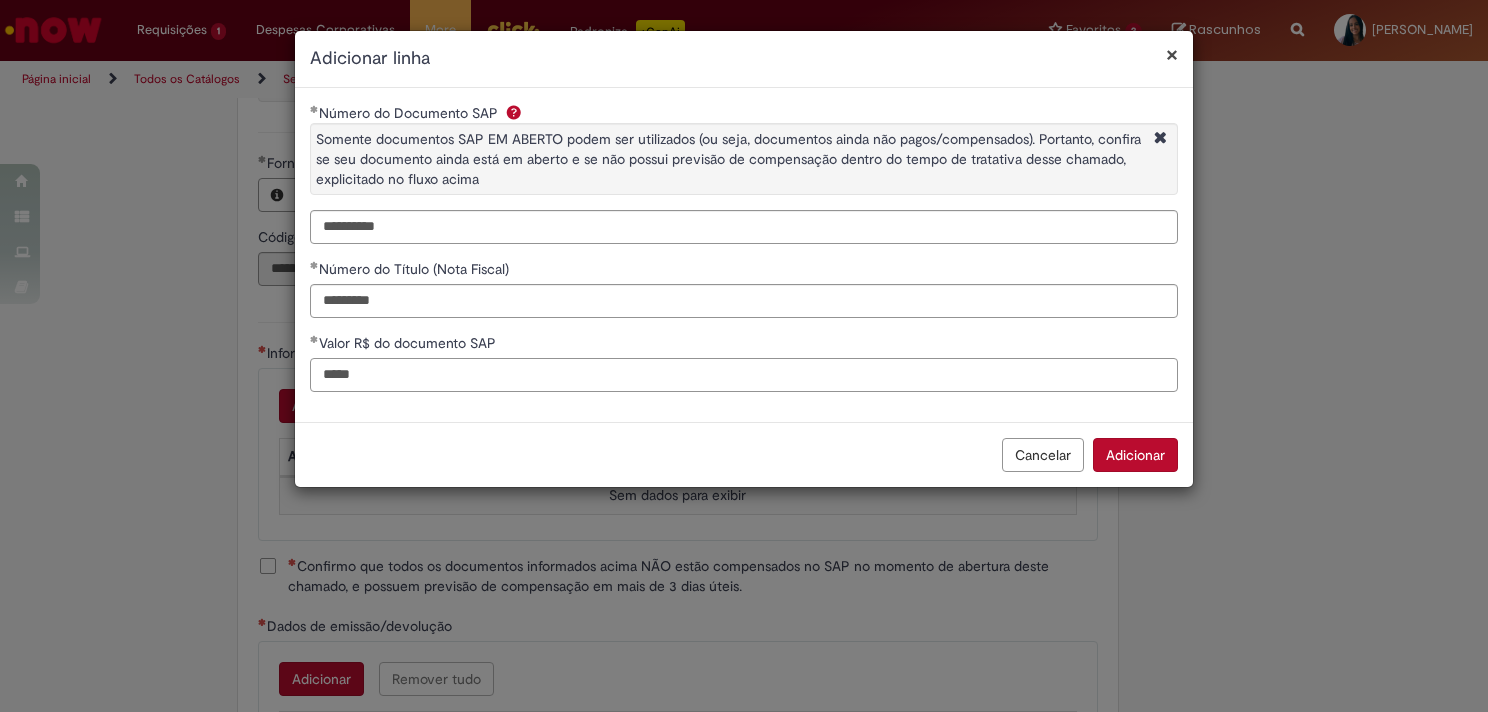 drag, startPoint x: 381, startPoint y: 372, endPoint x: 309, endPoint y: 373, distance: 72.00694 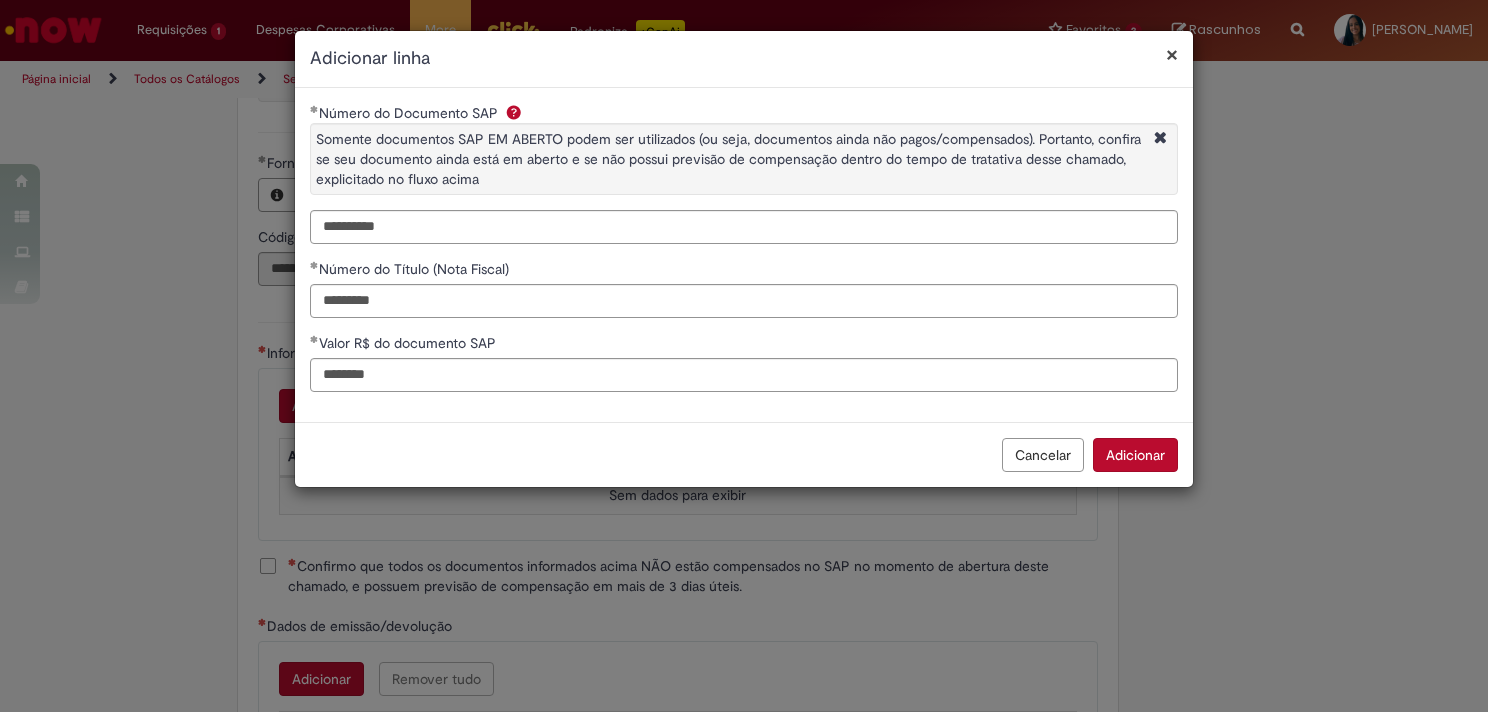 type on "*********" 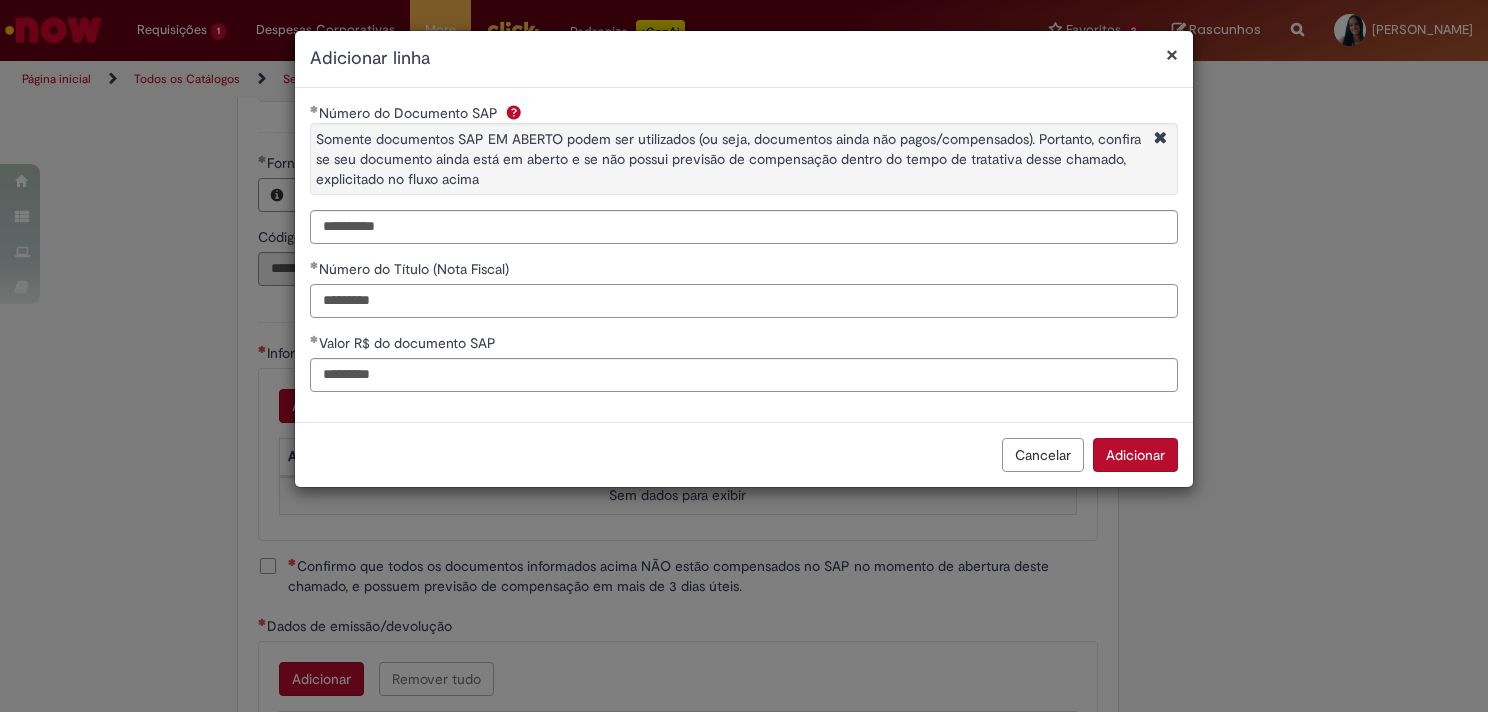 drag, startPoint x: 400, startPoint y: 304, endPoint x: 293, endPoint y: 300, distance: 107.07474 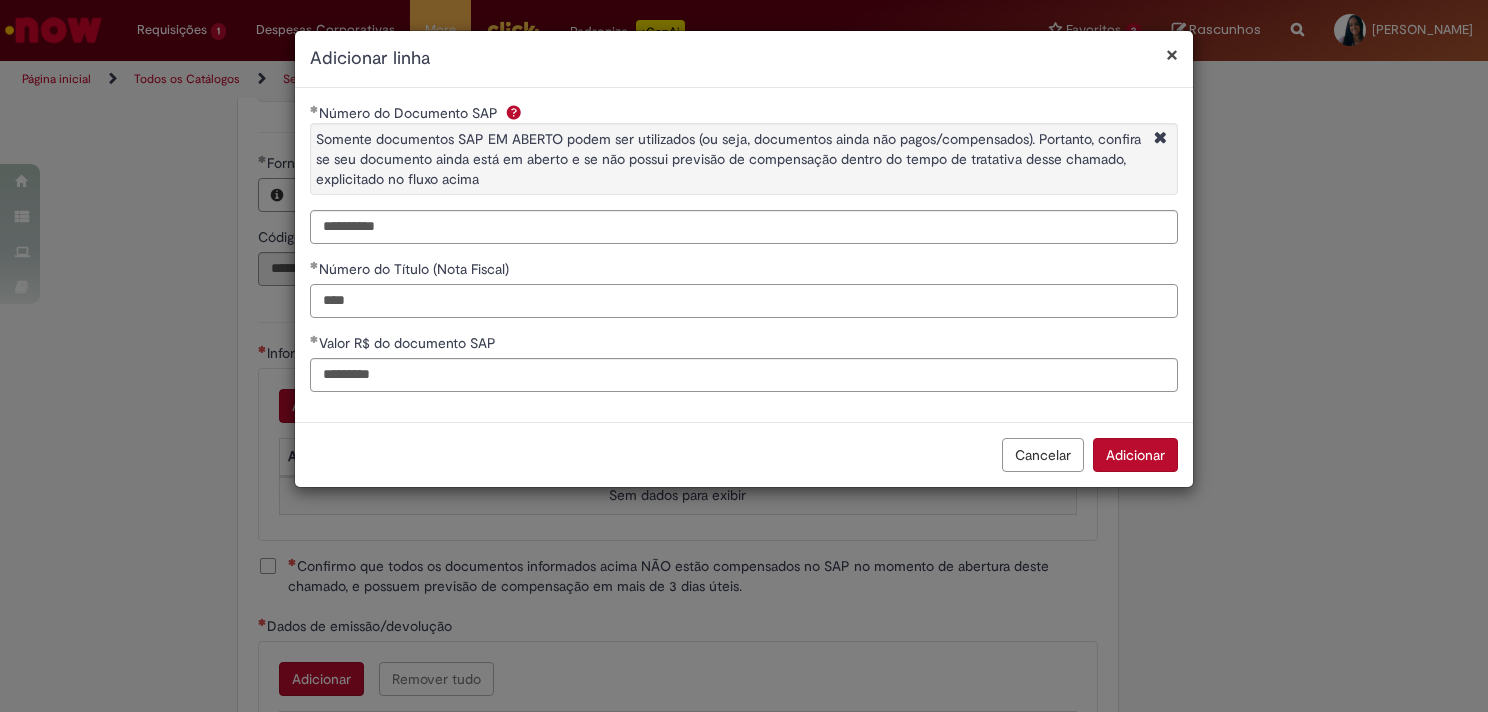 type on "****" 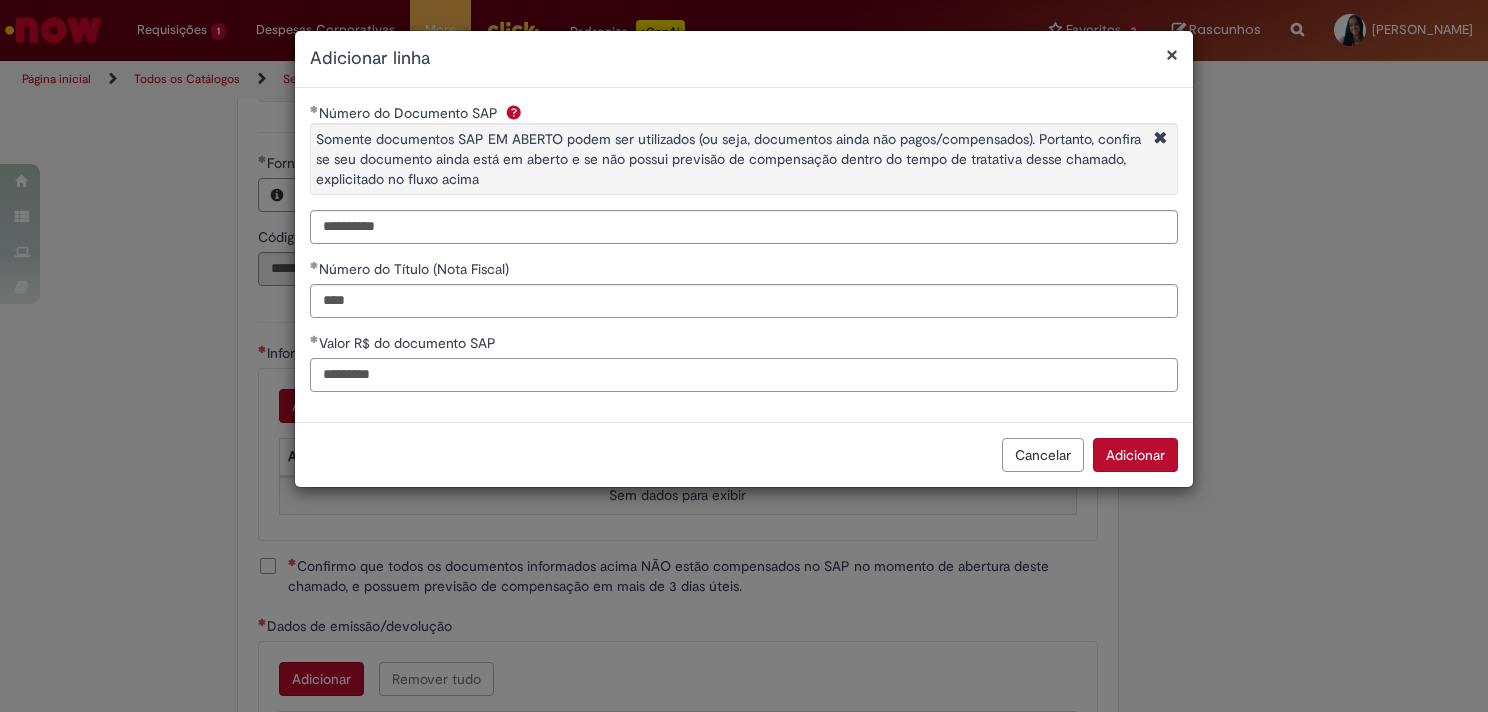 click on "*********" at bounding box center (744, 375) 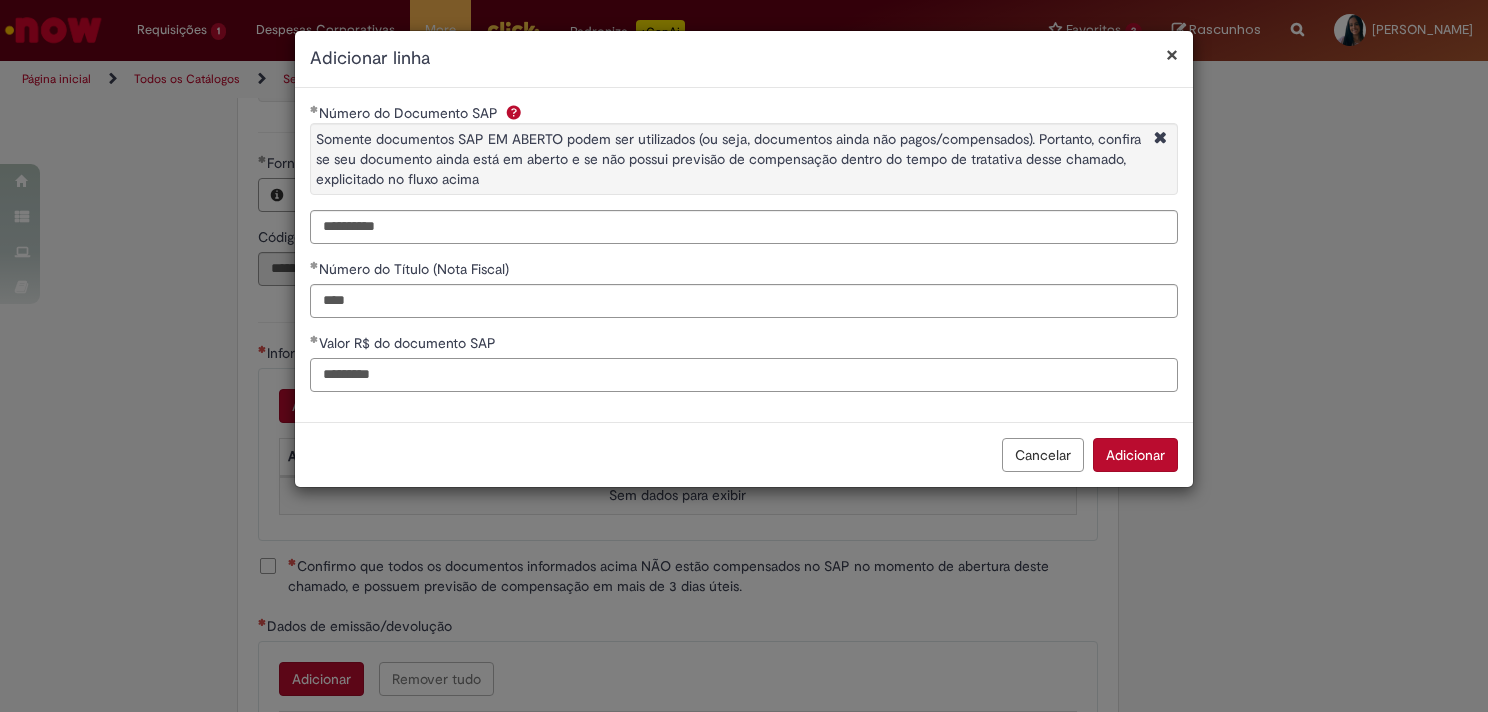 type on "*********" 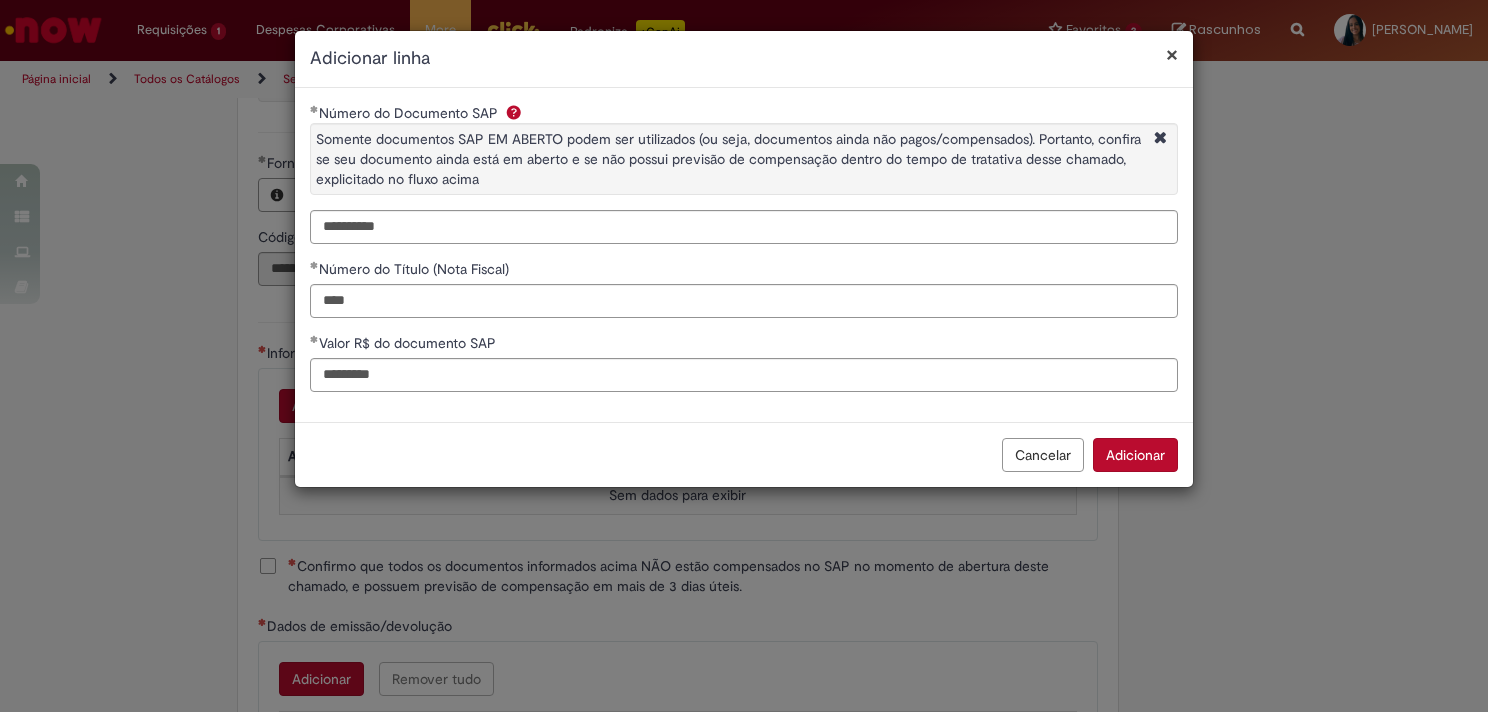 click on "Adicionar" at bounding box center (1135, 455) 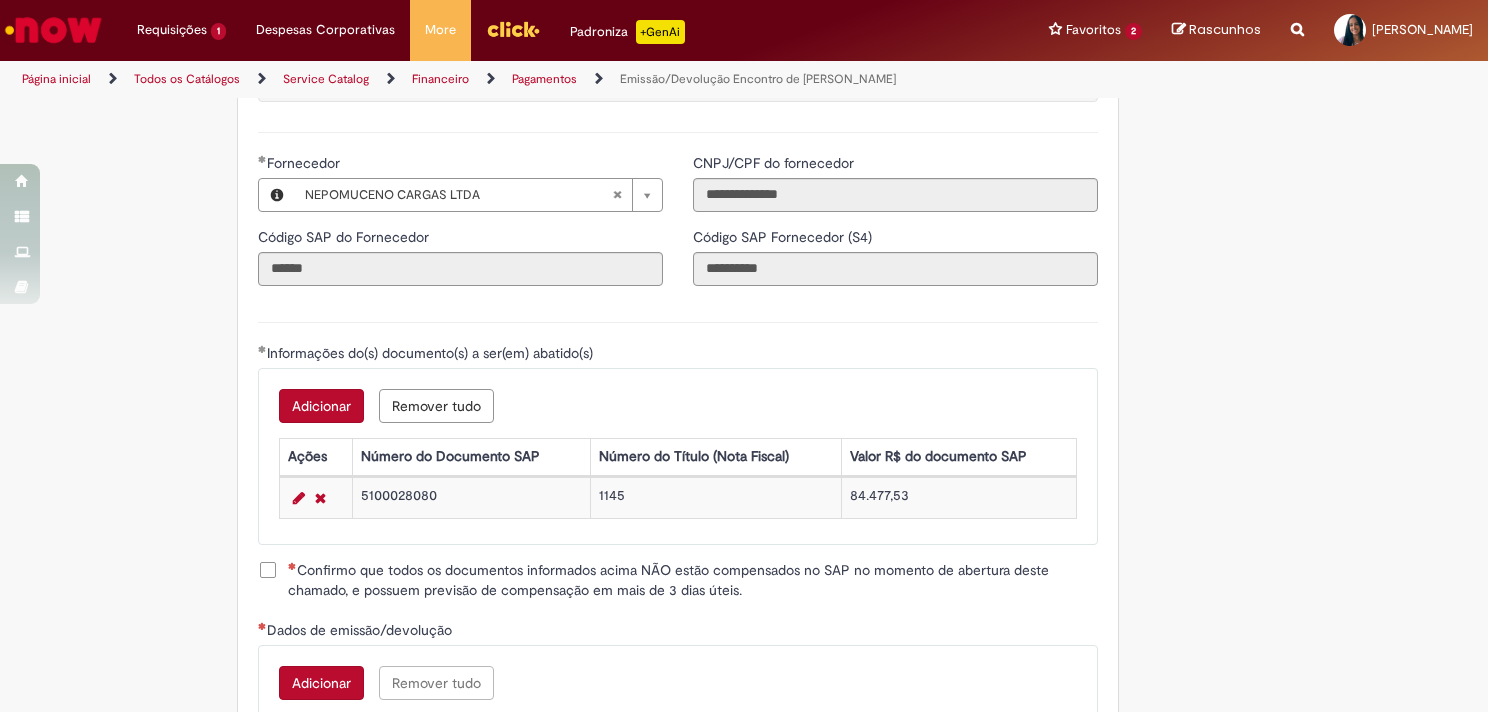 click on "Confirmo que todos os documentos informados acima NÃO estão compensados no SAP no momento de abertura deste chamado, e possuem previsão de compensação em mais de 3 dias úteis." at bounding box center [693, 580] 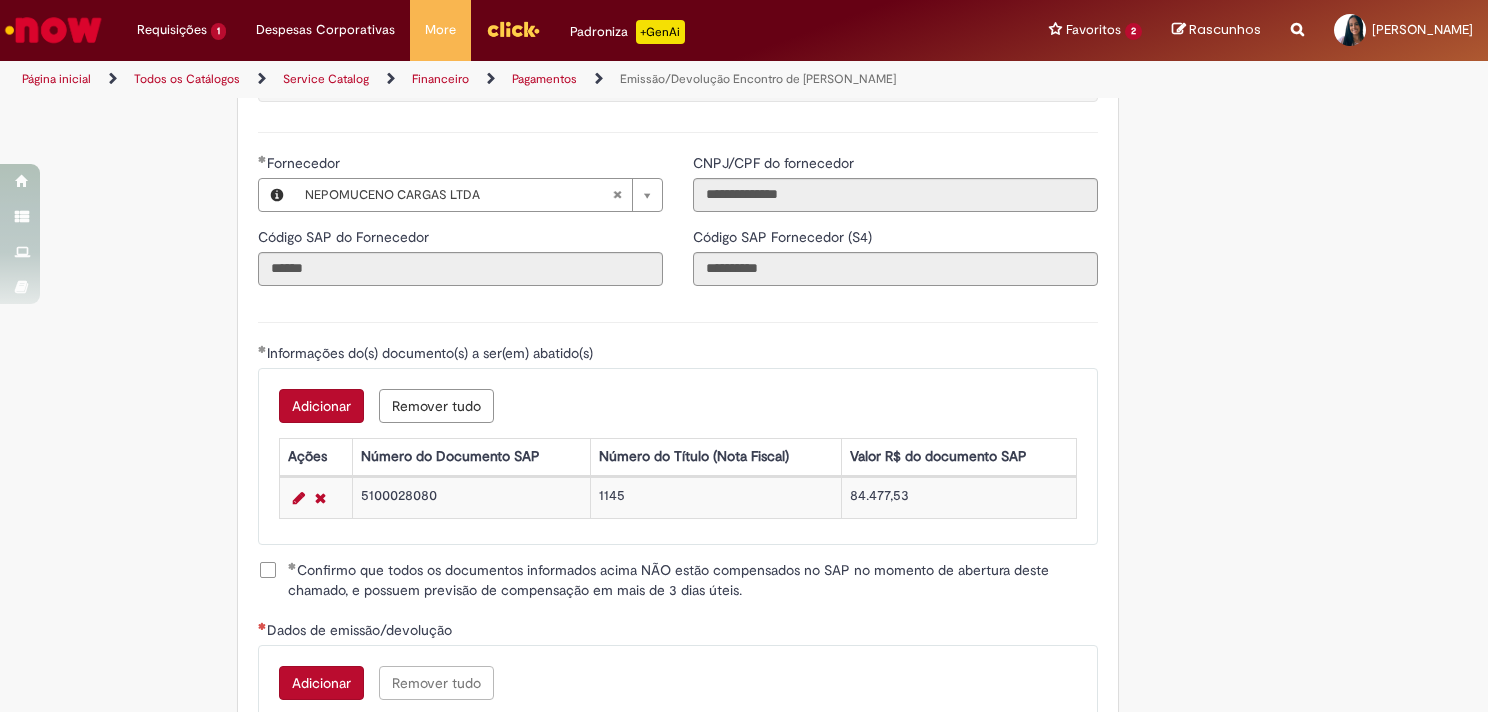 scroll, scrollTop: 2400, scrollLeft: 0, axis: vertical 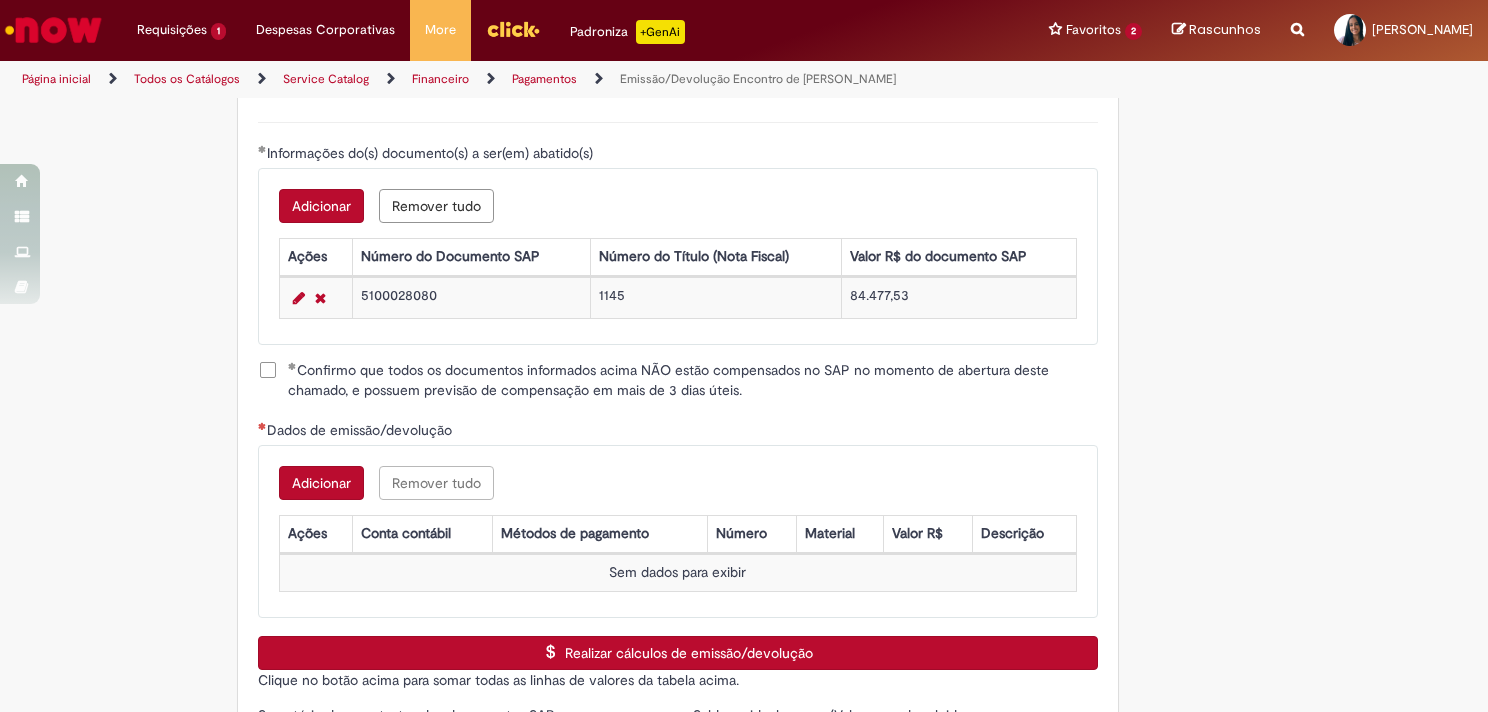click on "Adicionar" at bounding box center [321, 483] 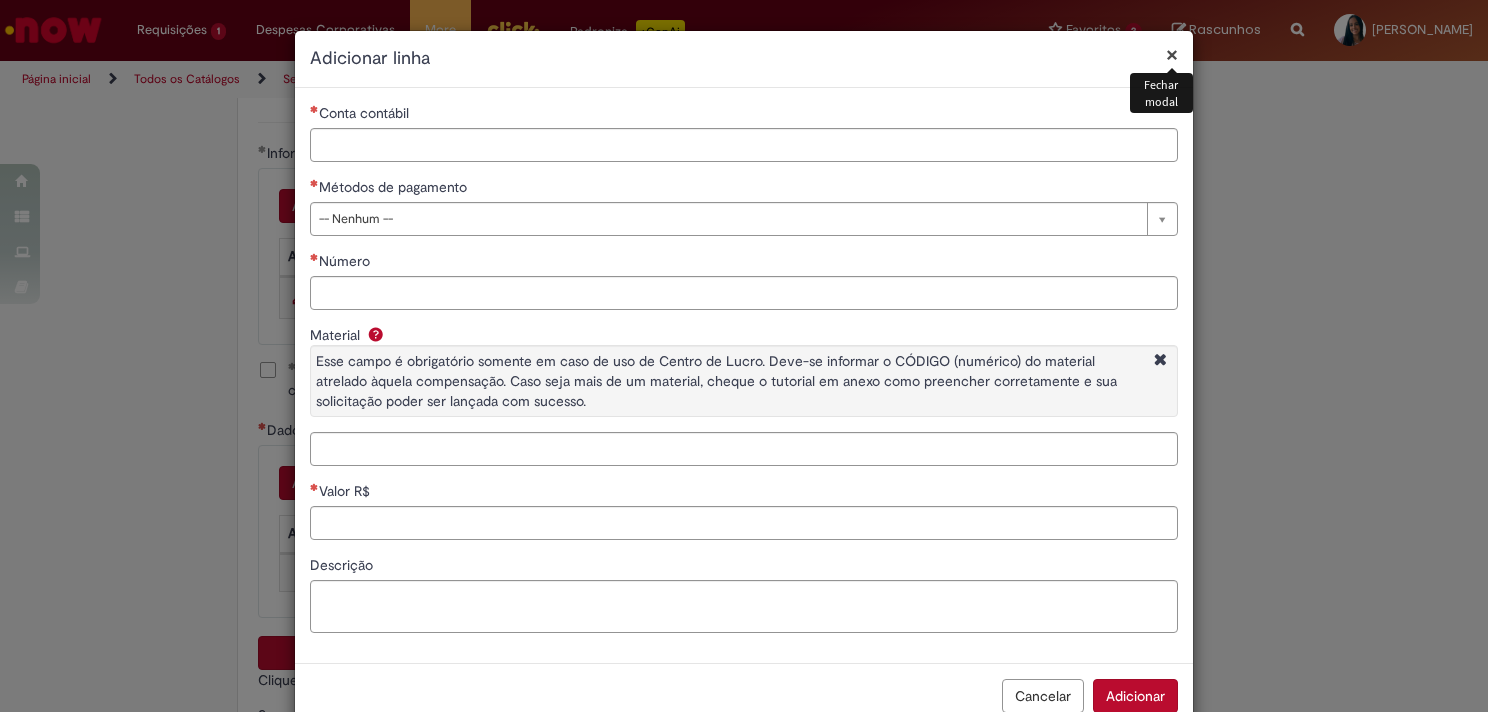 scroll, scrollTop: 46, scrollLeft: 0, axis: vertical 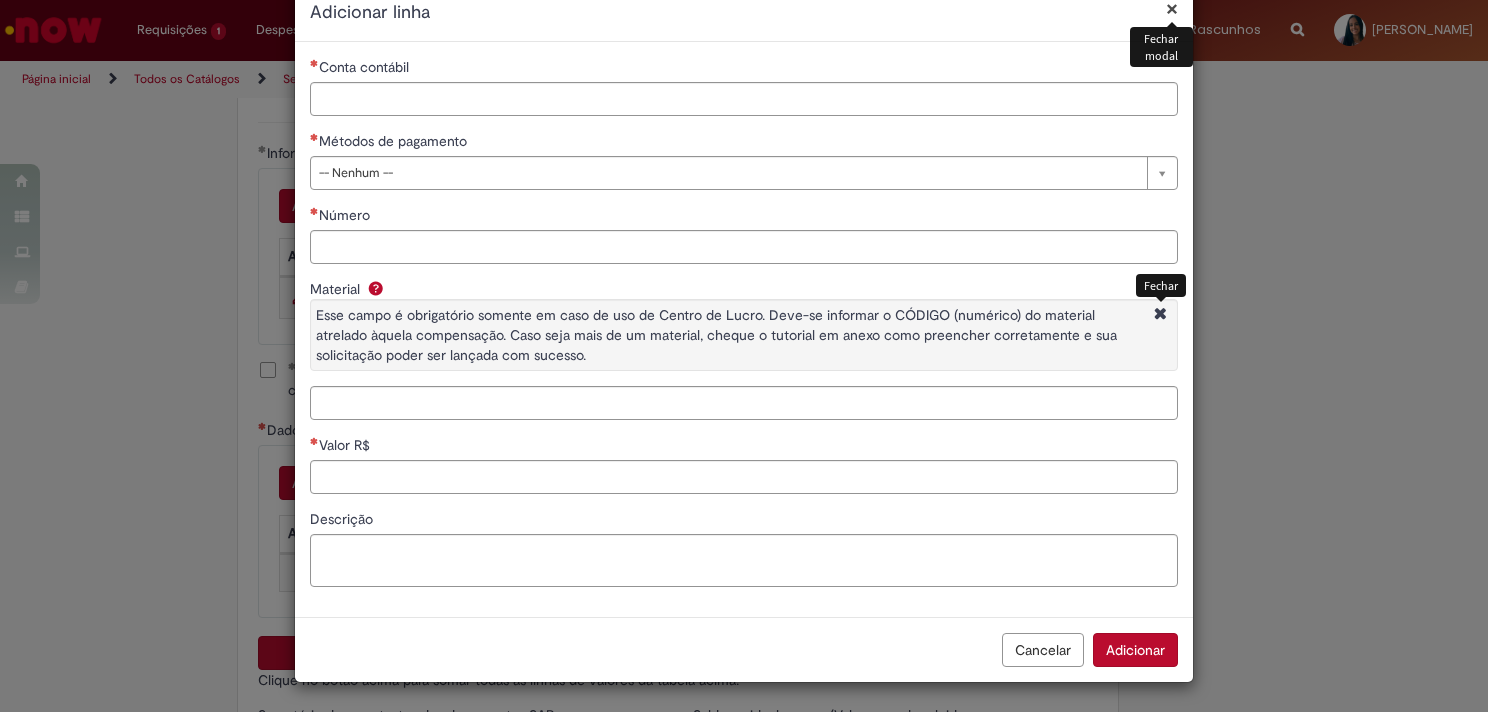 click at bounding box center [1160, 315] 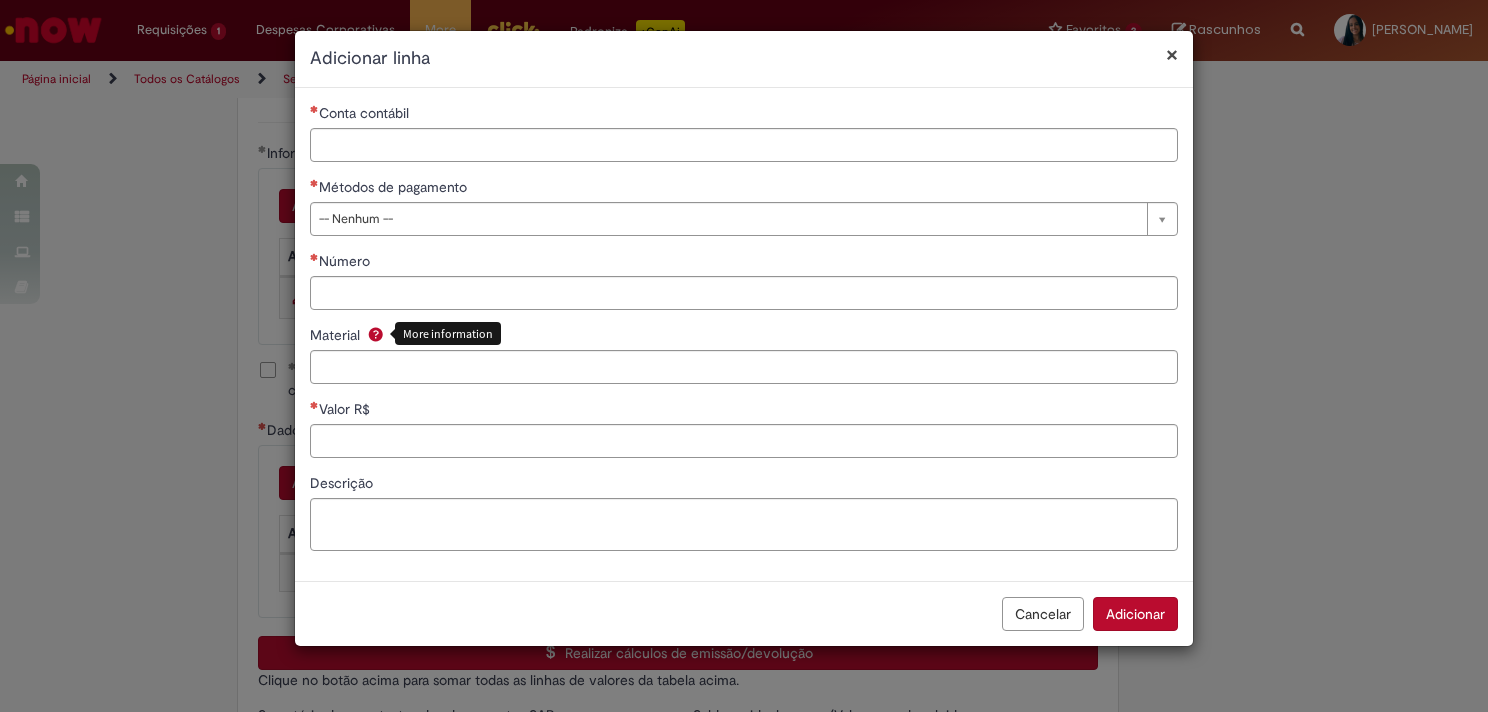 scroll, scrollTop: 0, scrollLeft: 0, axis: both 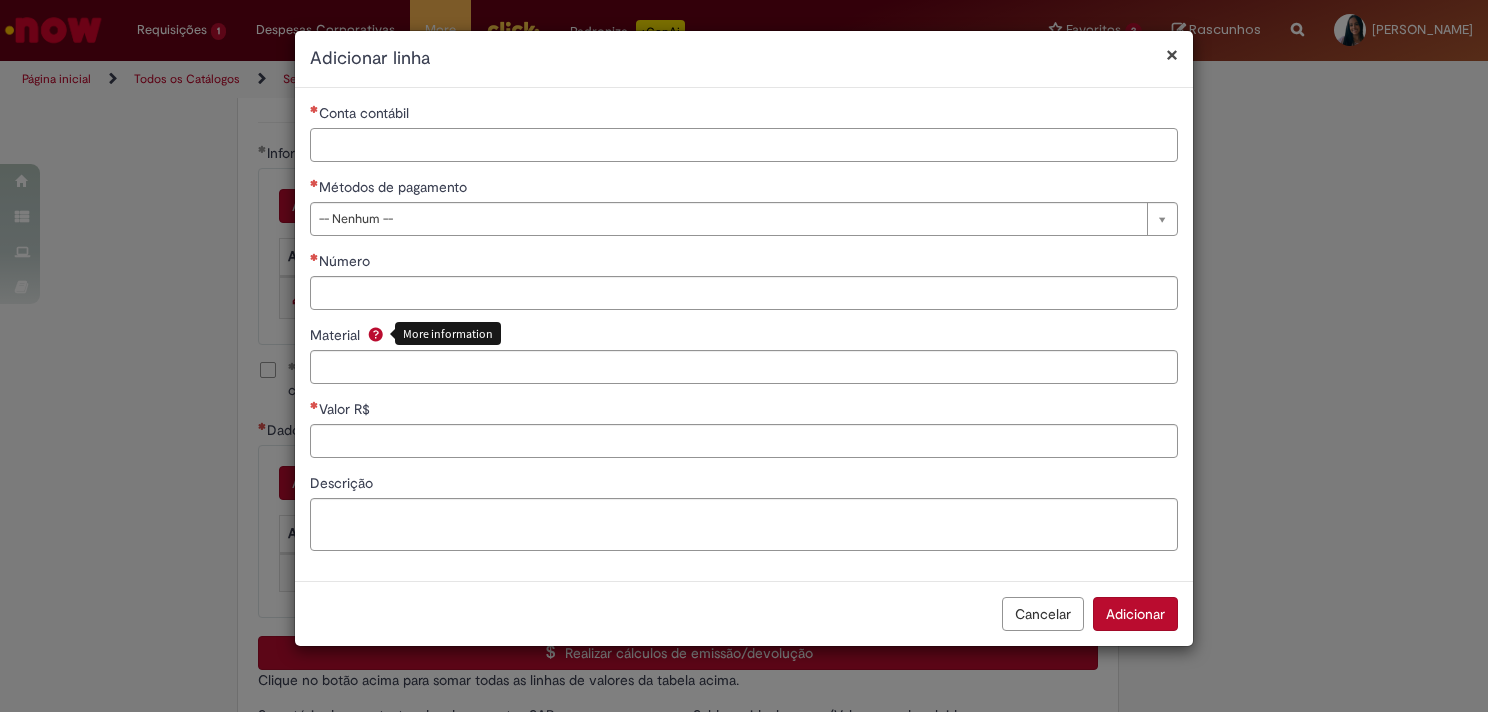click on "Conta contábil" at bounding box center [744, 145] 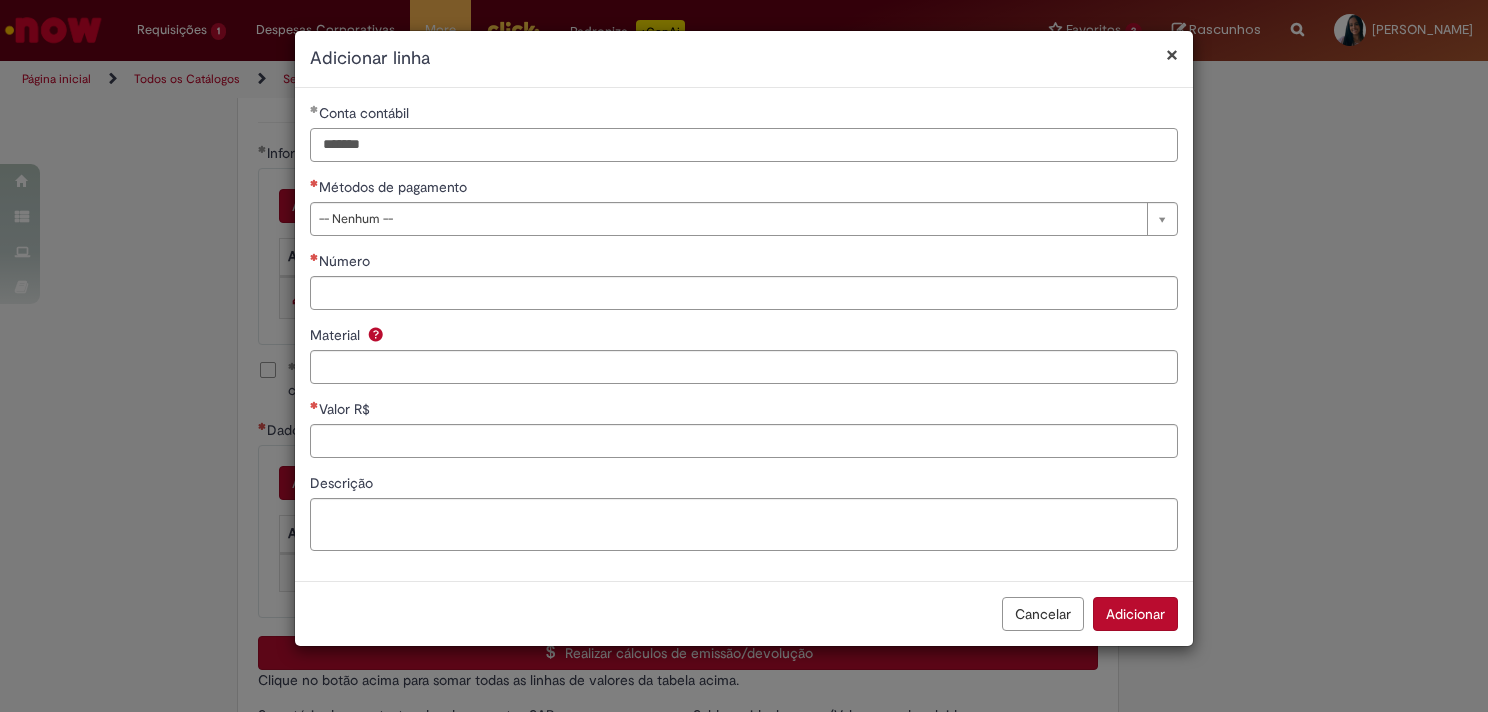 type on "*******" 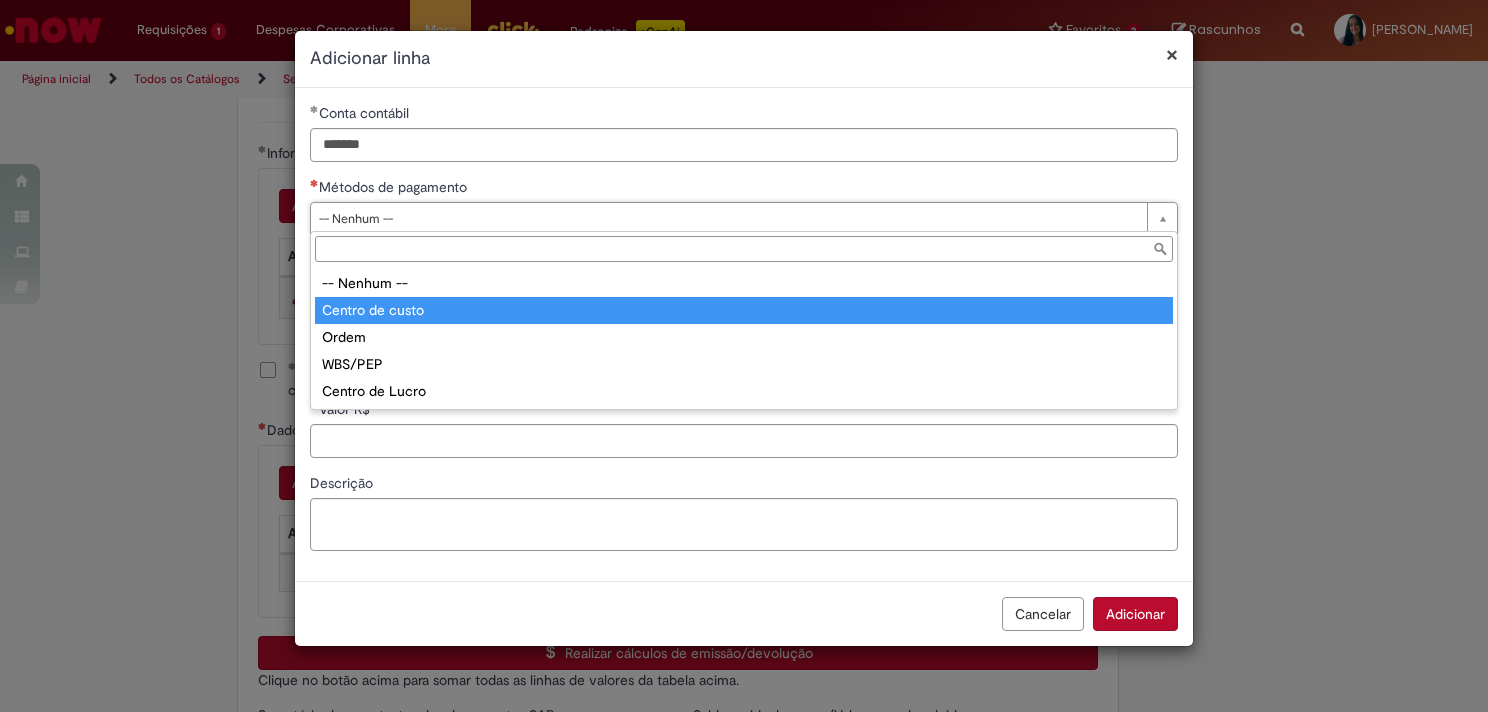 type on "**********" 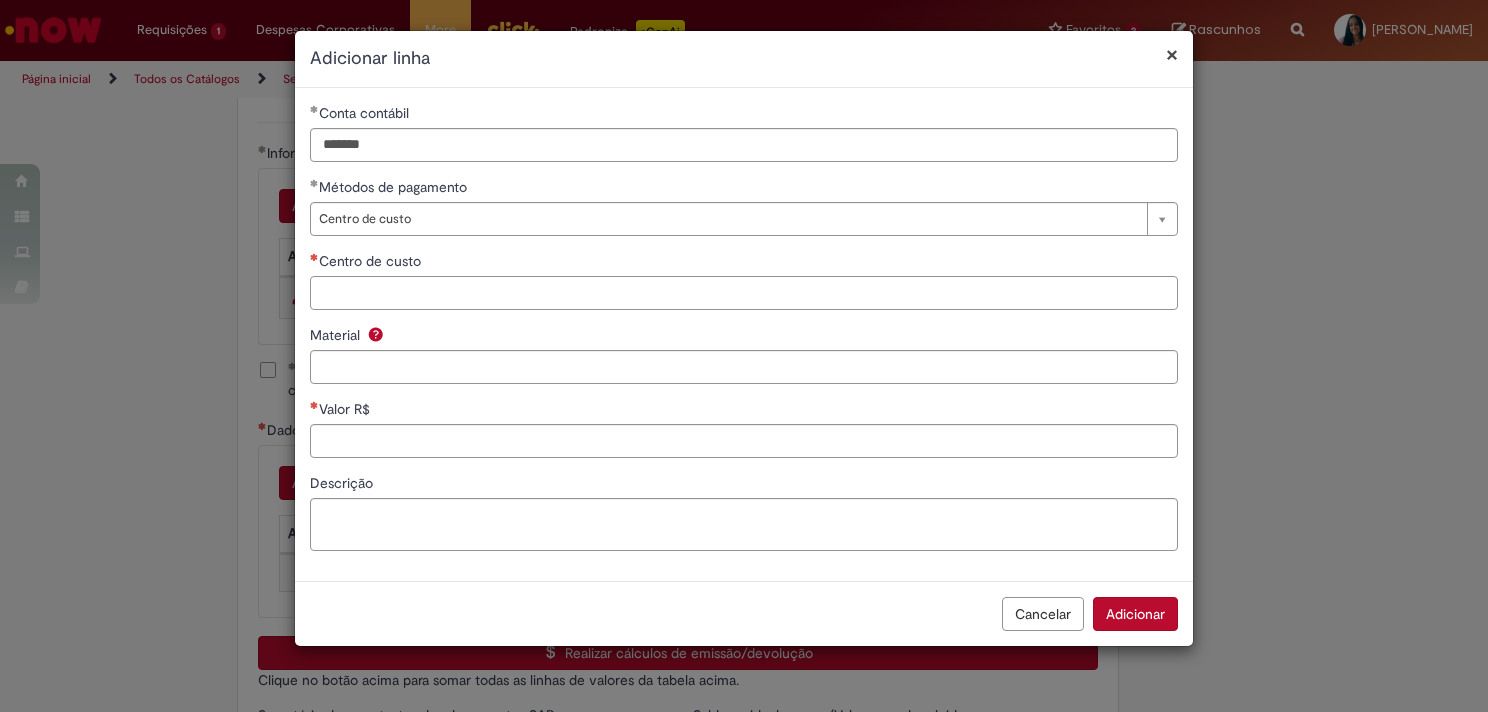 paste on "**********" 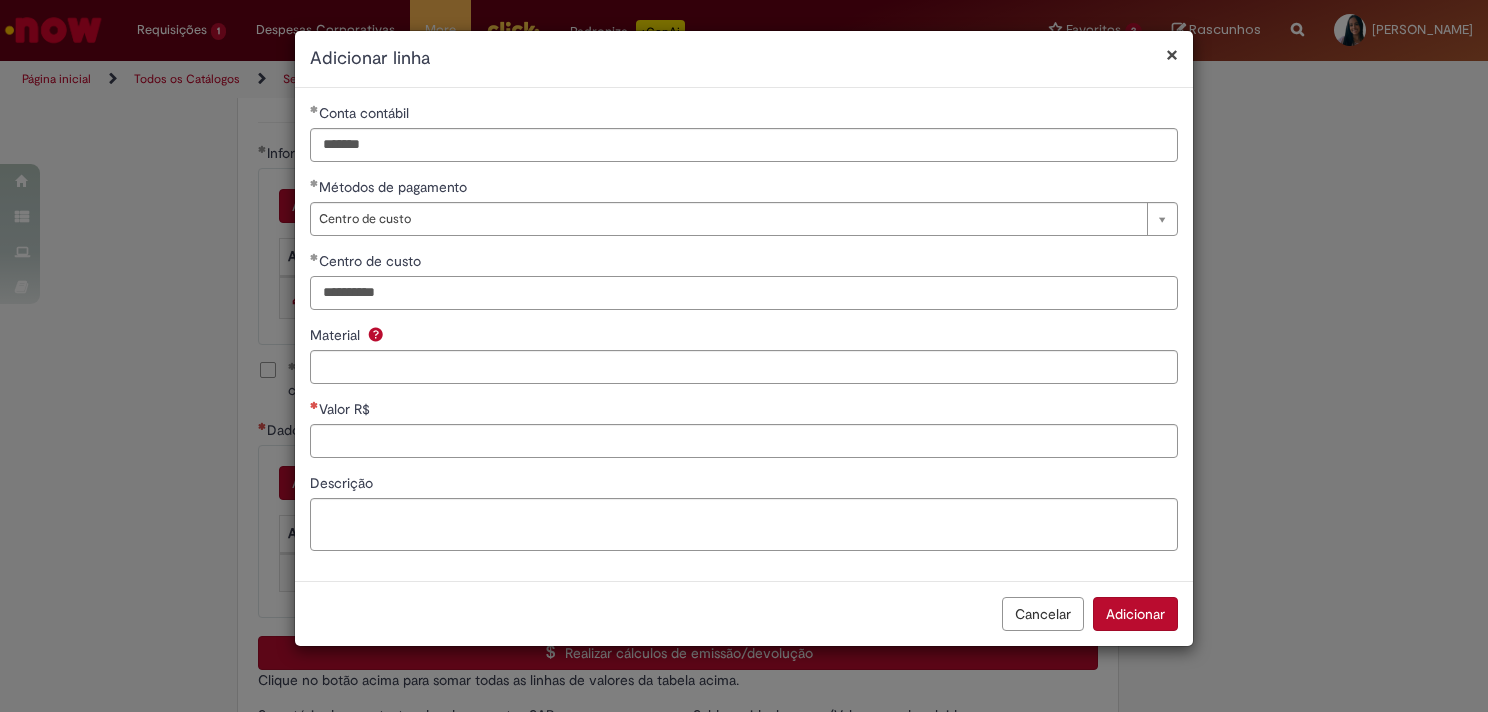type on "**********" 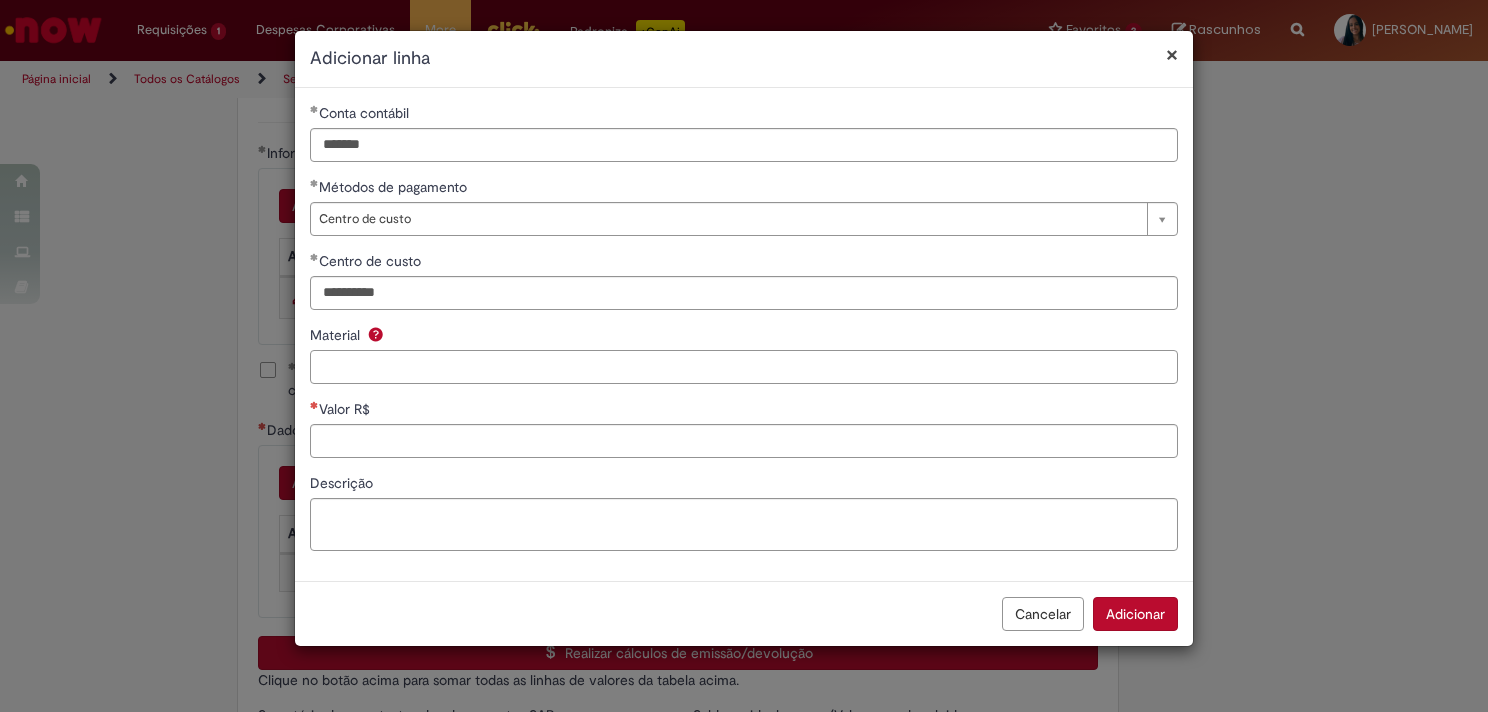click on "Material" at bounding box center [744, 367] 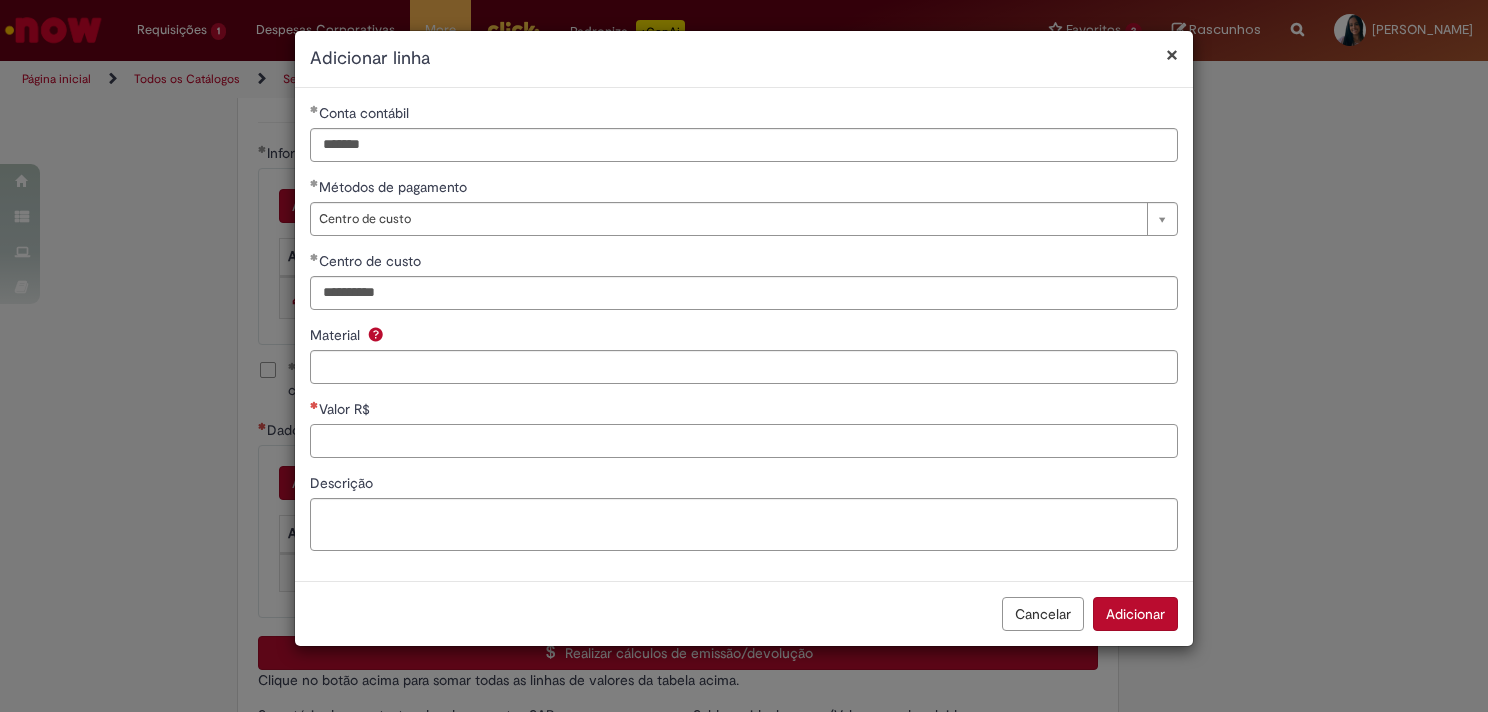 click on "Valor R$" at bounding box center [744, 441] 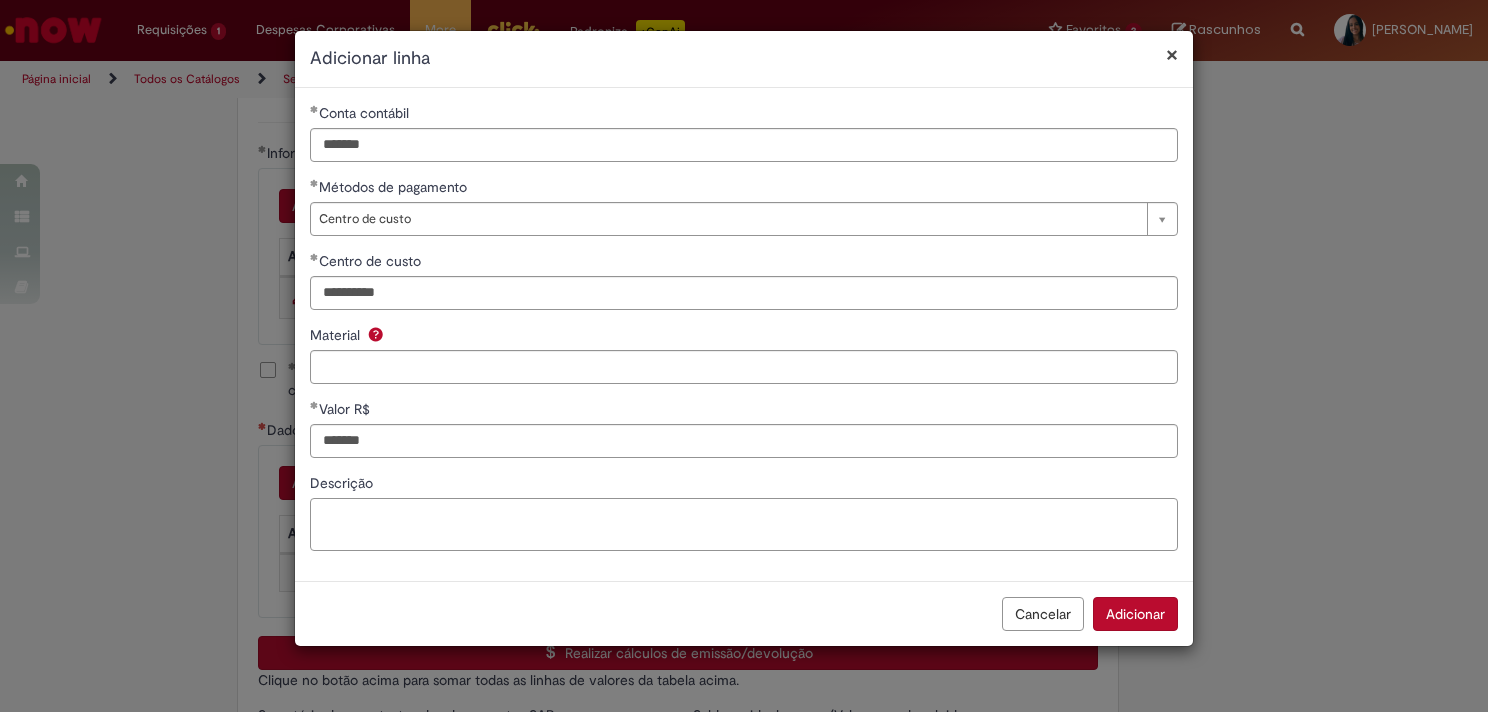 type on "********" 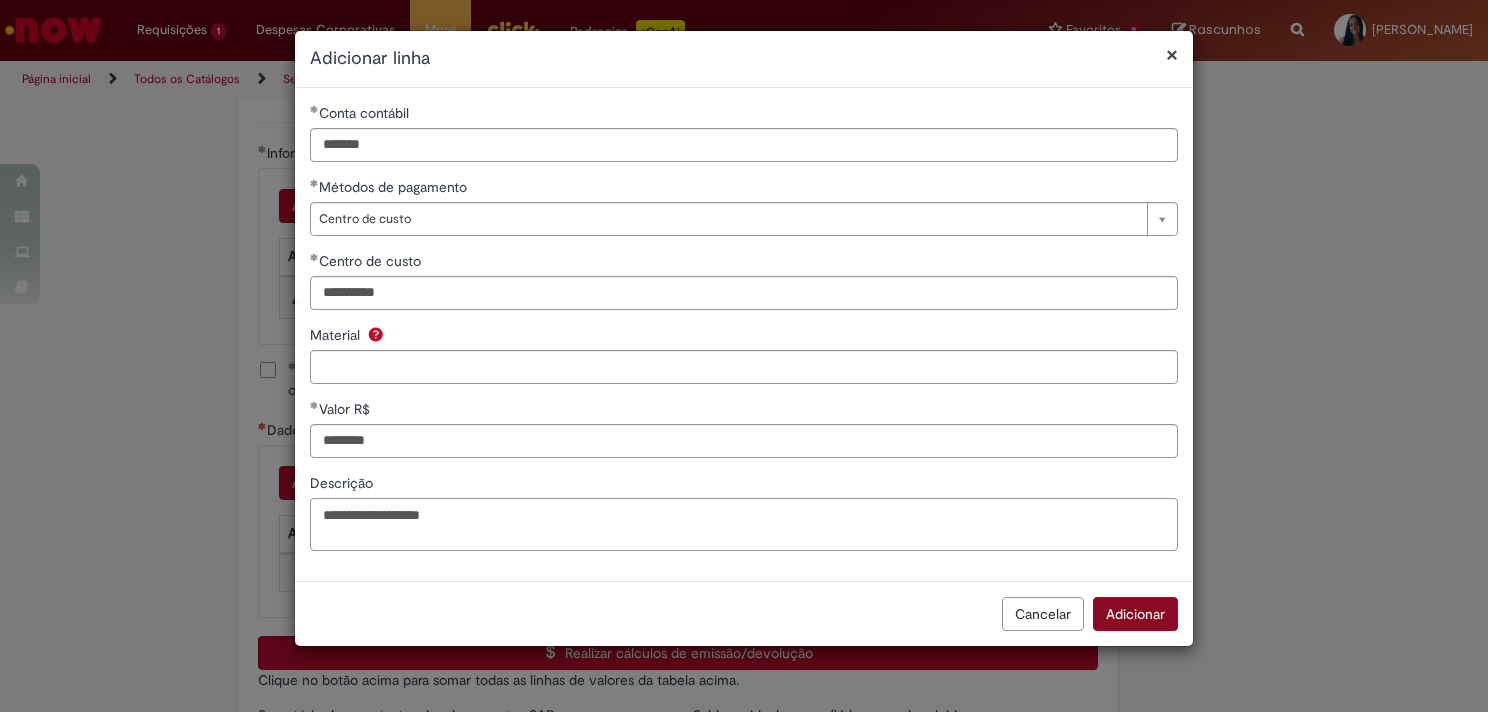 type on "**********" 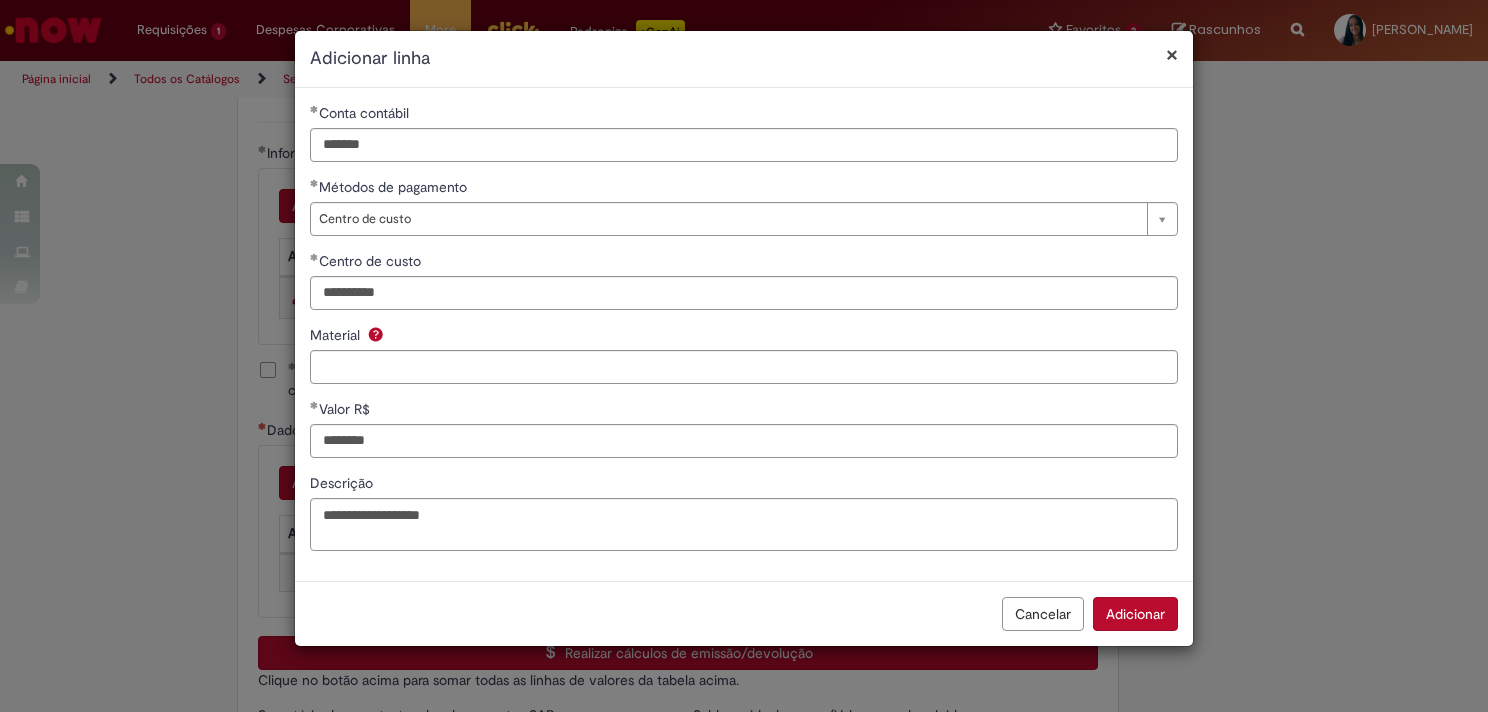 click on "Adicionar" at bounding box center (1135, 614) 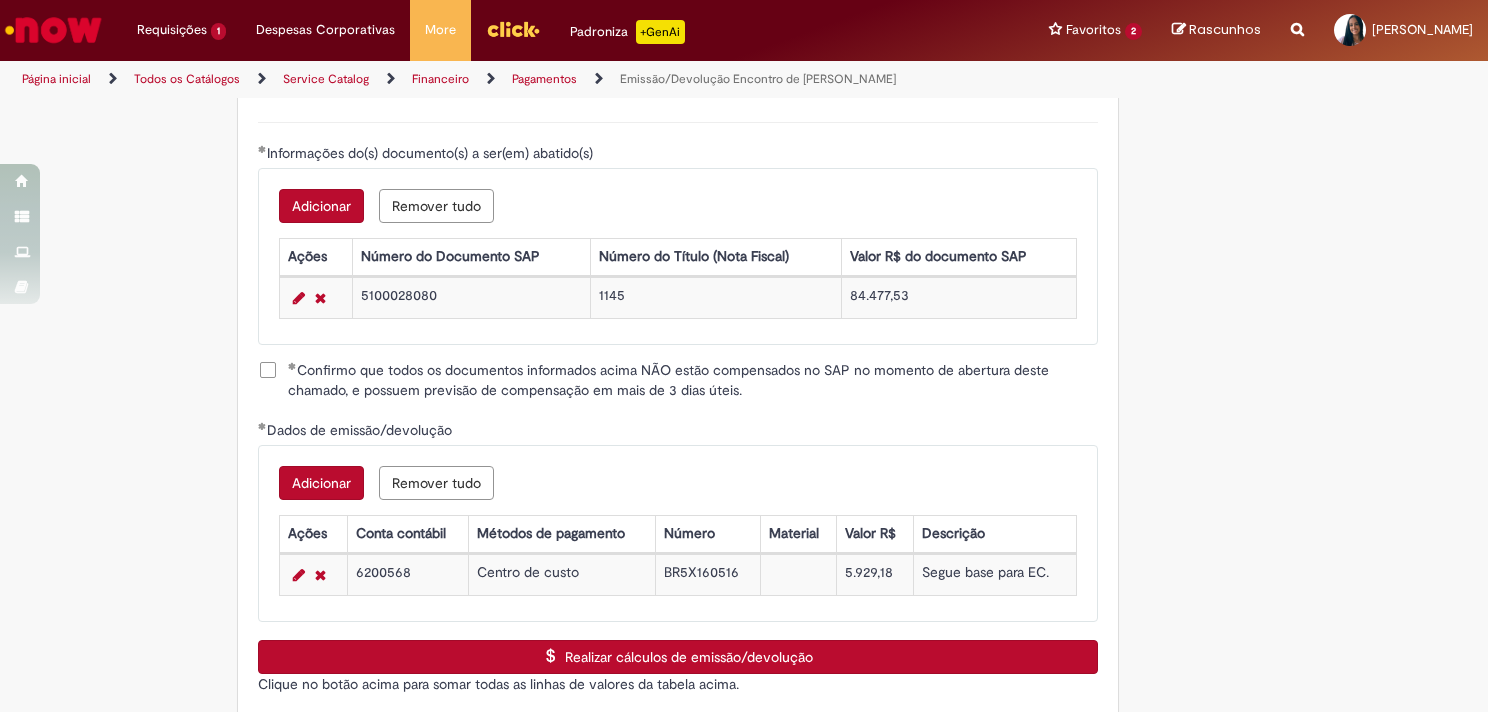 scroll, scrollTop: 2500, scrollLeft: 0, axis: vertical 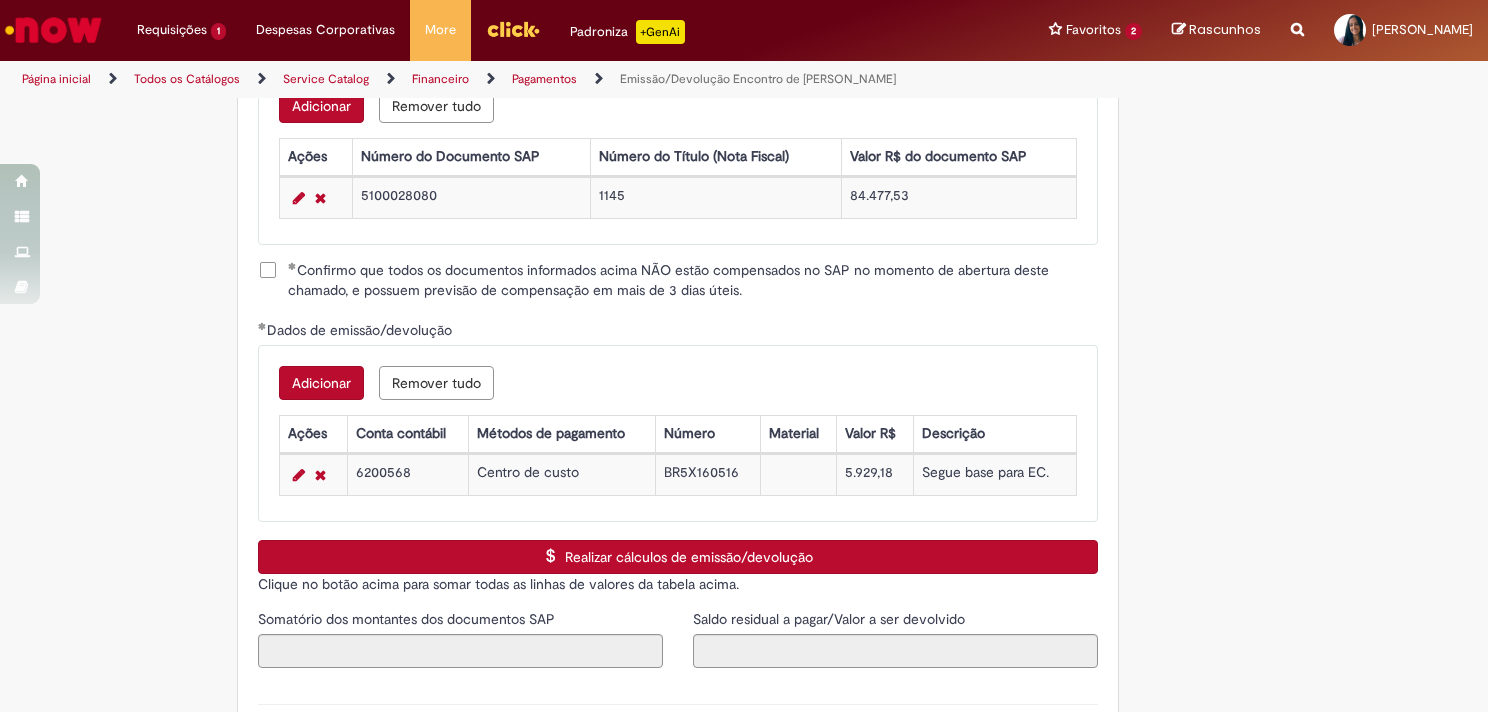 click on "Realizar cálculos de emissão/devolução" at bounding box center [678, 557] 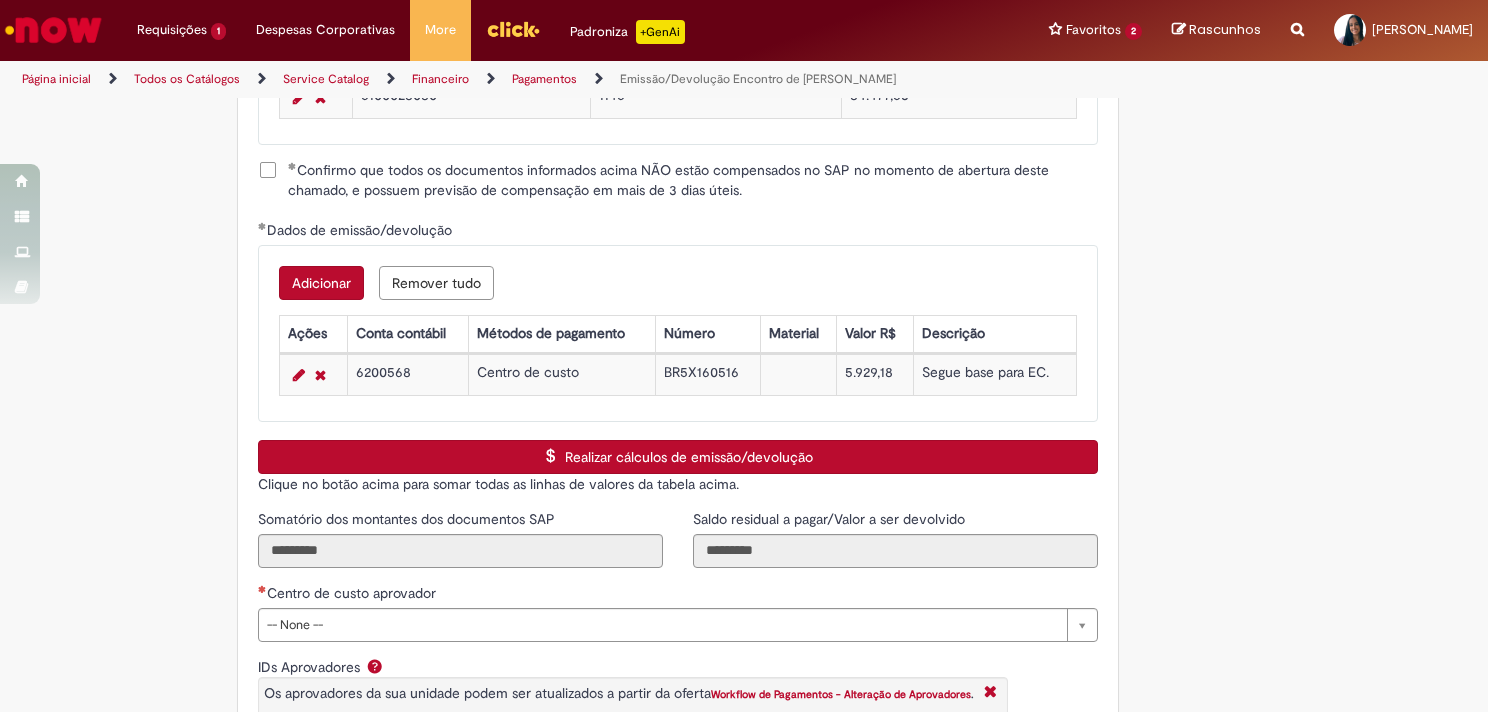 scroll, scrollTop: 2700, scrollLeft: 0, axis: vertical 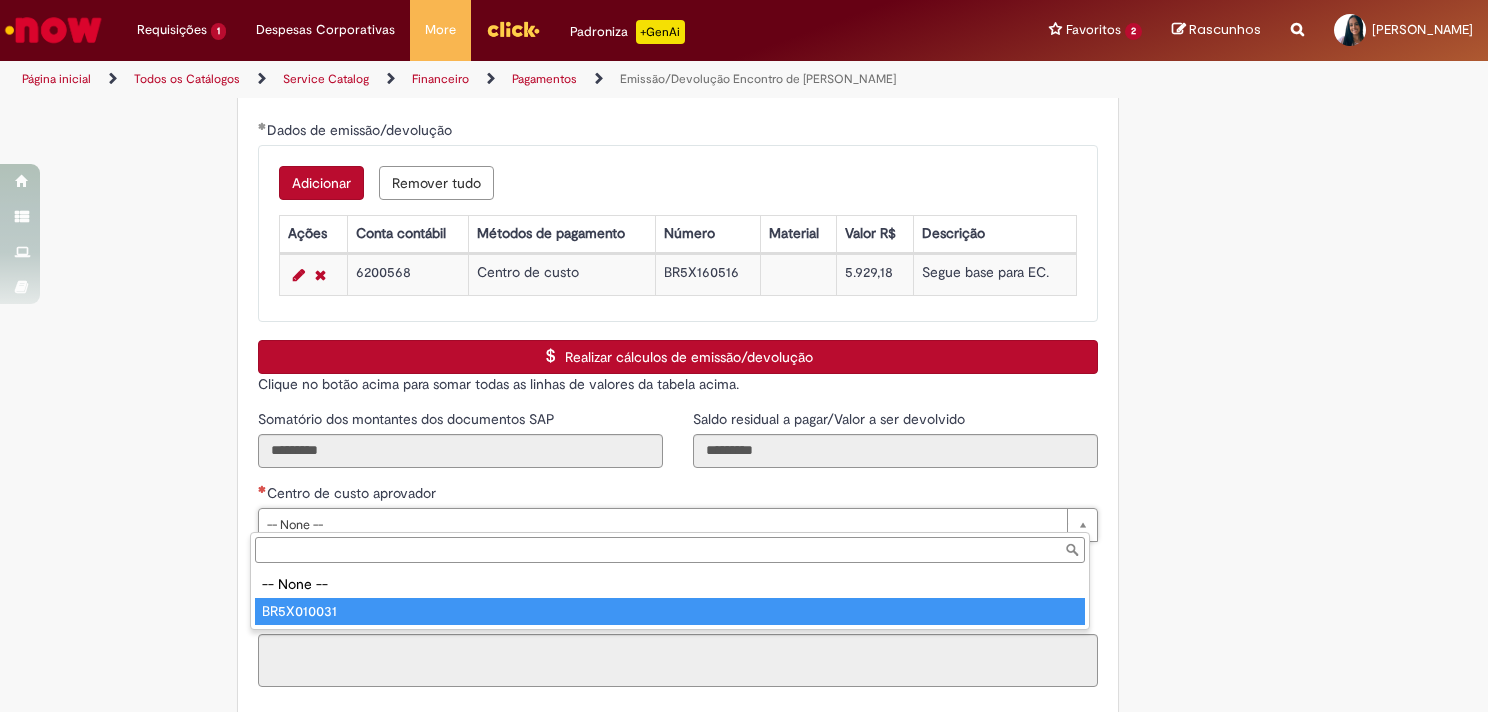 type on "**********" 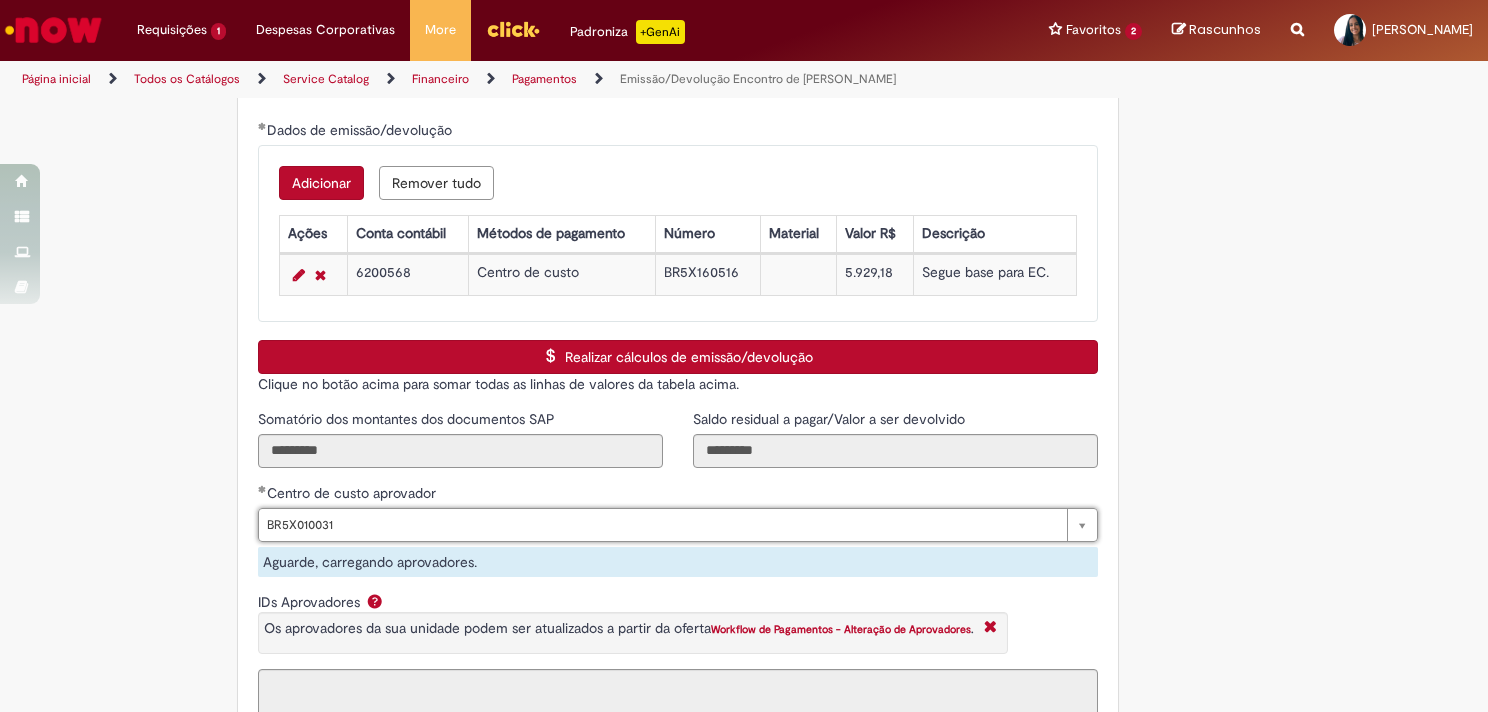 scroll, scrollTop: 2900, scrollLeft: 0, axis: vertical 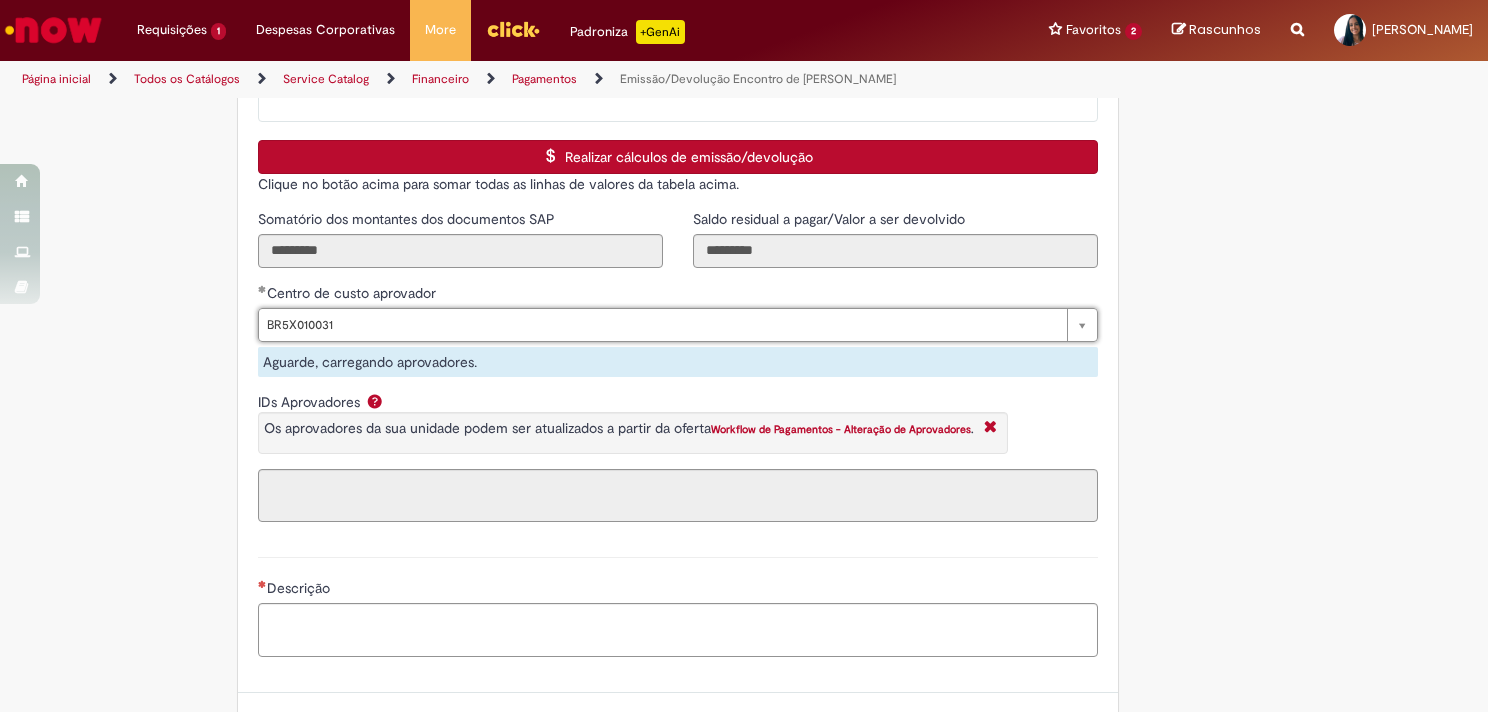 type on "**********" 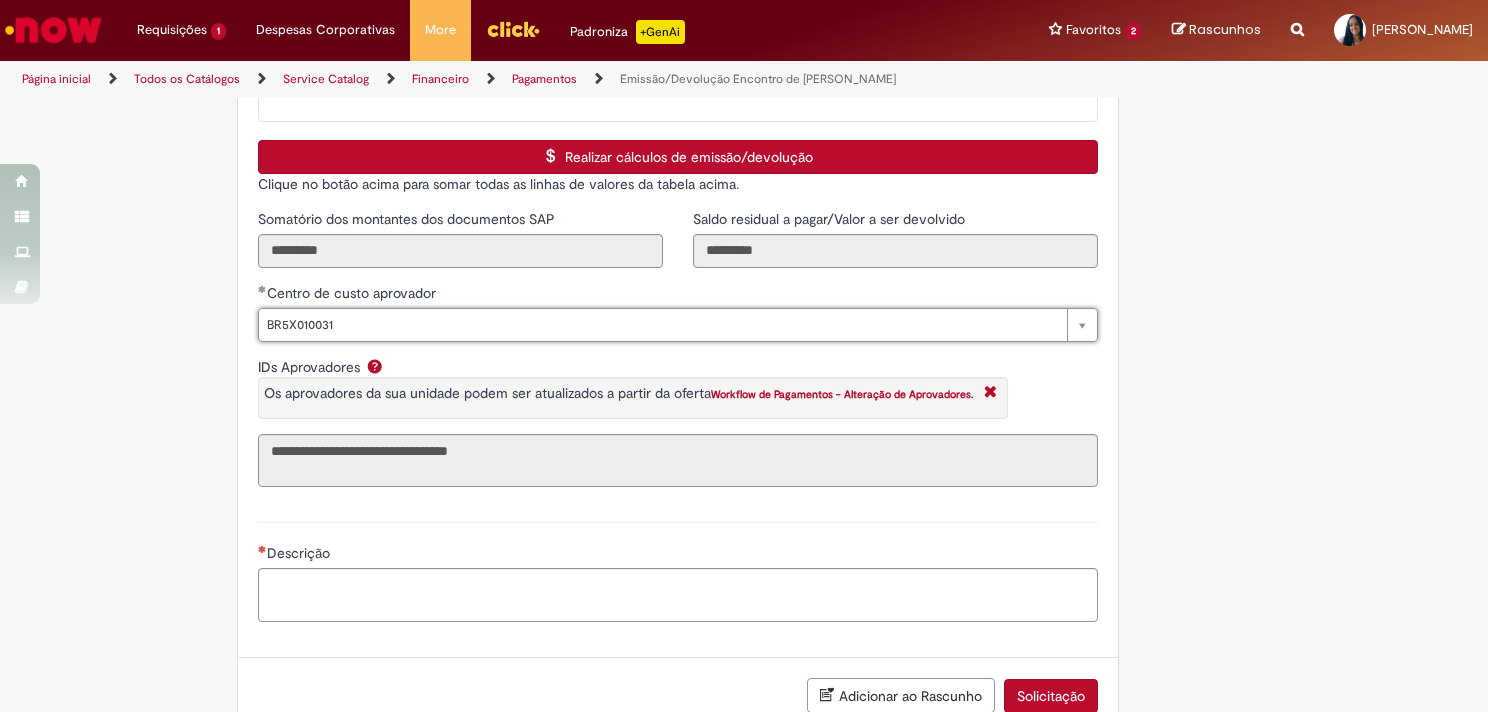 click on "Descrição" at bounding box center (678, 569) 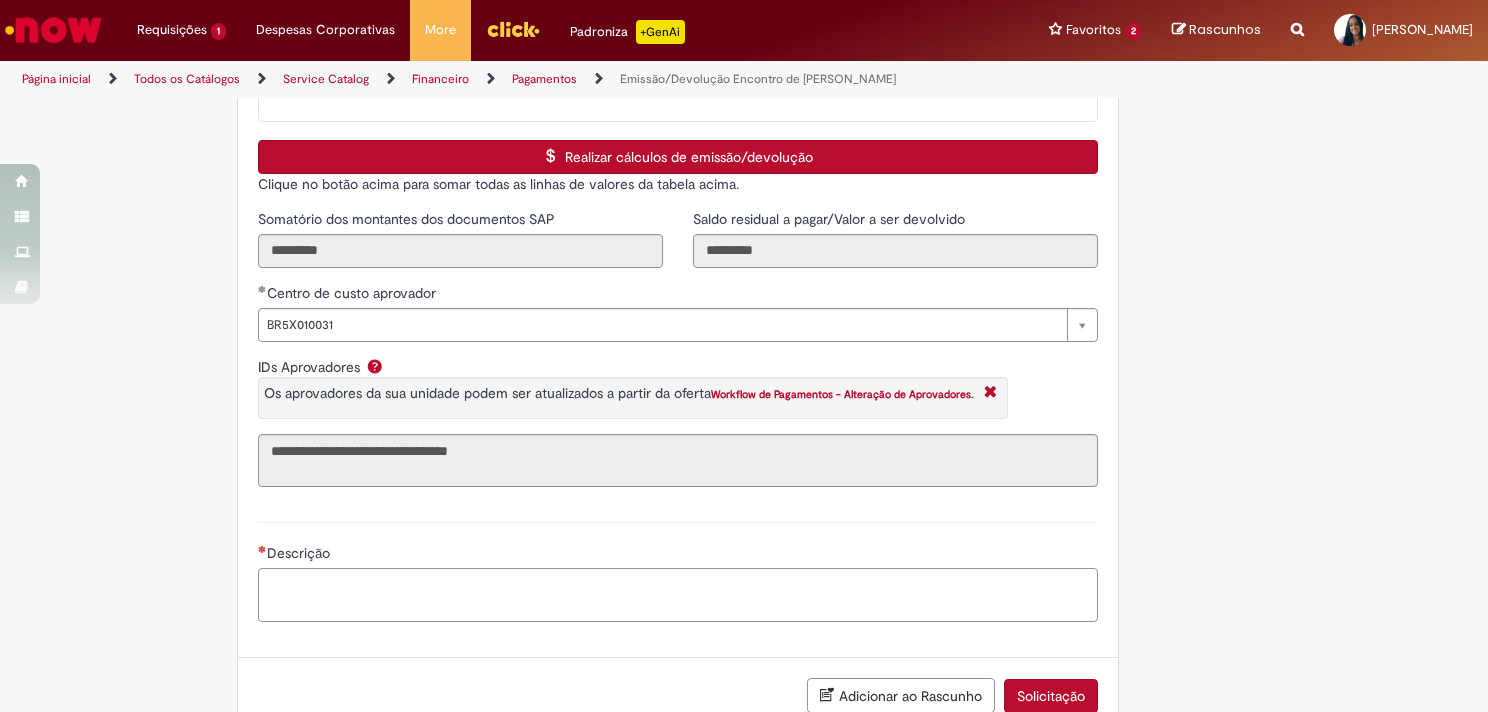 click on "Descrição" at bounding box center [678, 595] 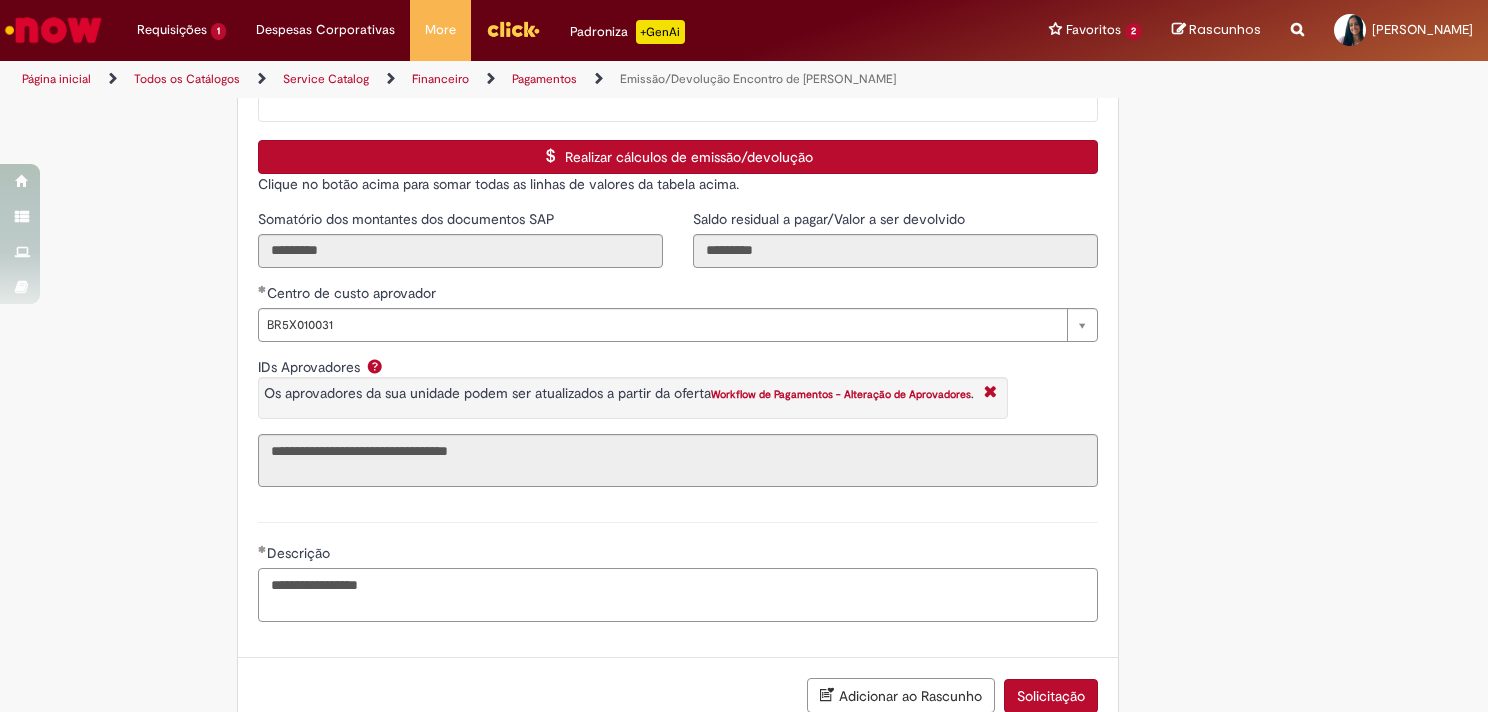 type on "**********" 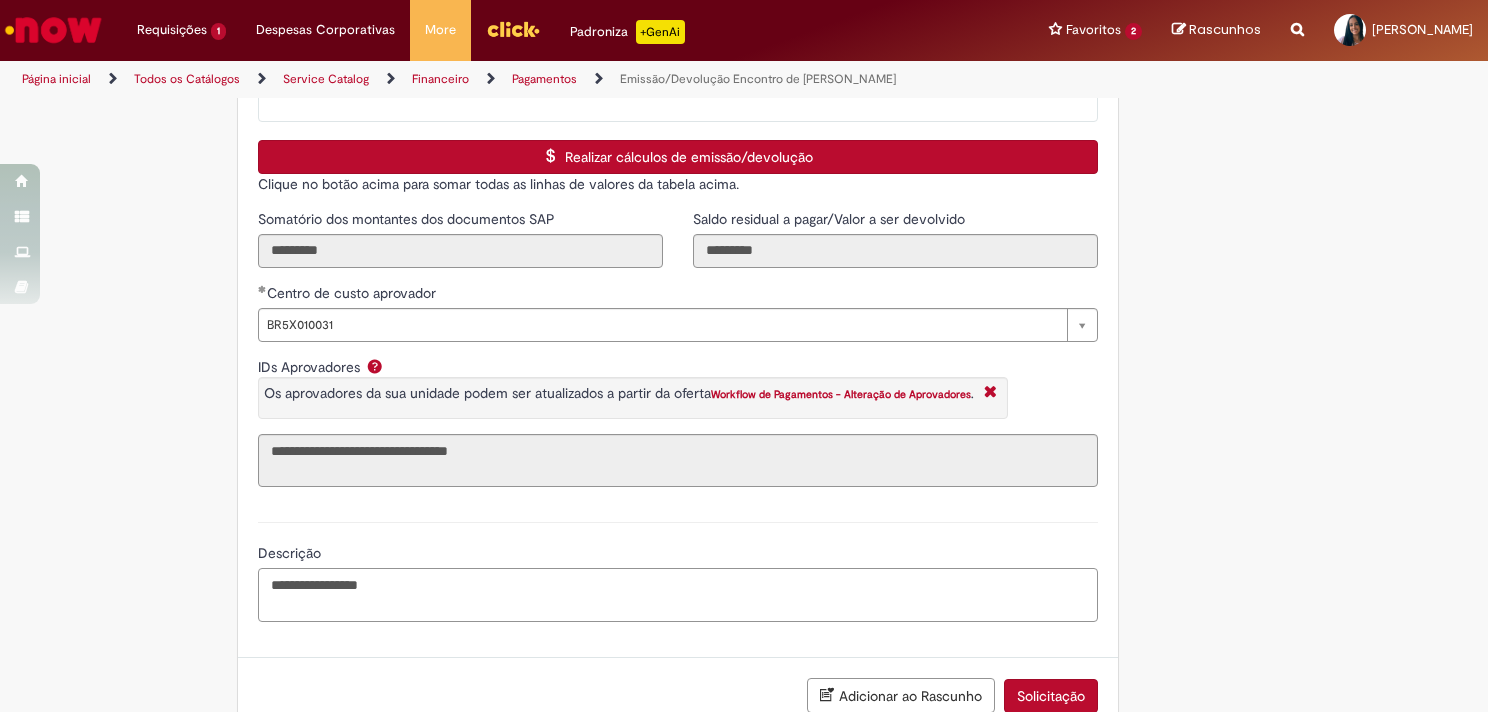 scroll, scrollTop: 3023, scrollLeft: 0, axis: vertical 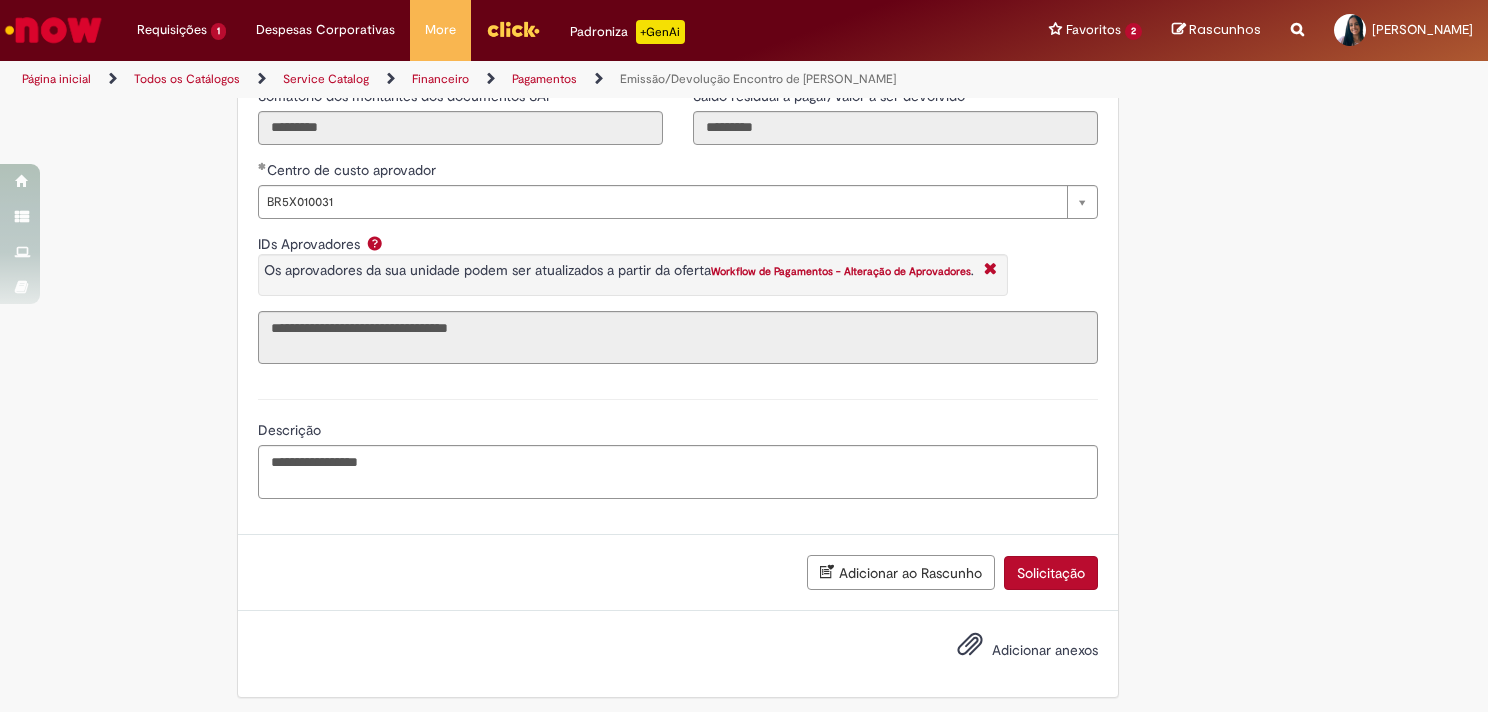 click at bounding box center [958, 650] 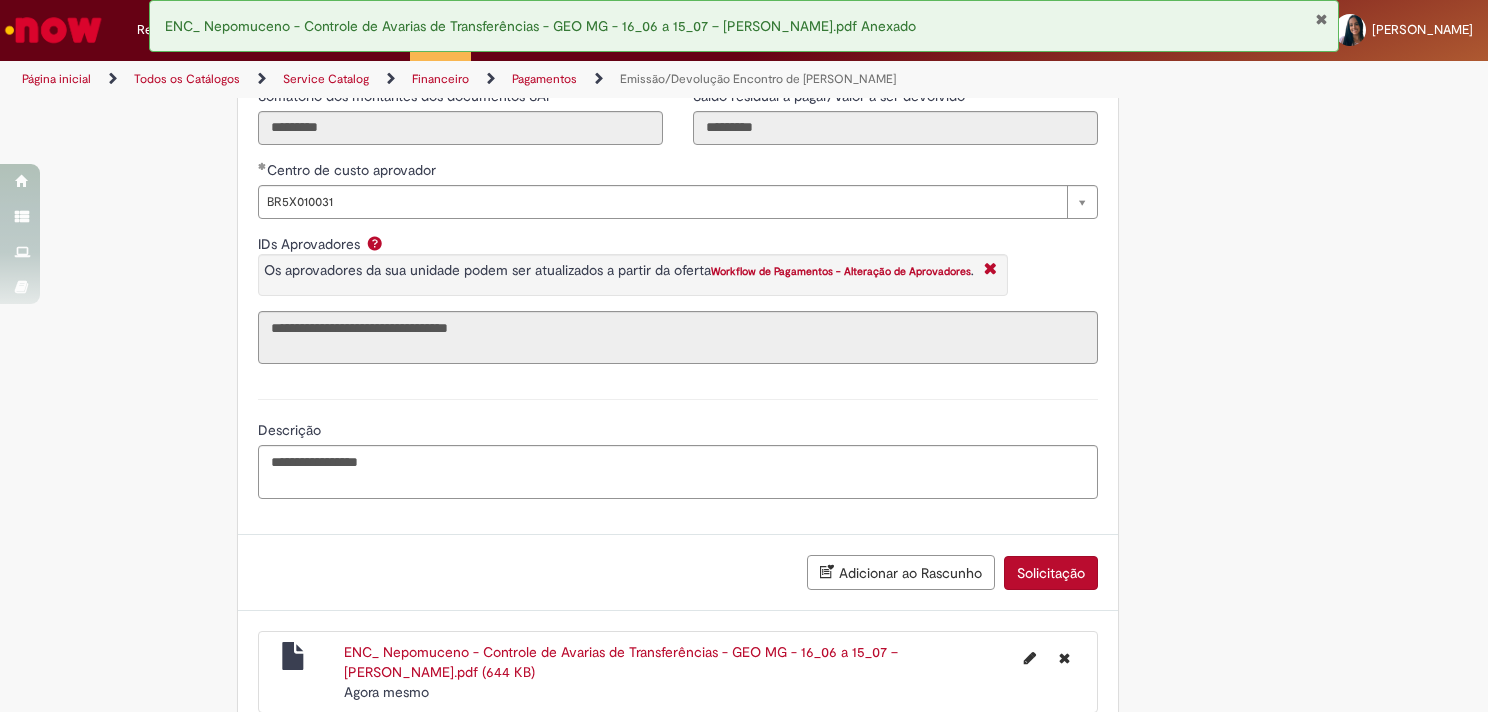 click on "Solicitação" at bounding box center [1051, 573] 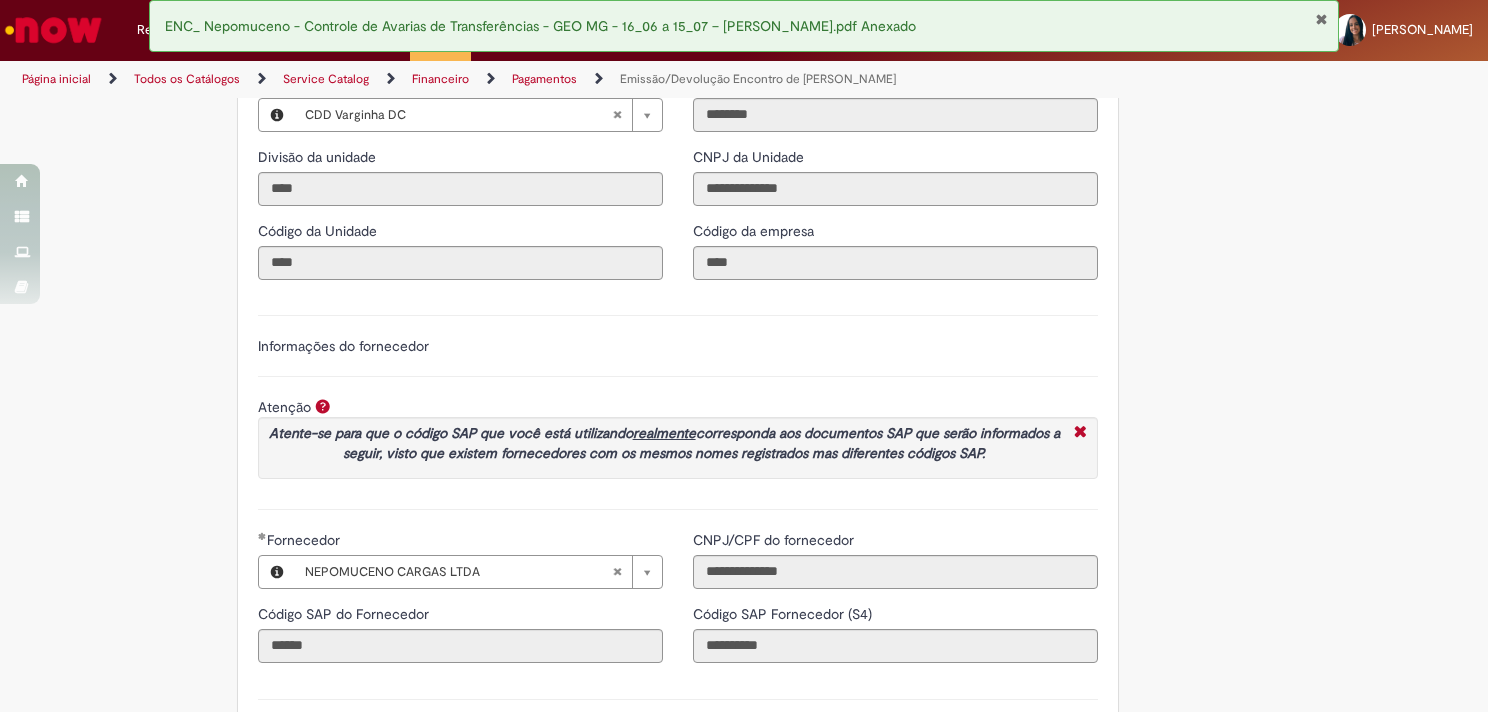 scroll, scrollTop: 1923, scrollLeft: 0, axis: vertical 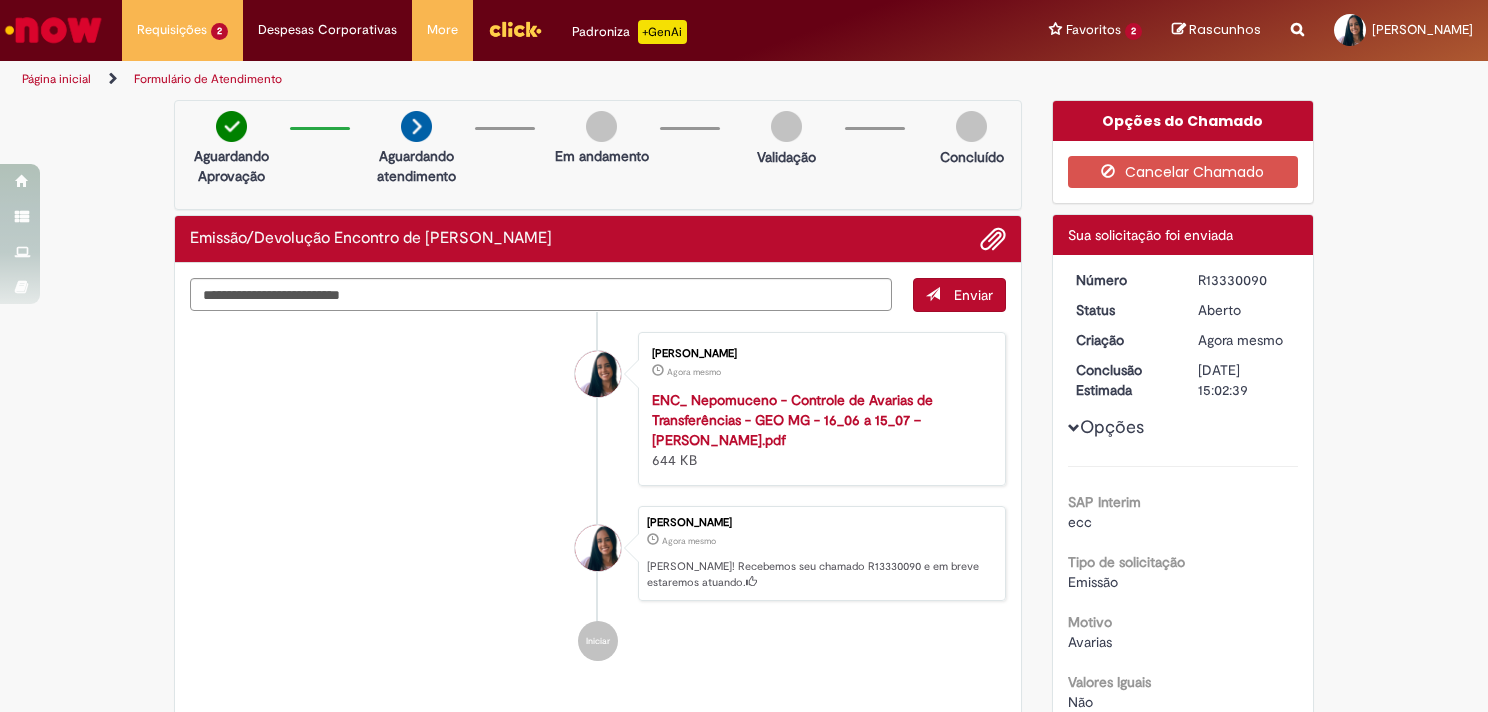 click on "Página inicial" at bounding box center (56, 79) 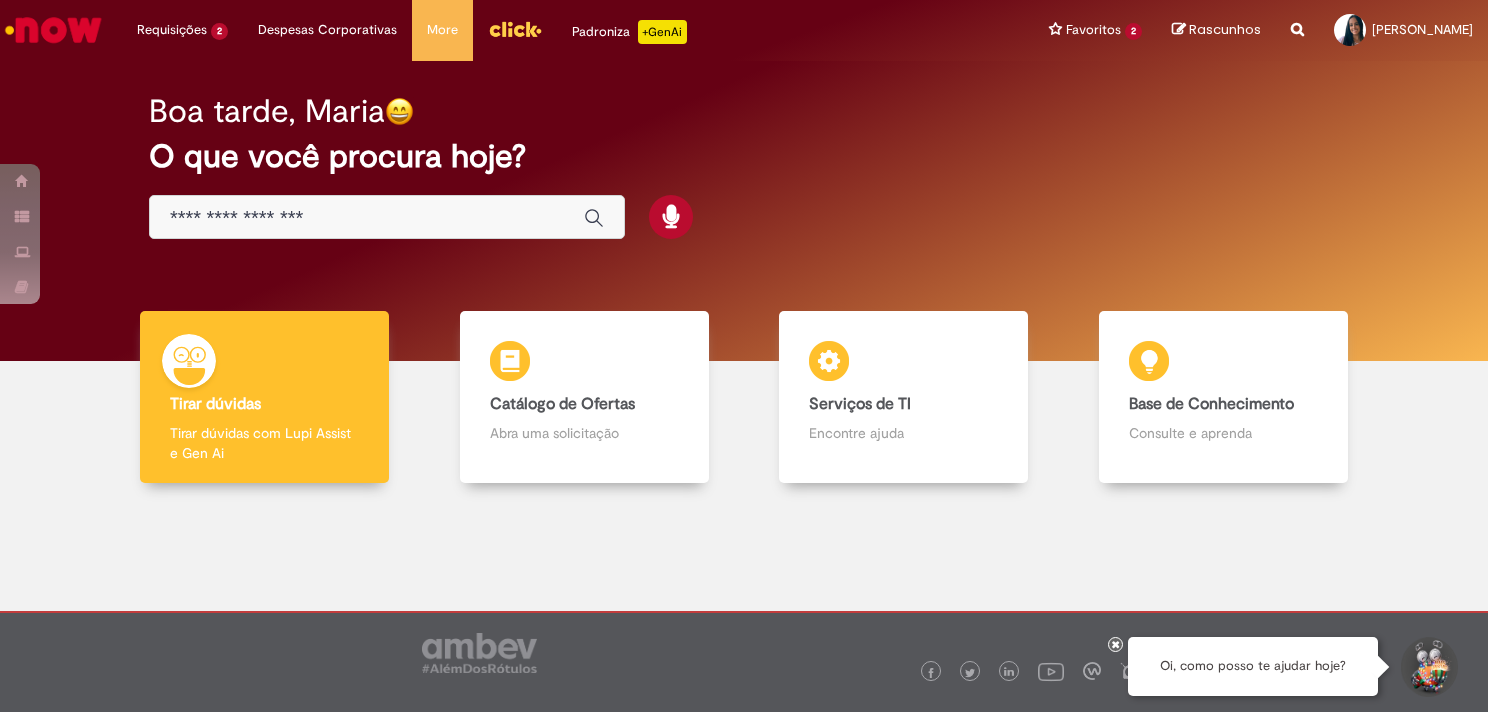 click at bounding box center [367, 218] 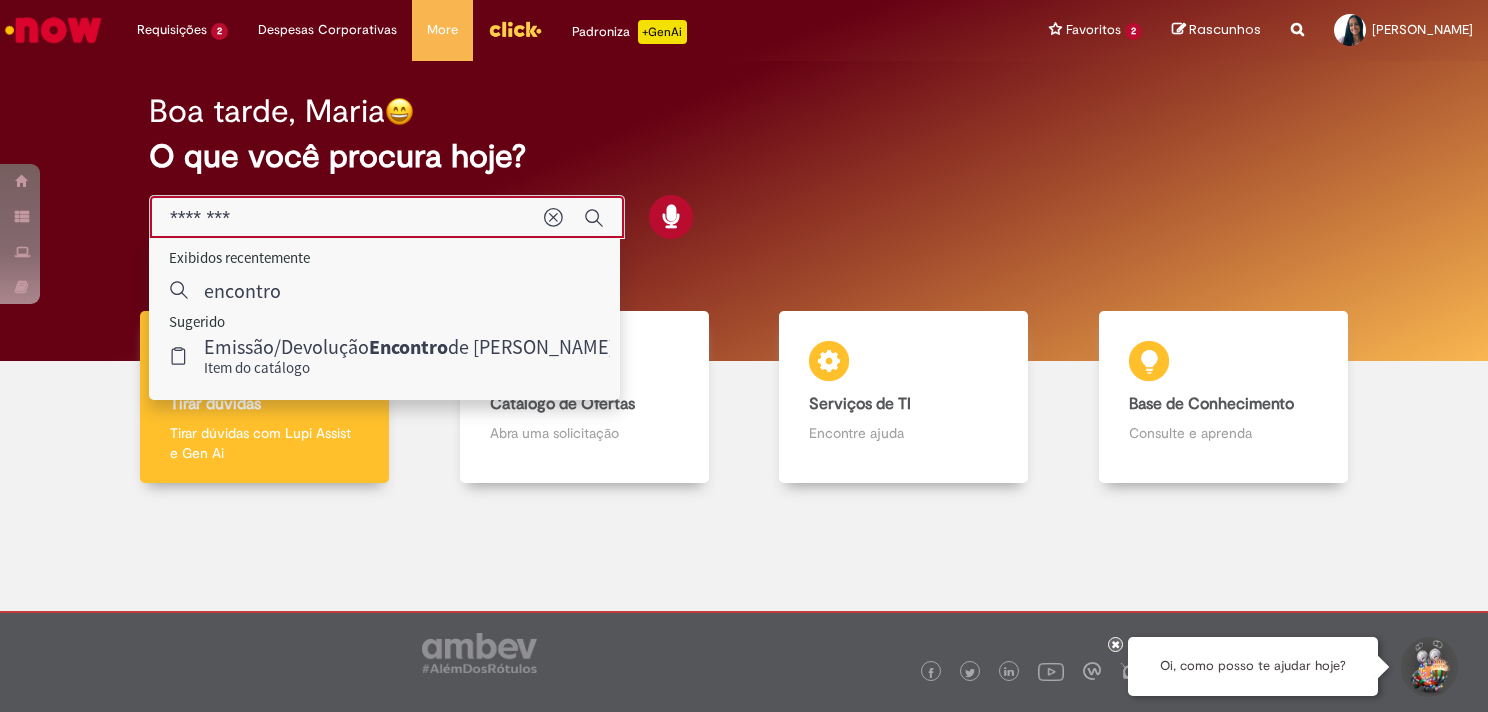 type on "********" 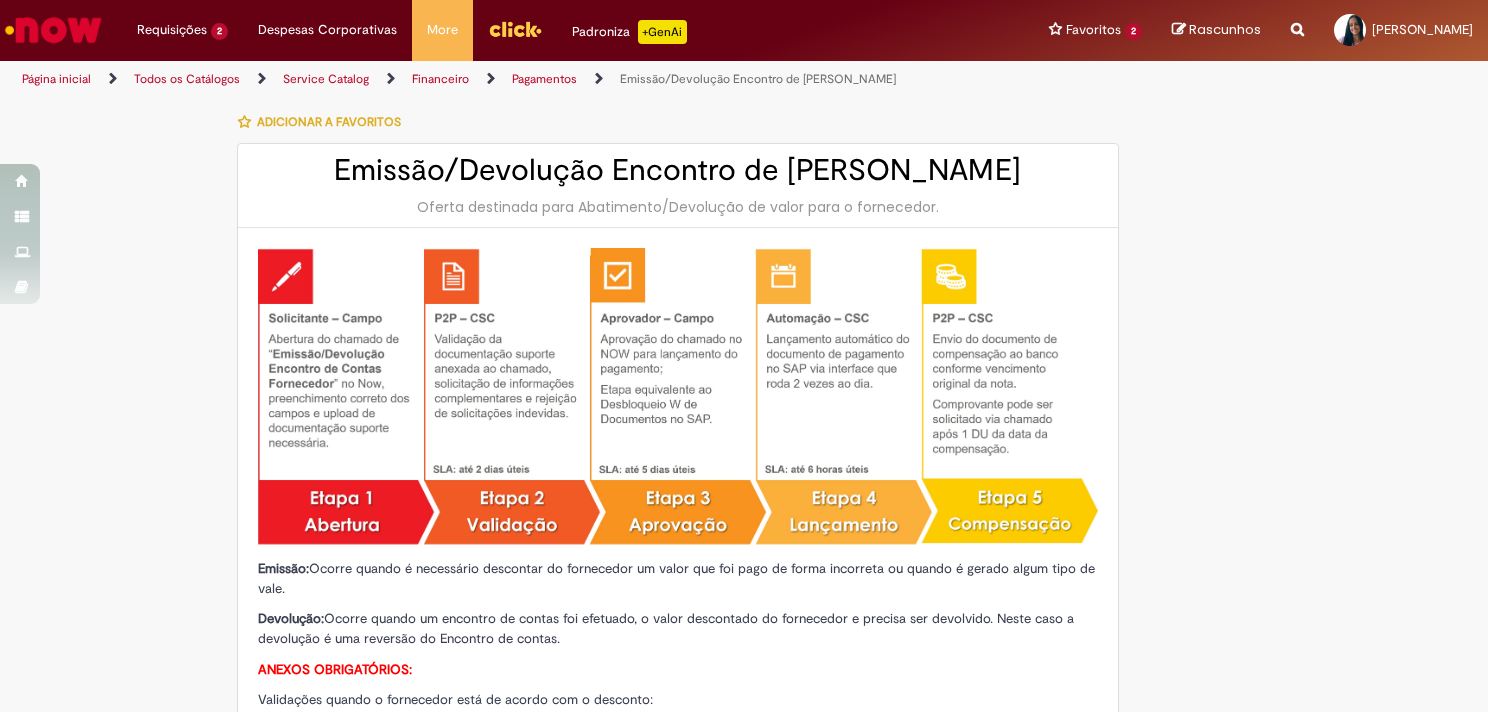 type on "********" 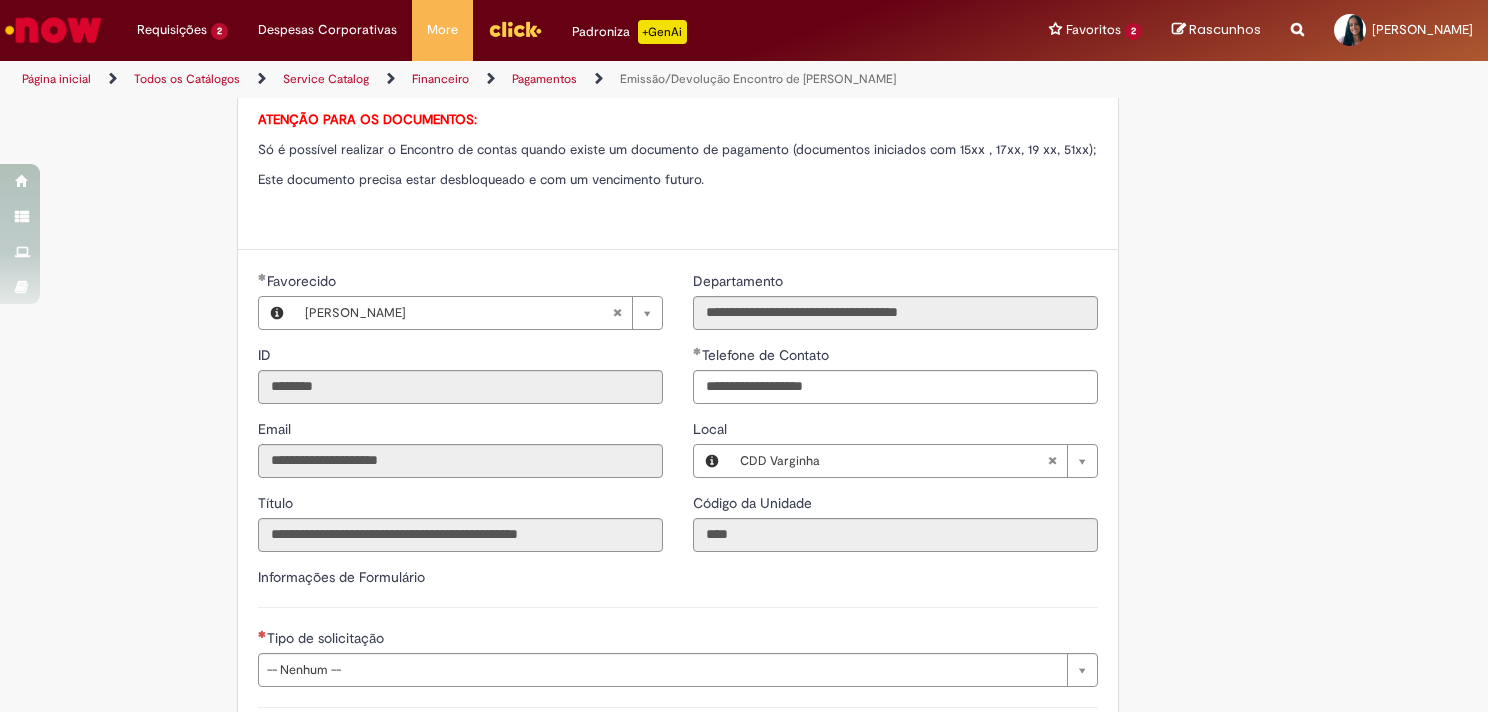 scroll, scrollTop: 1100, scrollLeft: 0, axis: vertical 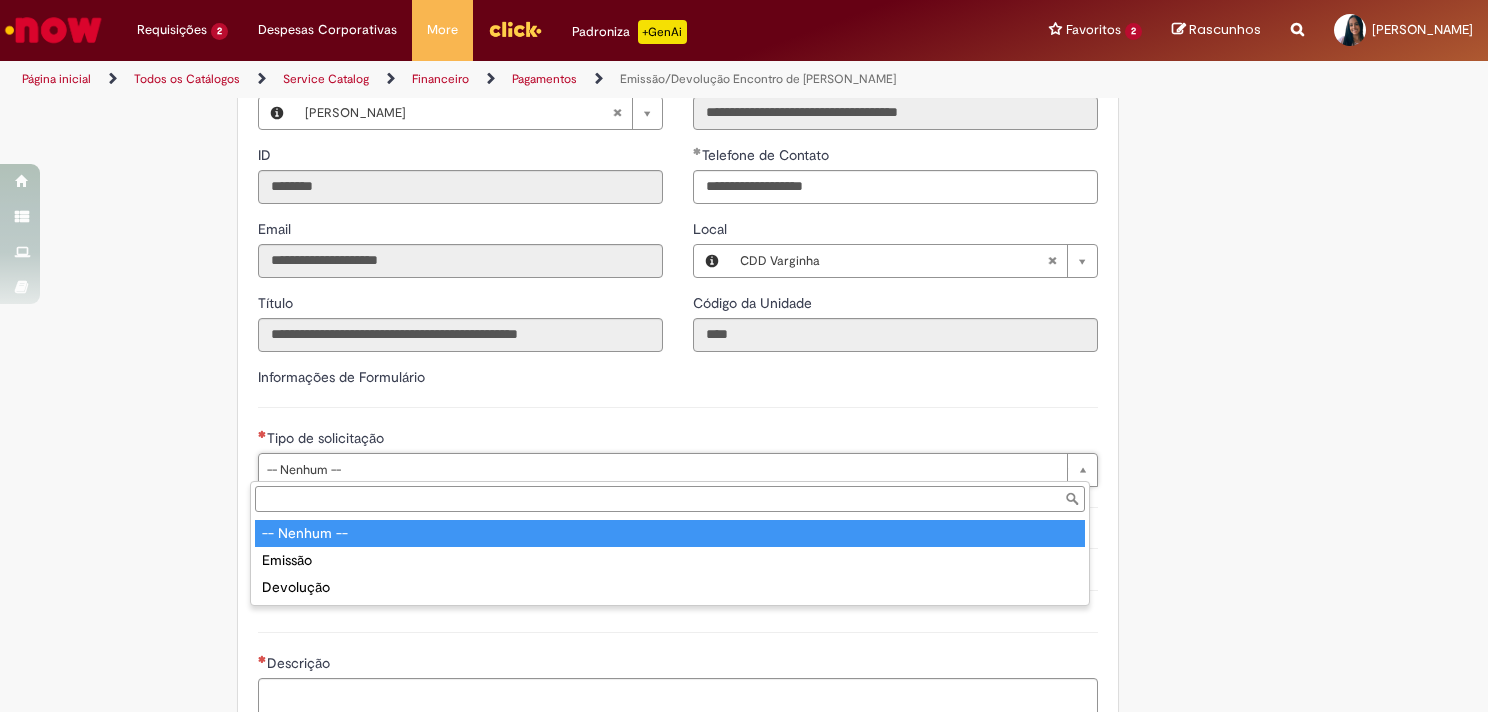 drag, startPoint x: 633, startPoint y: 472, endPoint x: 630, endPoint y: 508, distance: 36.124783 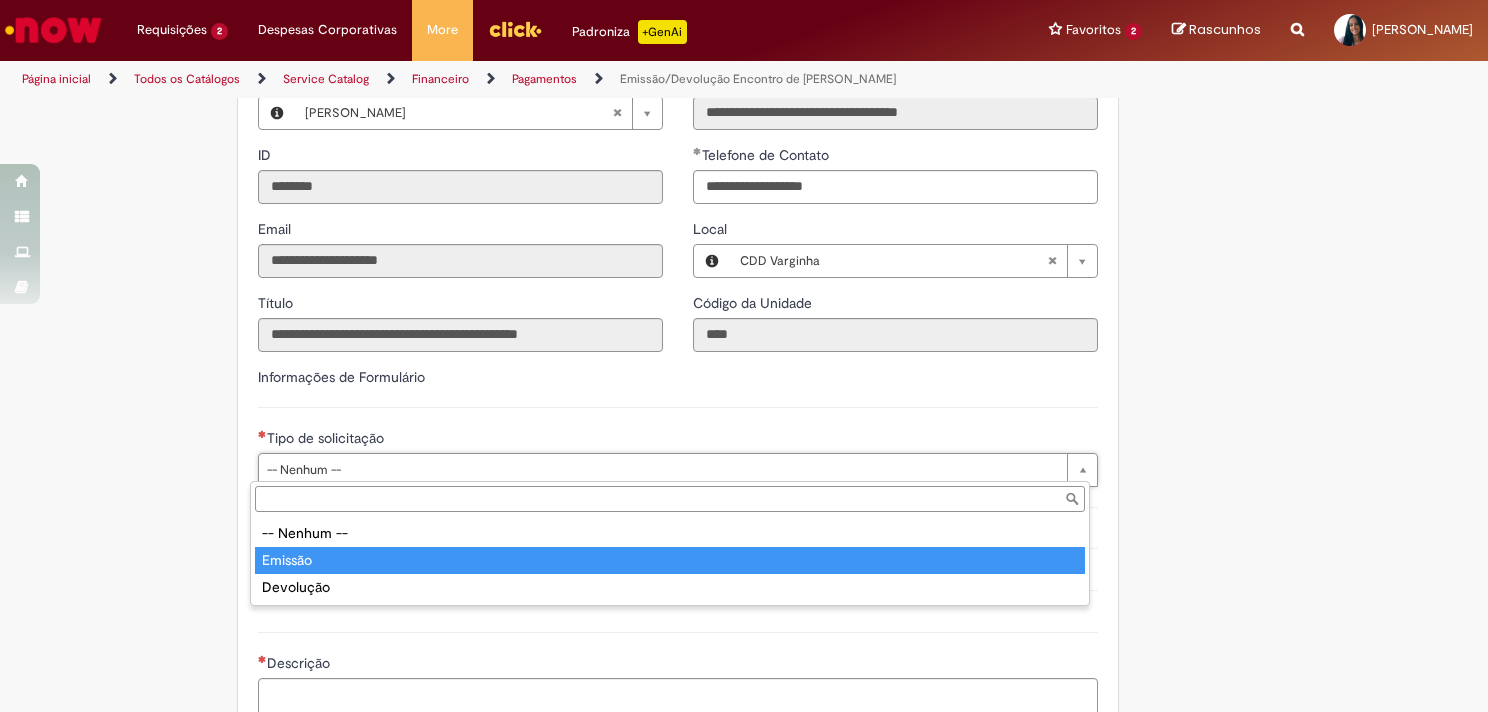 type on "*******" 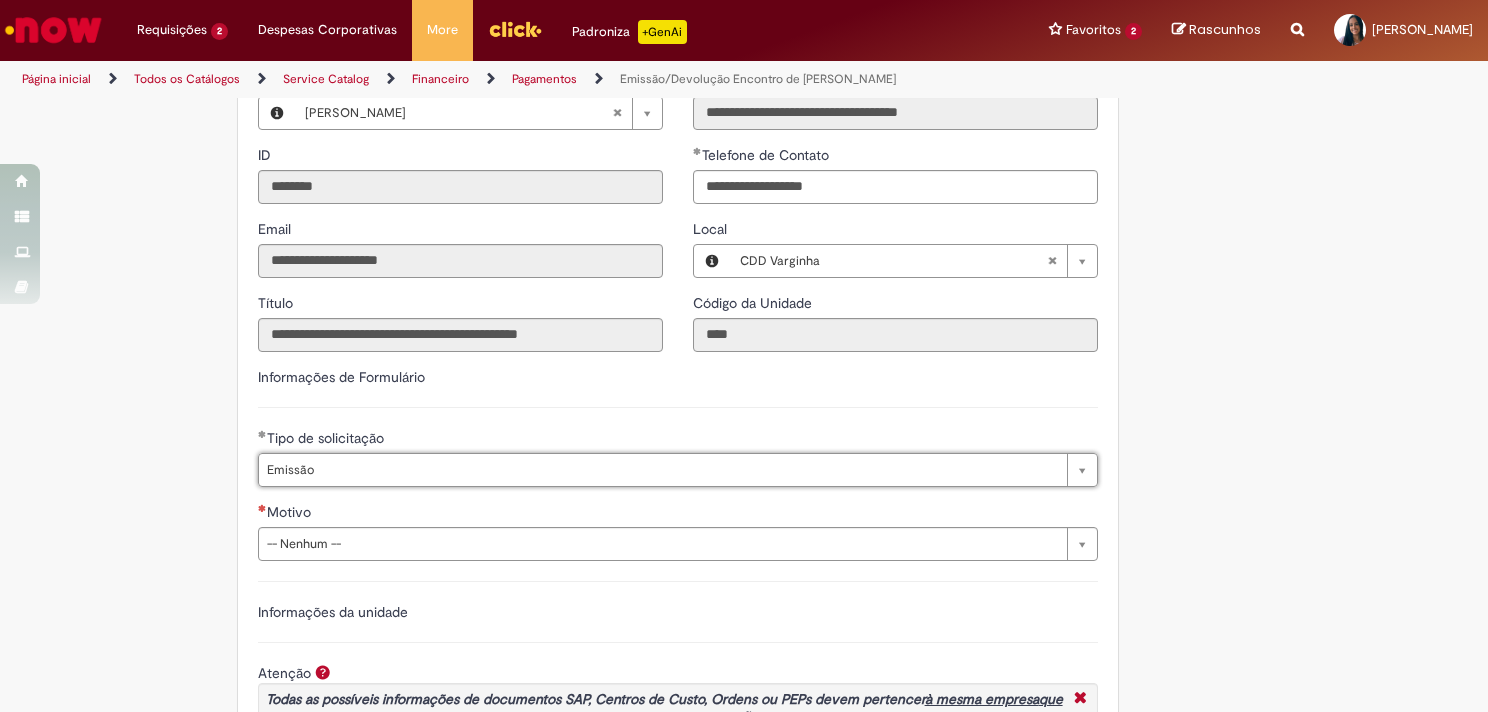 scroll, scrollTop: 1200, scrollLeft: 0, axis: vertical 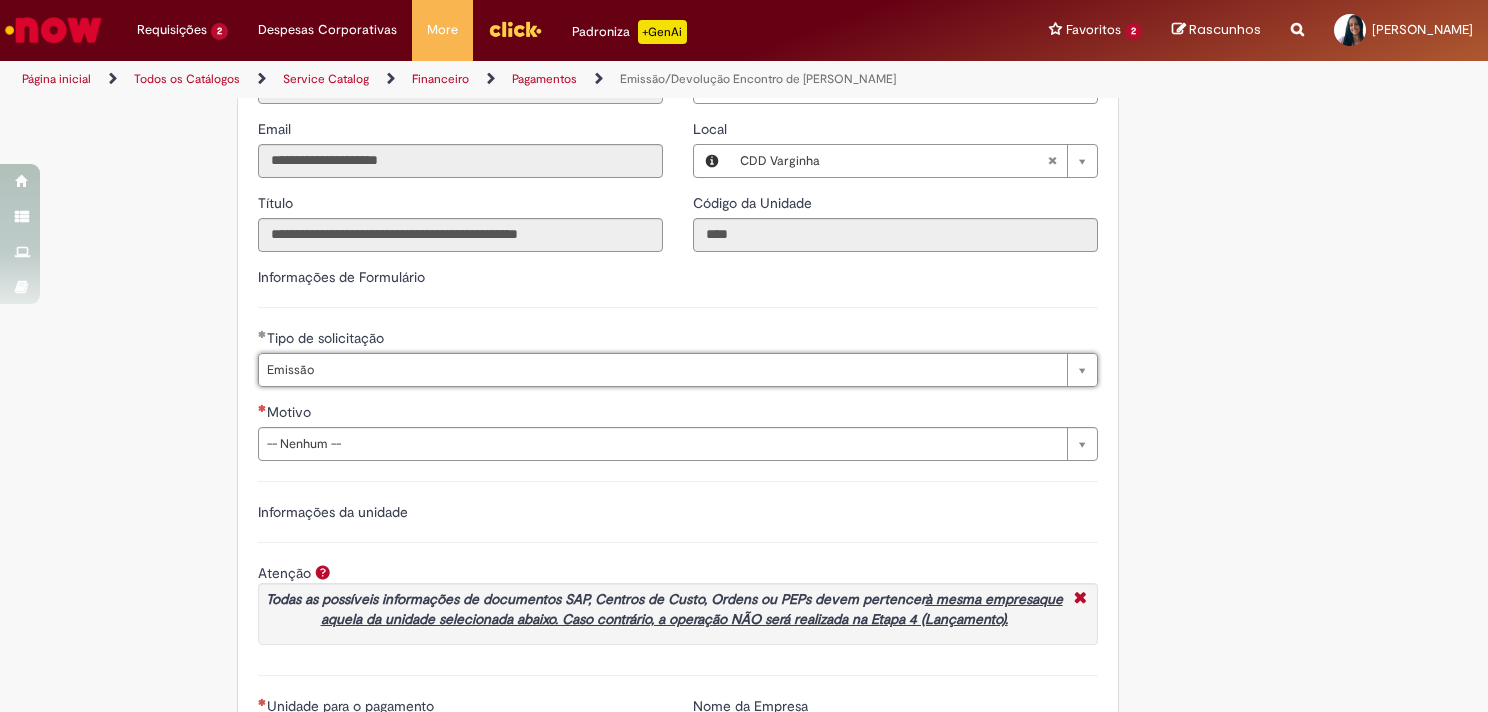 drag, startPoint x: 556, startPoint y: 543, endPoint x: 564, endPoint y: 530, distance: 15.264338 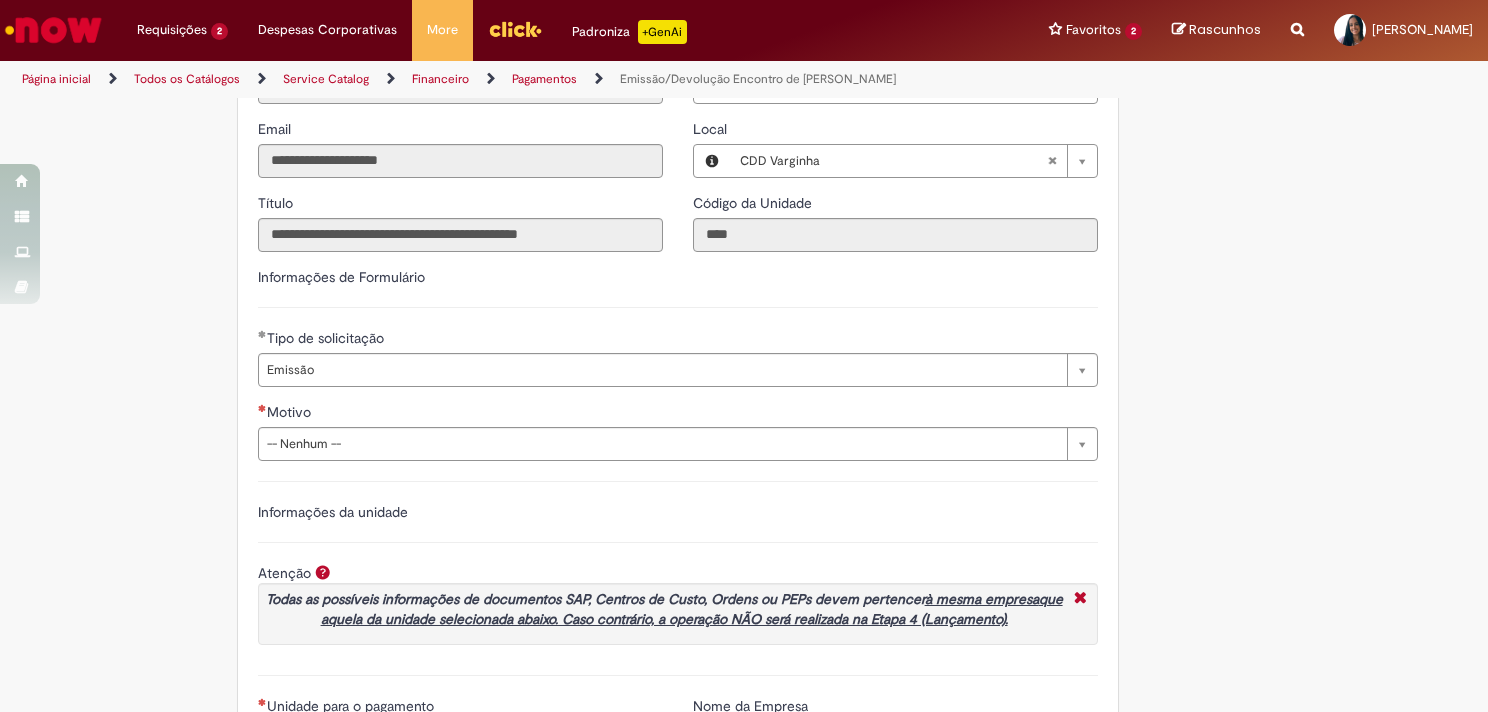 drag, startPoint x: 572, startPoint y: 426, endPoint x: 579, endPoint y: 441, distance: 16.552946 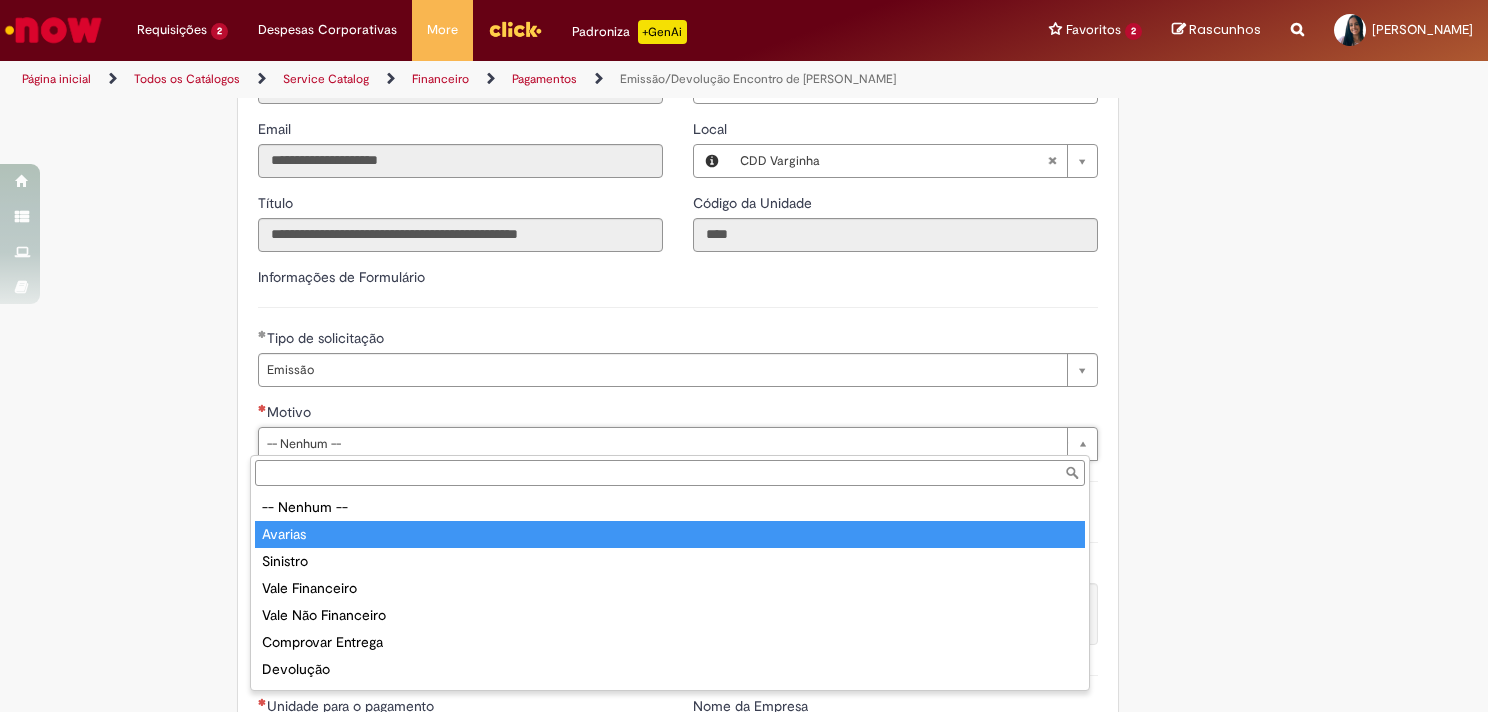 type on "*******" 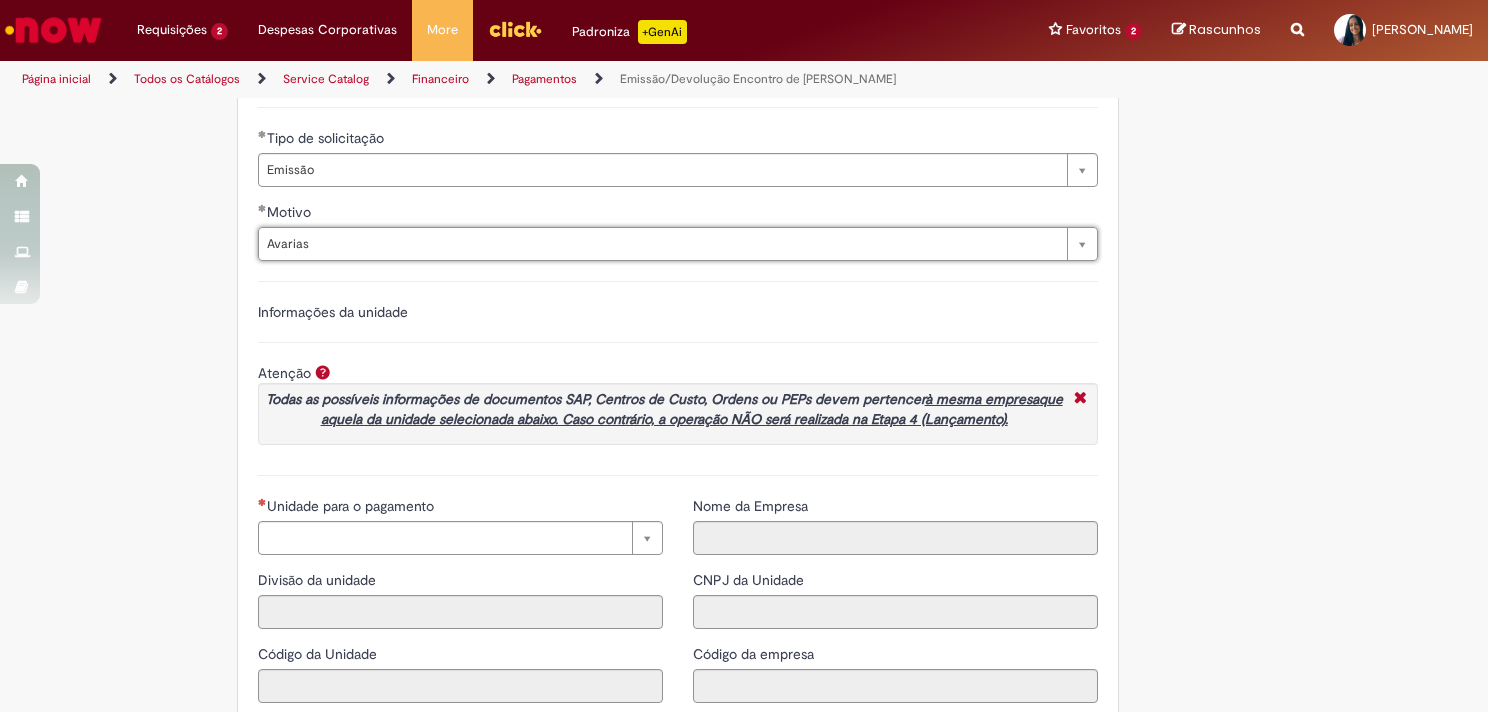 scroll, scrollTop: 1600, scrollLeft: 0, axis: vertical 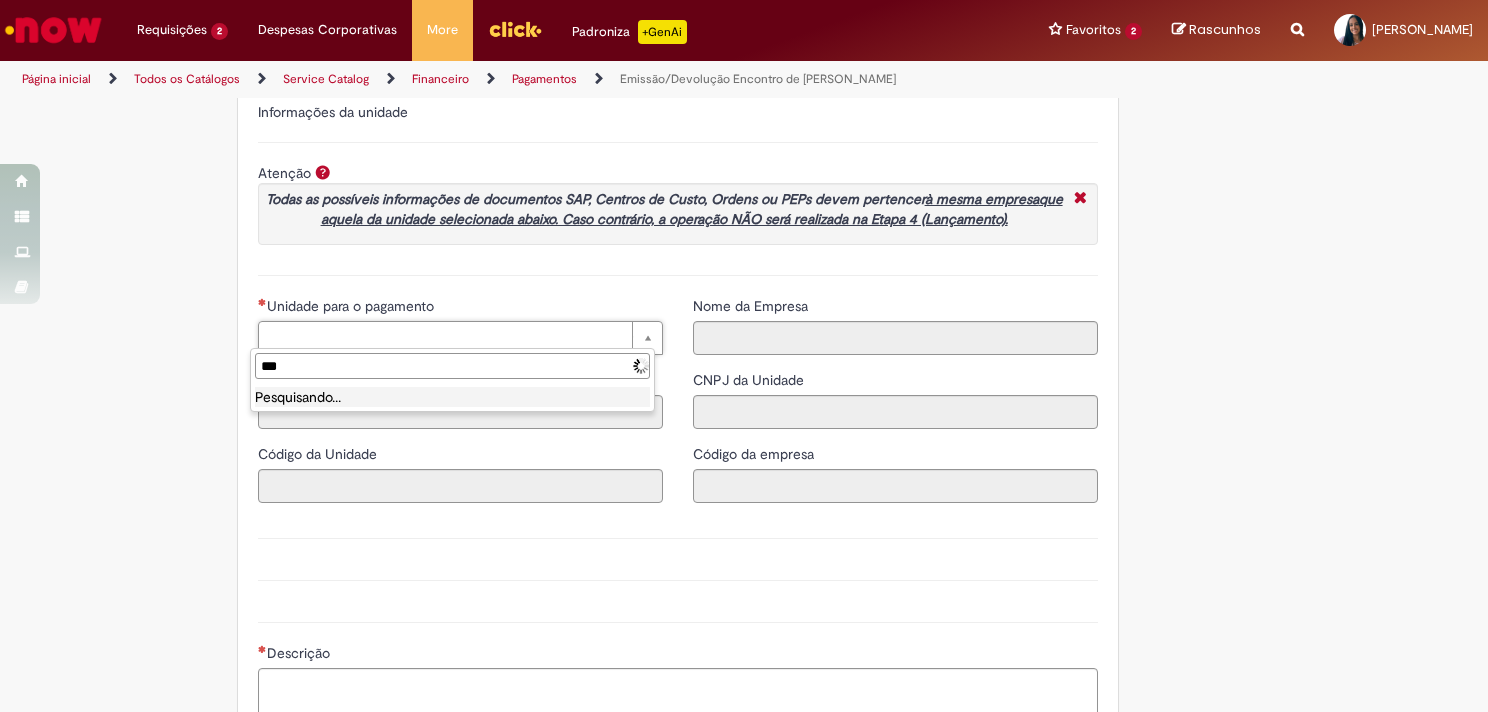 type on "****" 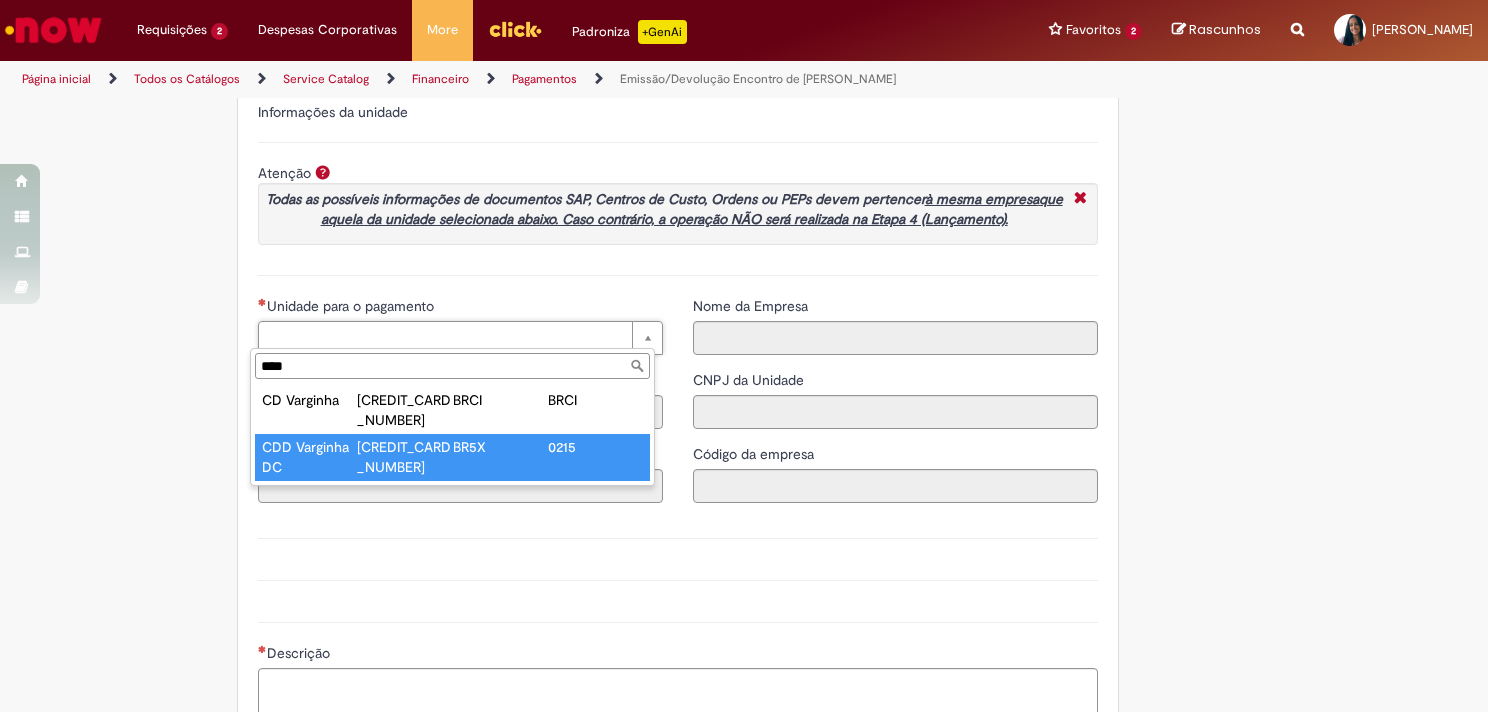 type on "**********" 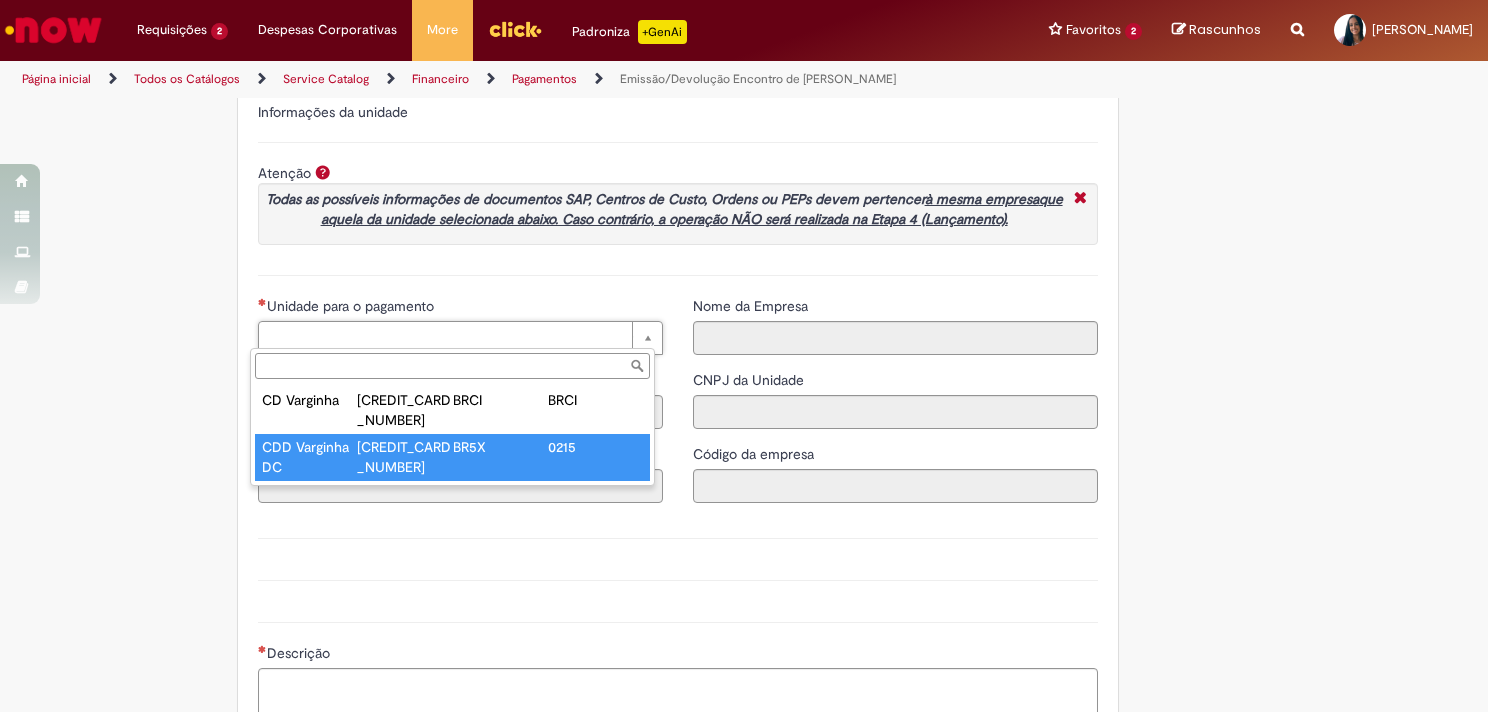 type on "****" 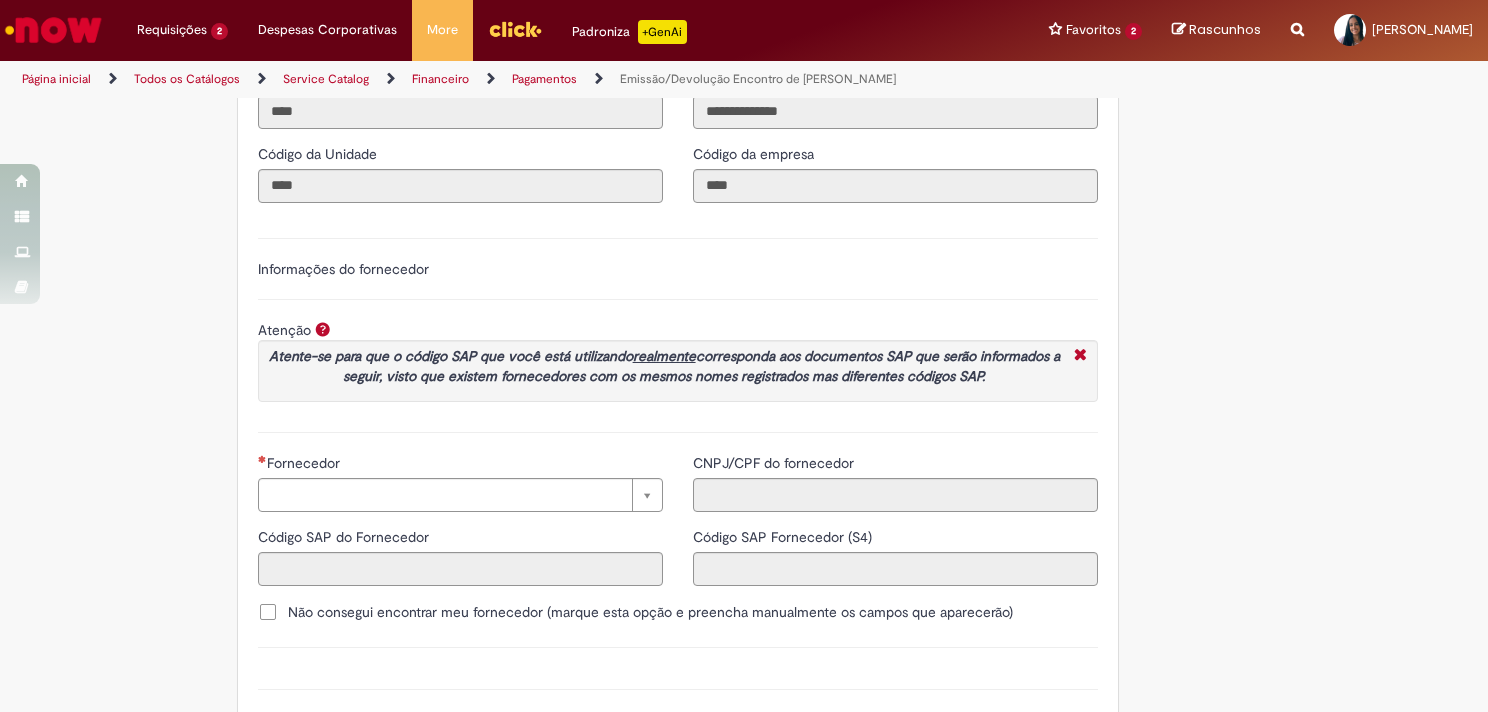 scroll, scrollTop: 2000, scrollLeft: 0, axis: vertical 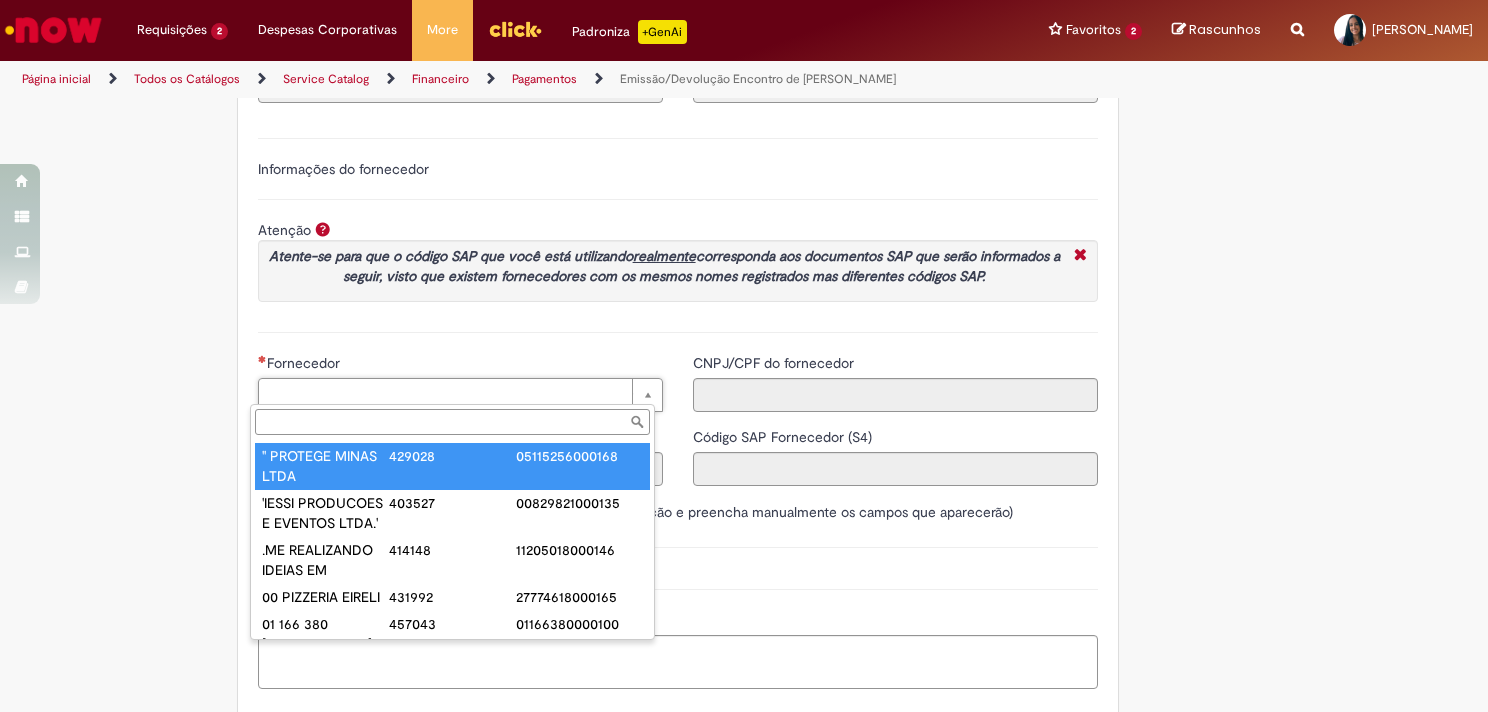 paste on "******" 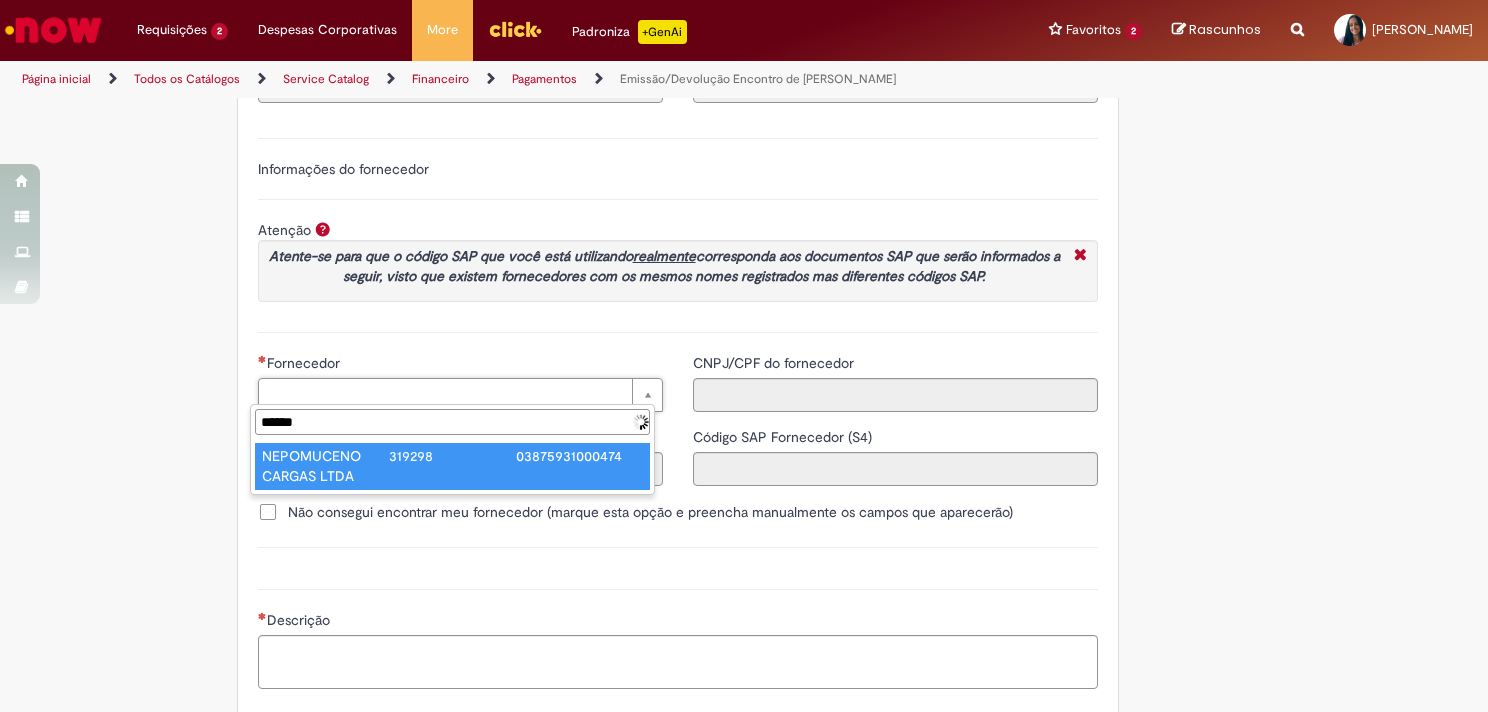 type on "******" 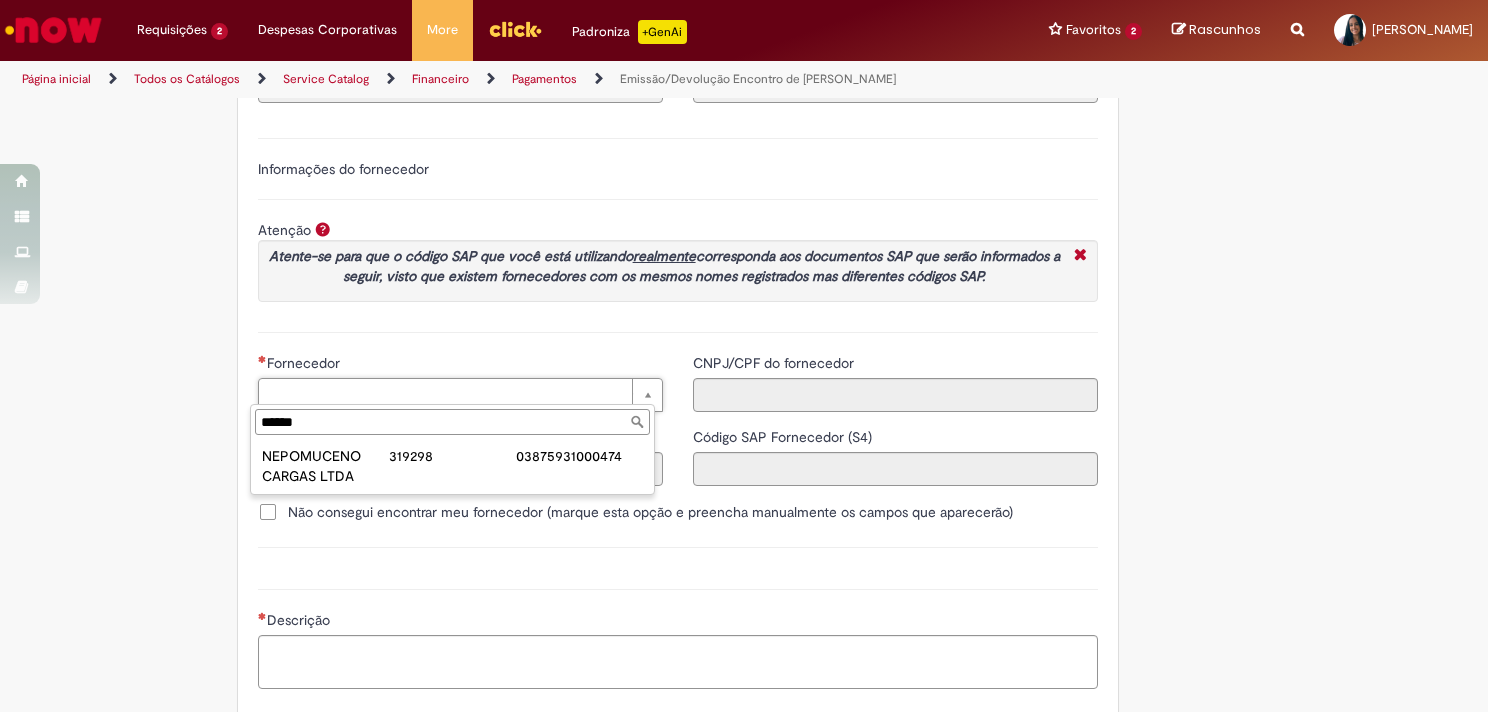 click on "NEPOMUCENO CARGAS LTDA 319298 03875931000474" at bounding box center (452, 466) 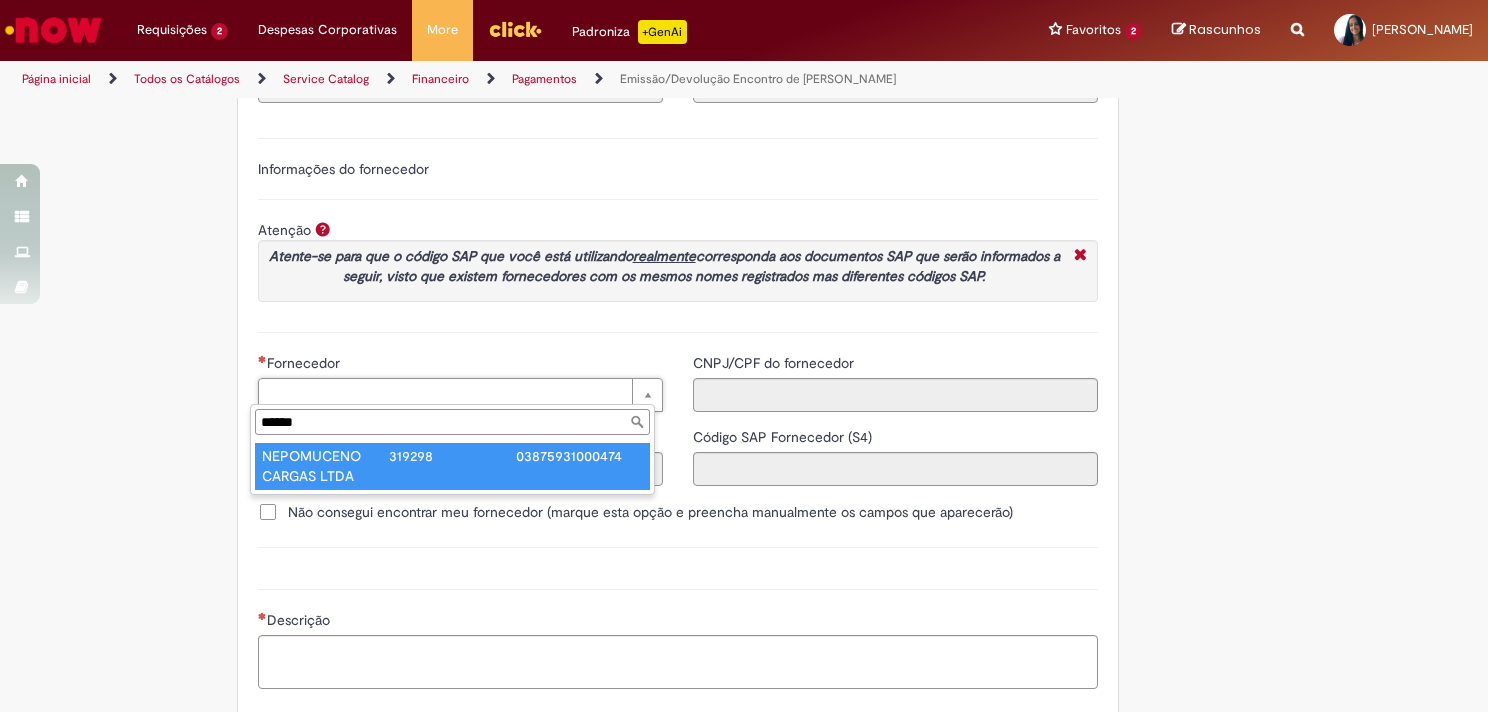 type on "**********" 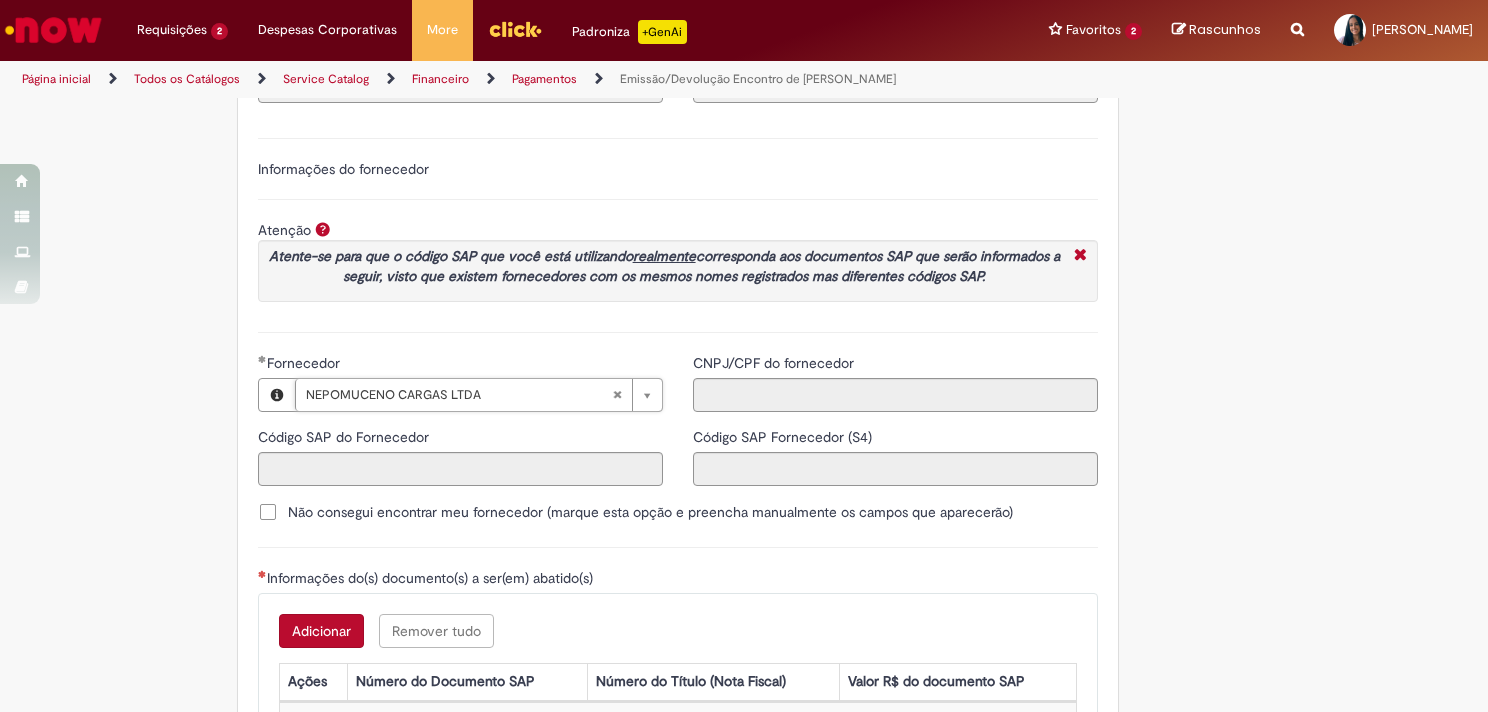 type on "******" 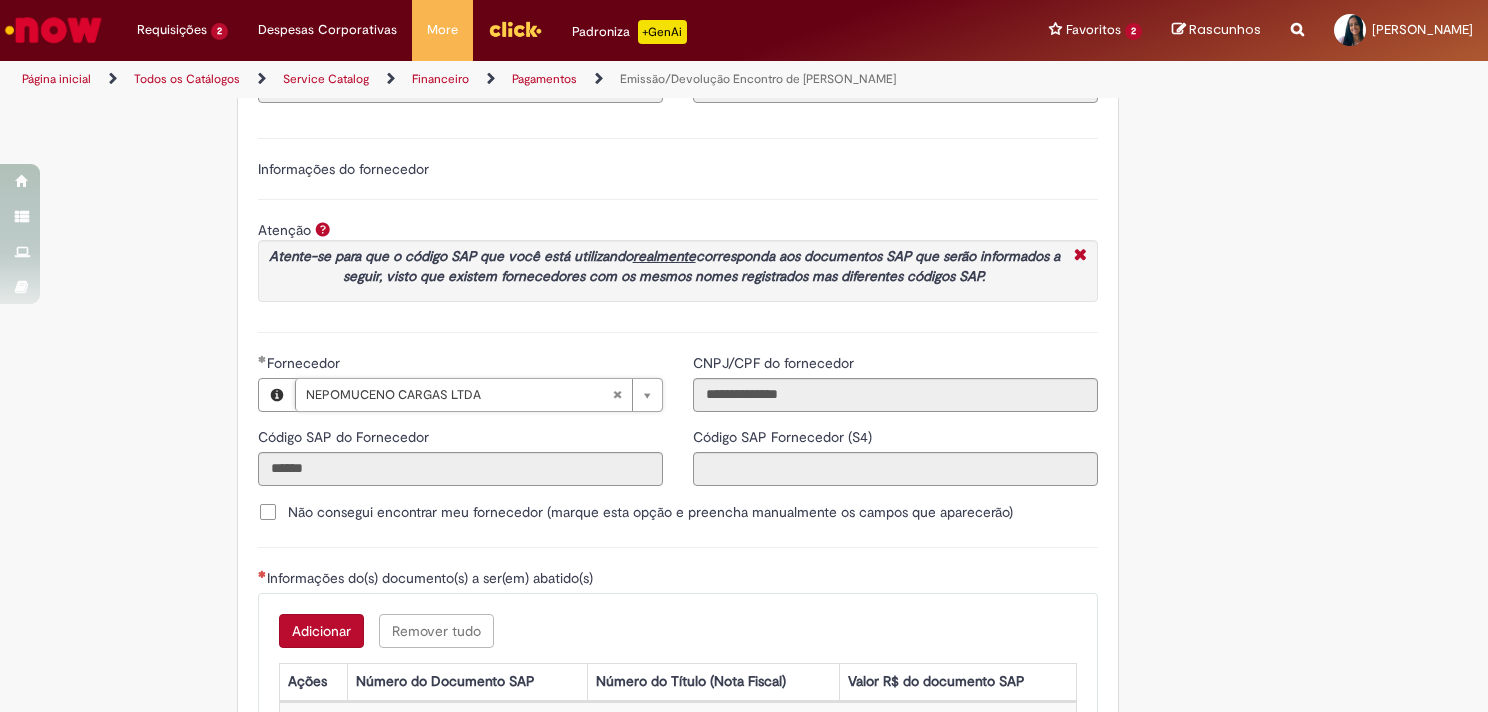type on "**********" 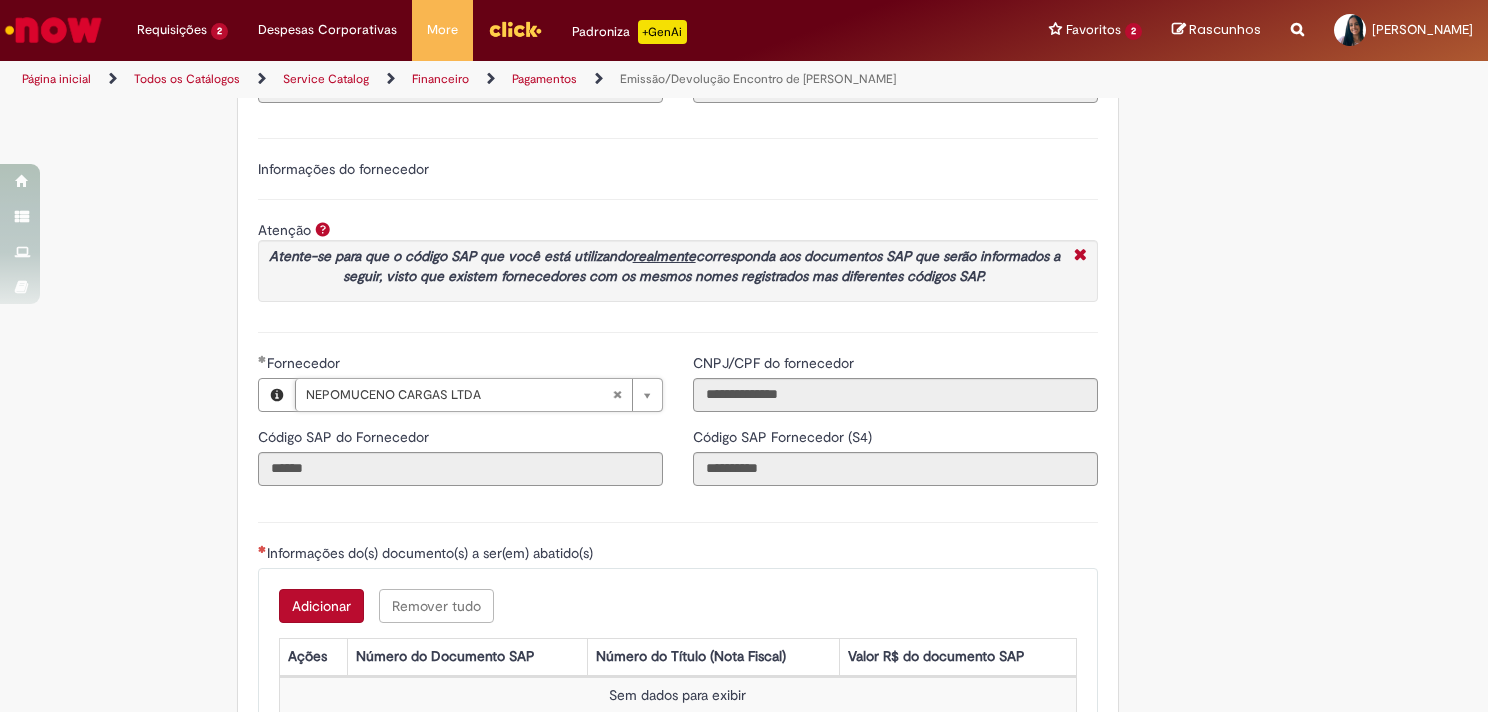scroll, scrollTop: 2100, scrollLeft: 0, axis: vertical 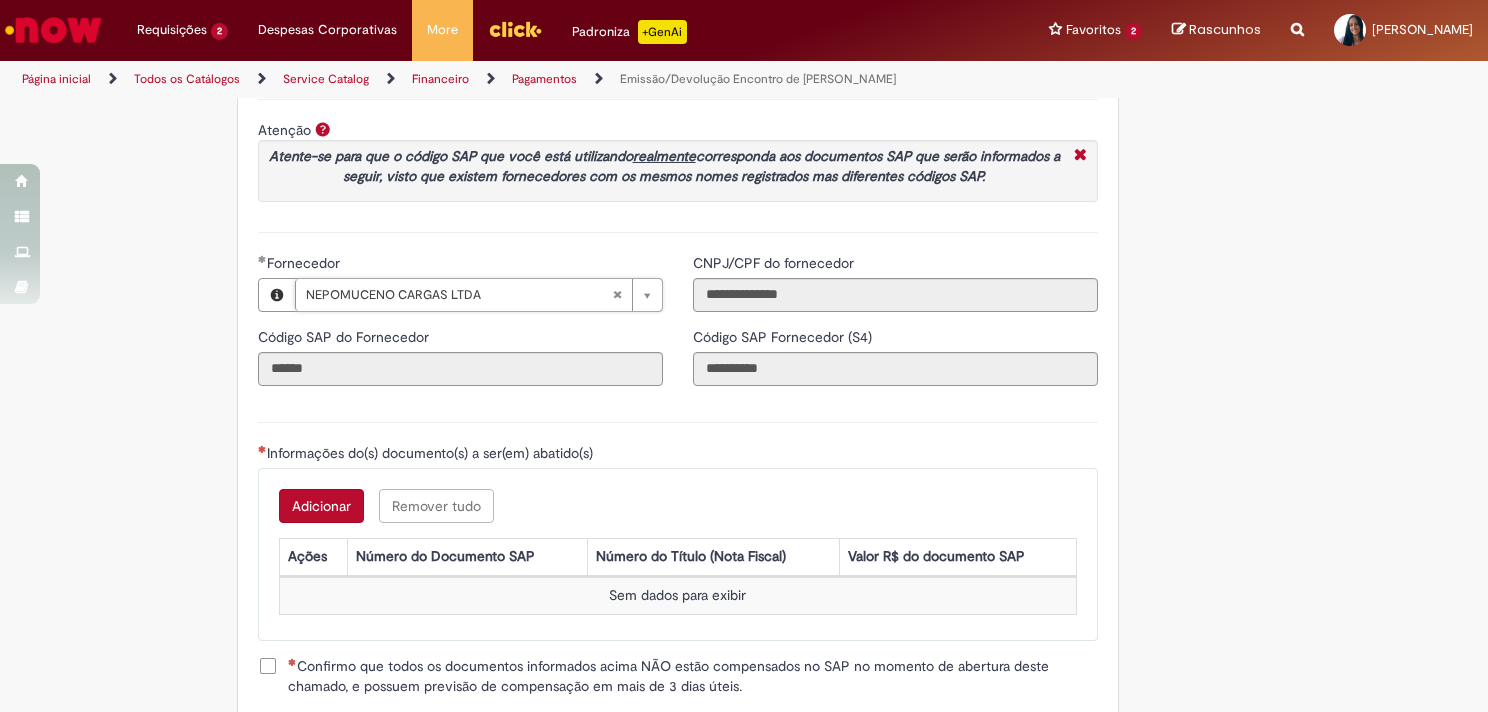click on "Adicionar" at bounding box center [321, 506] 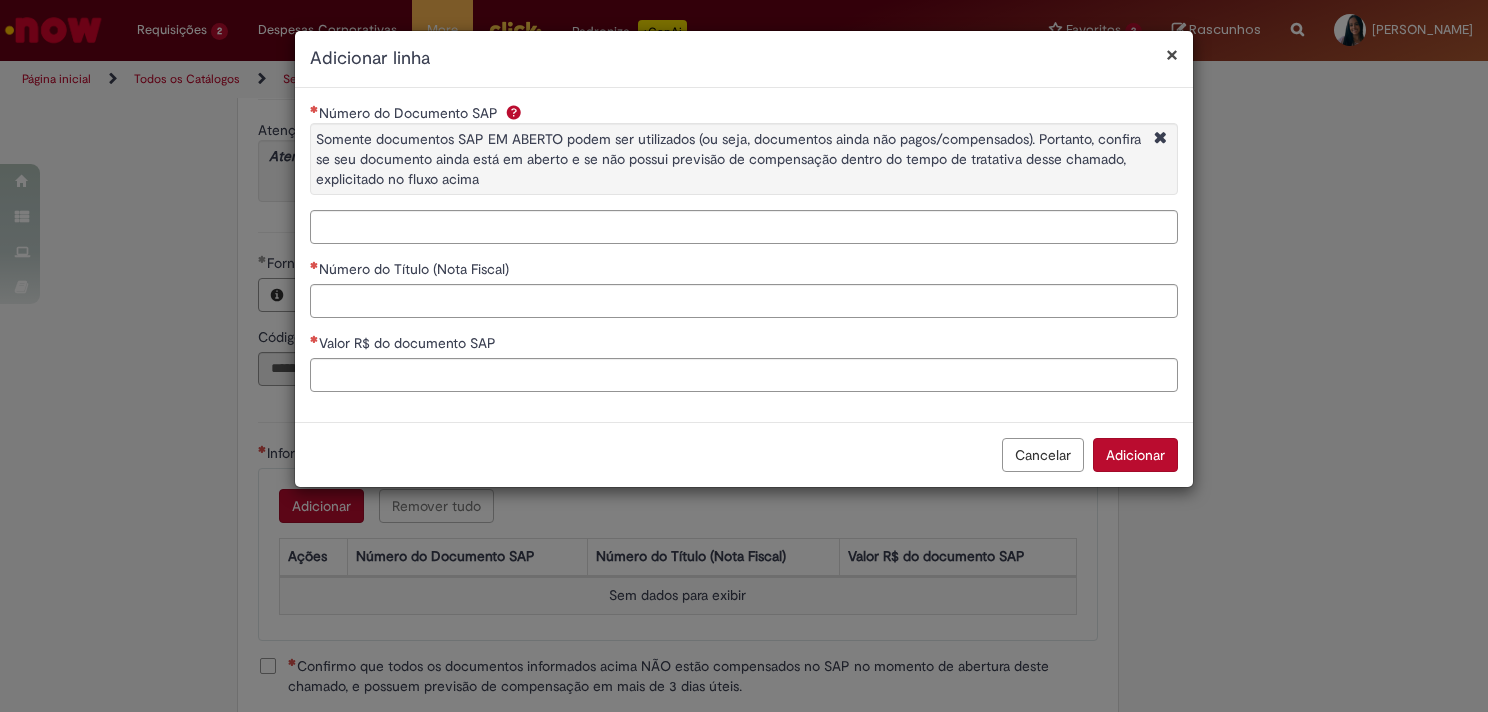 type 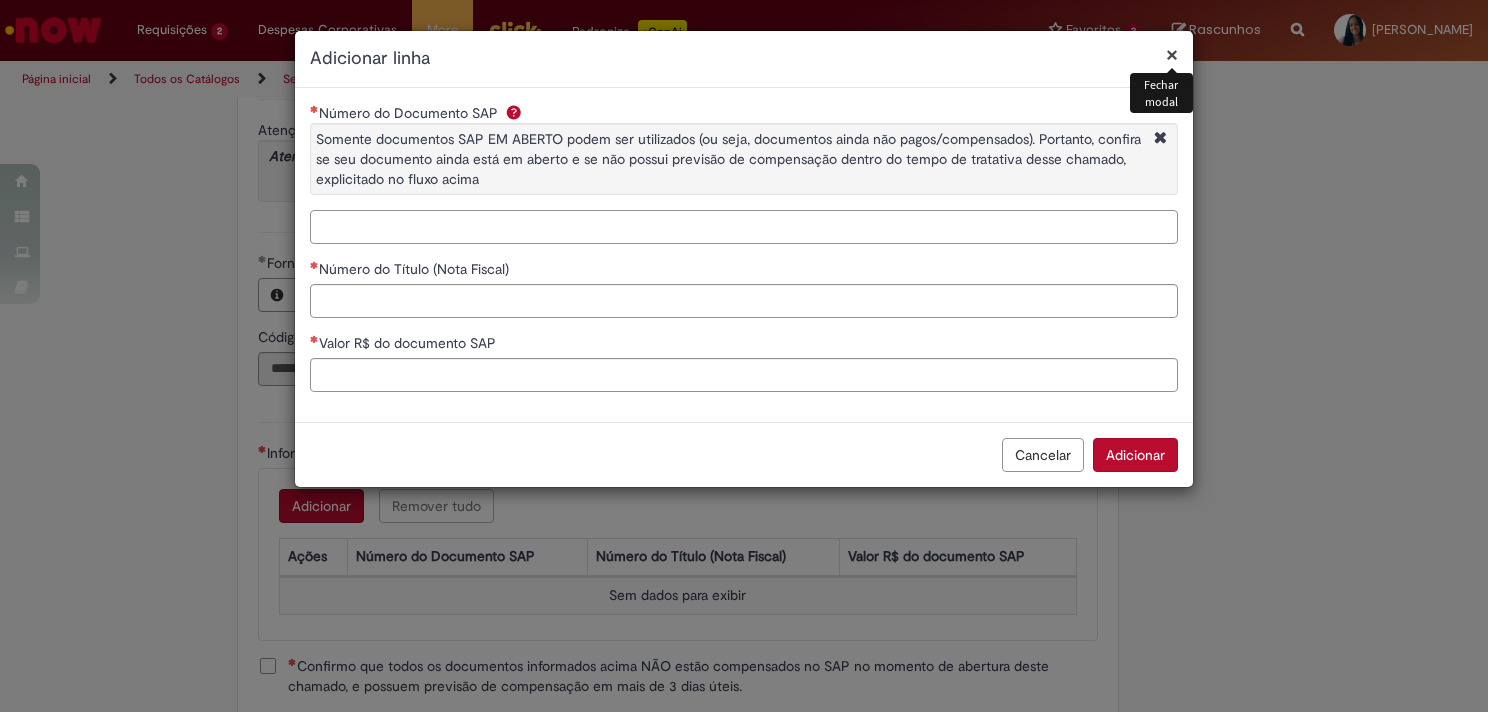 click on "Número do Documento SAP Somente documentos SAP EM ABERTO podem ser utilizados (ou seja, documentos ainda não pagos/compensados). Portanto, confira se seu documento ainda está em aberto e se não possui previsão de compensação dentro do tempo de tratativa desse chamado, explicitado no fluxo acima" at bounding box center [744, 227] 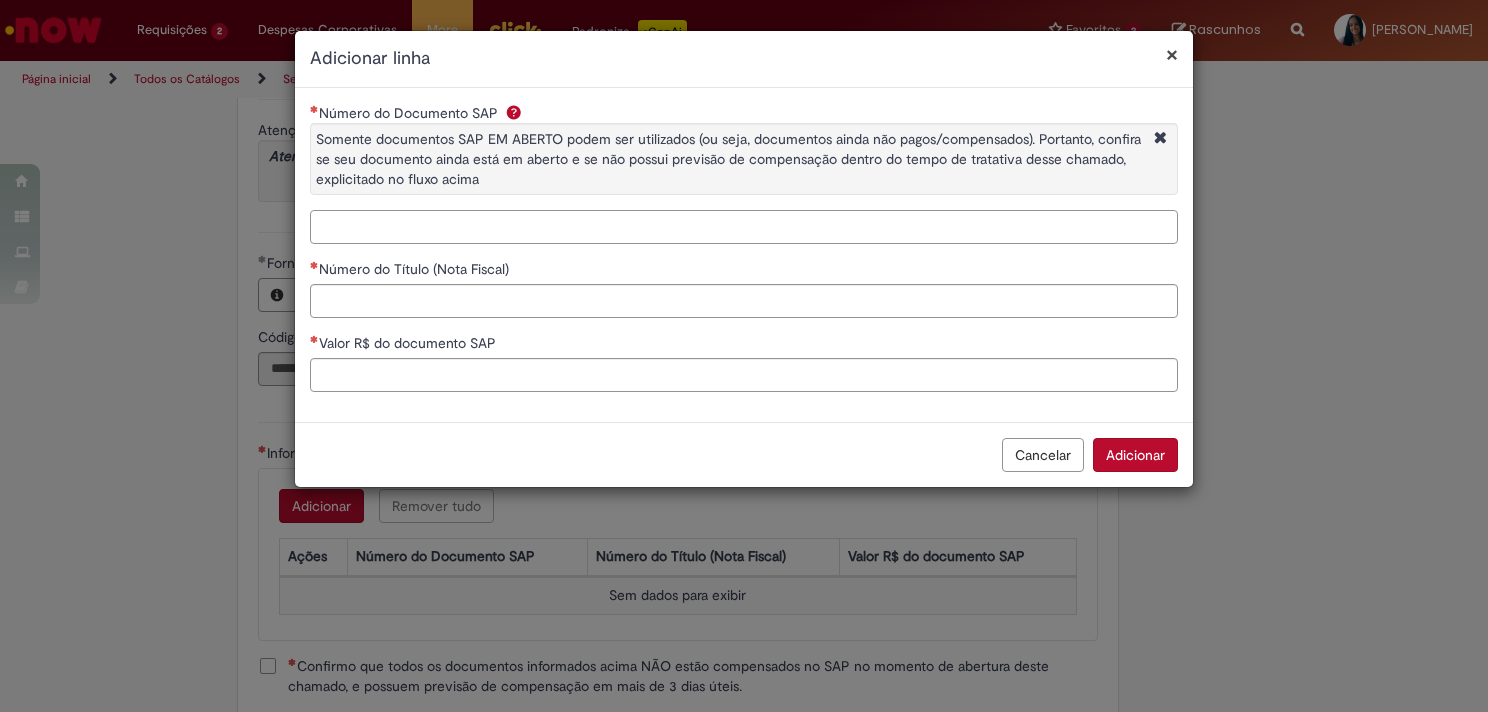 paste on "**********" 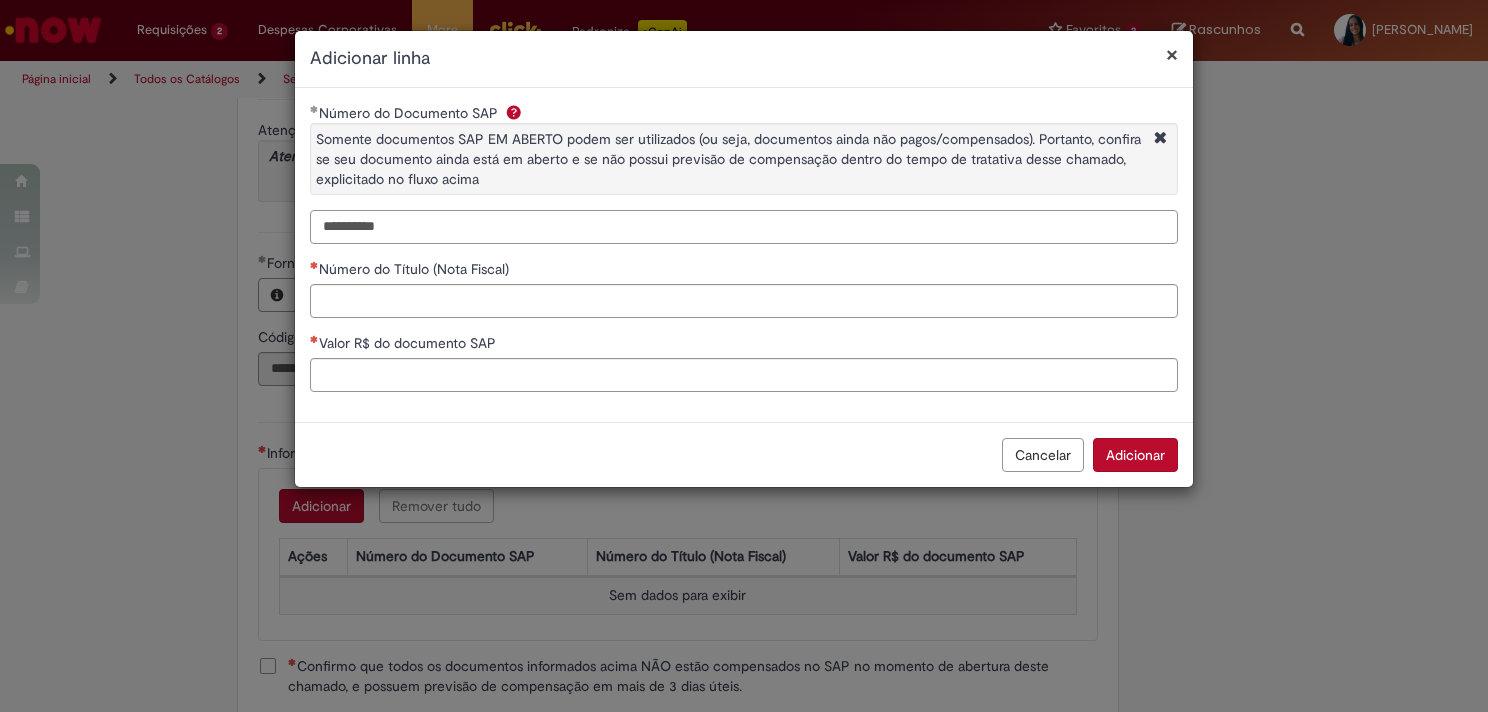 type on "**********" 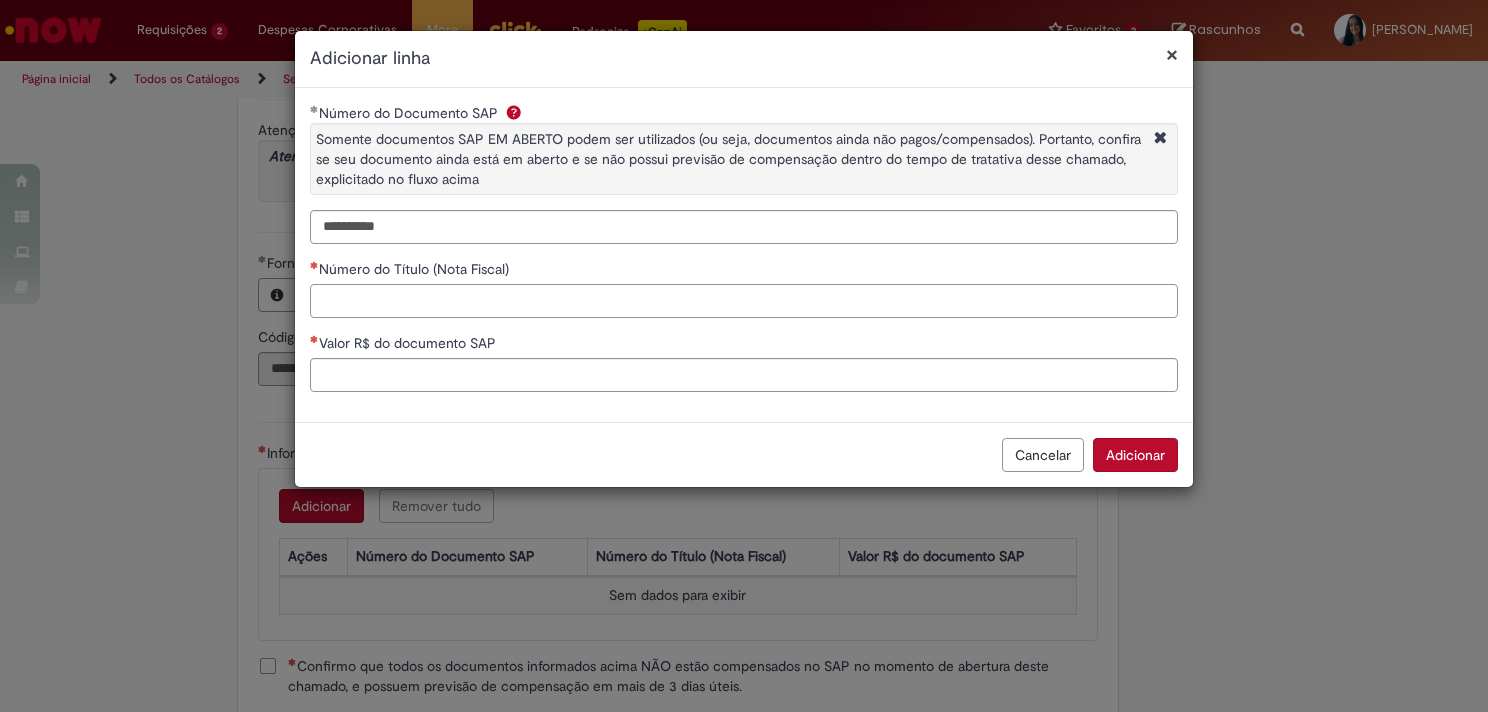 click on "Número do Título (Nota Fiscal)" at bounding box center (744, 301) 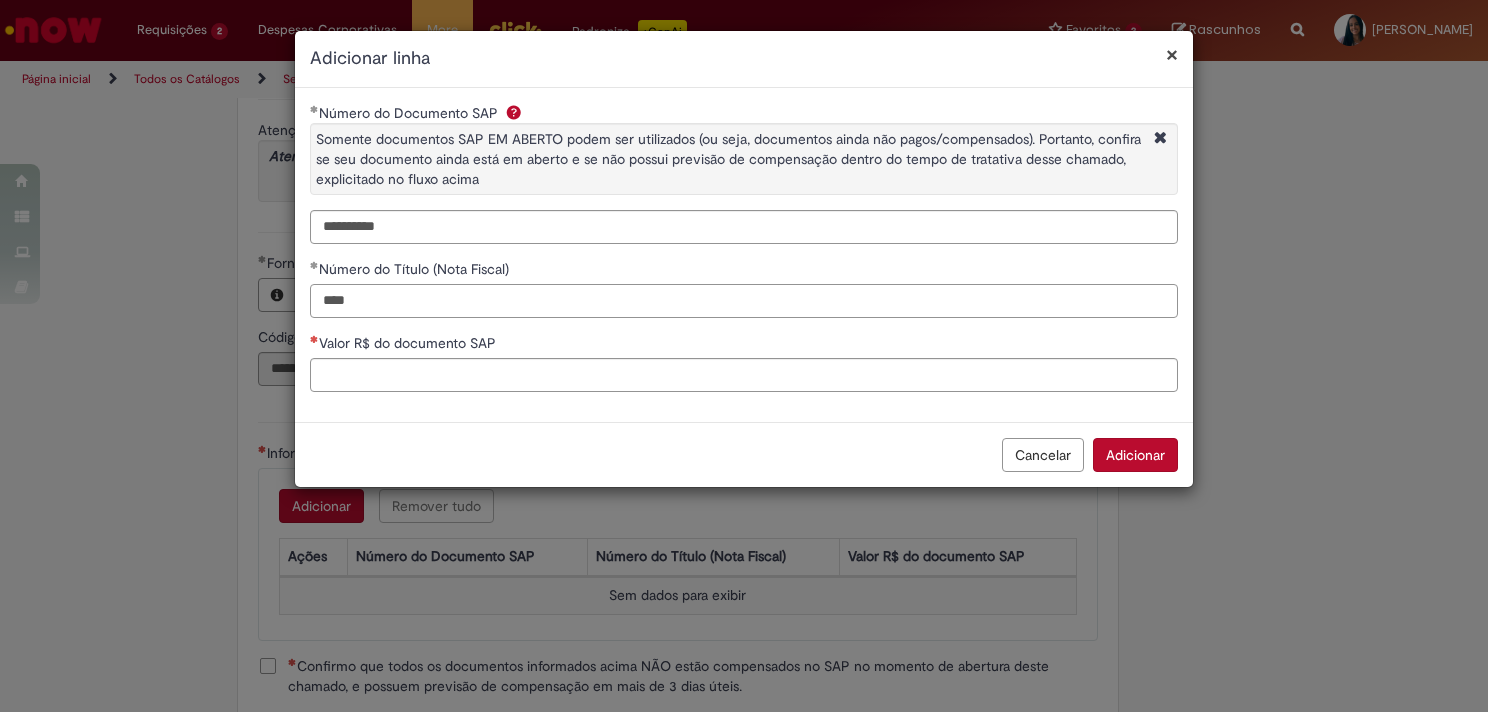 type on "****" 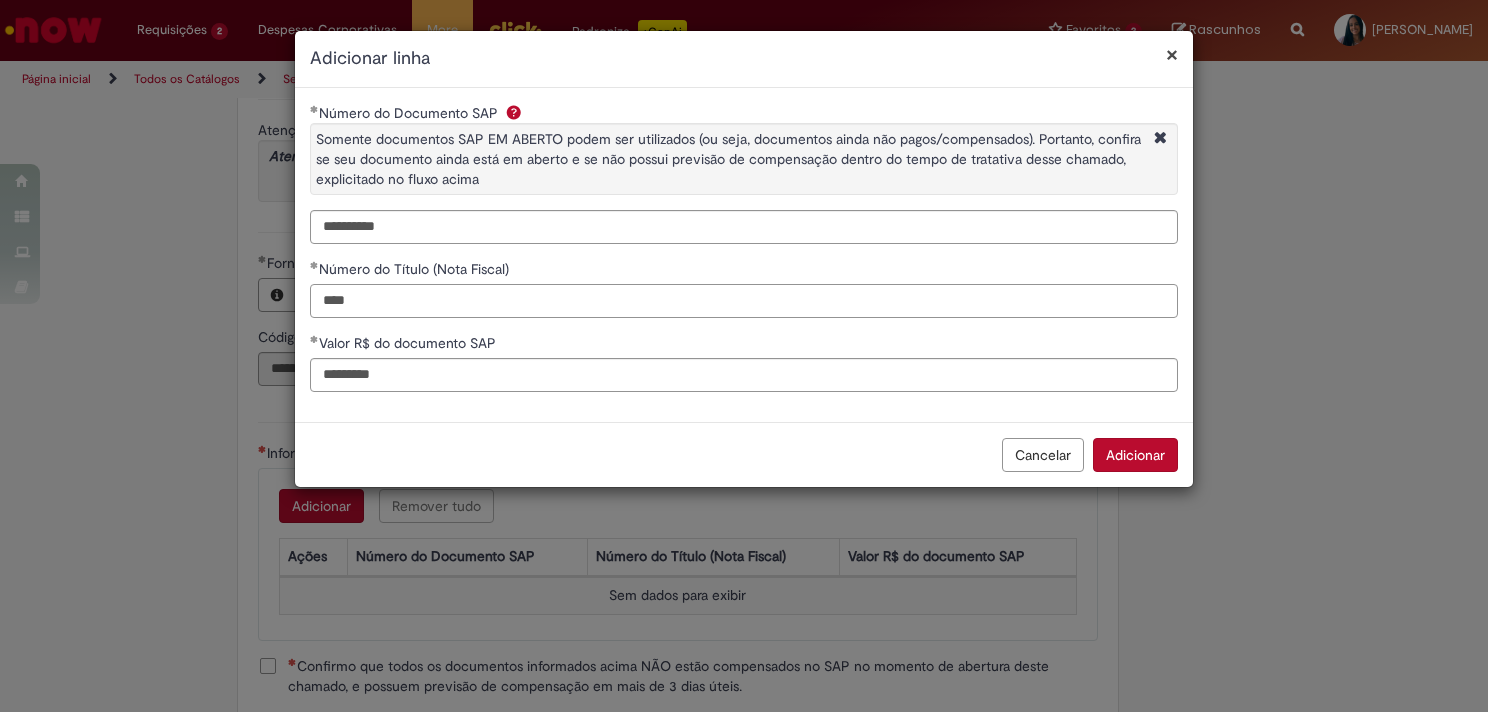 click on "****" at bounding box center [744, 301] 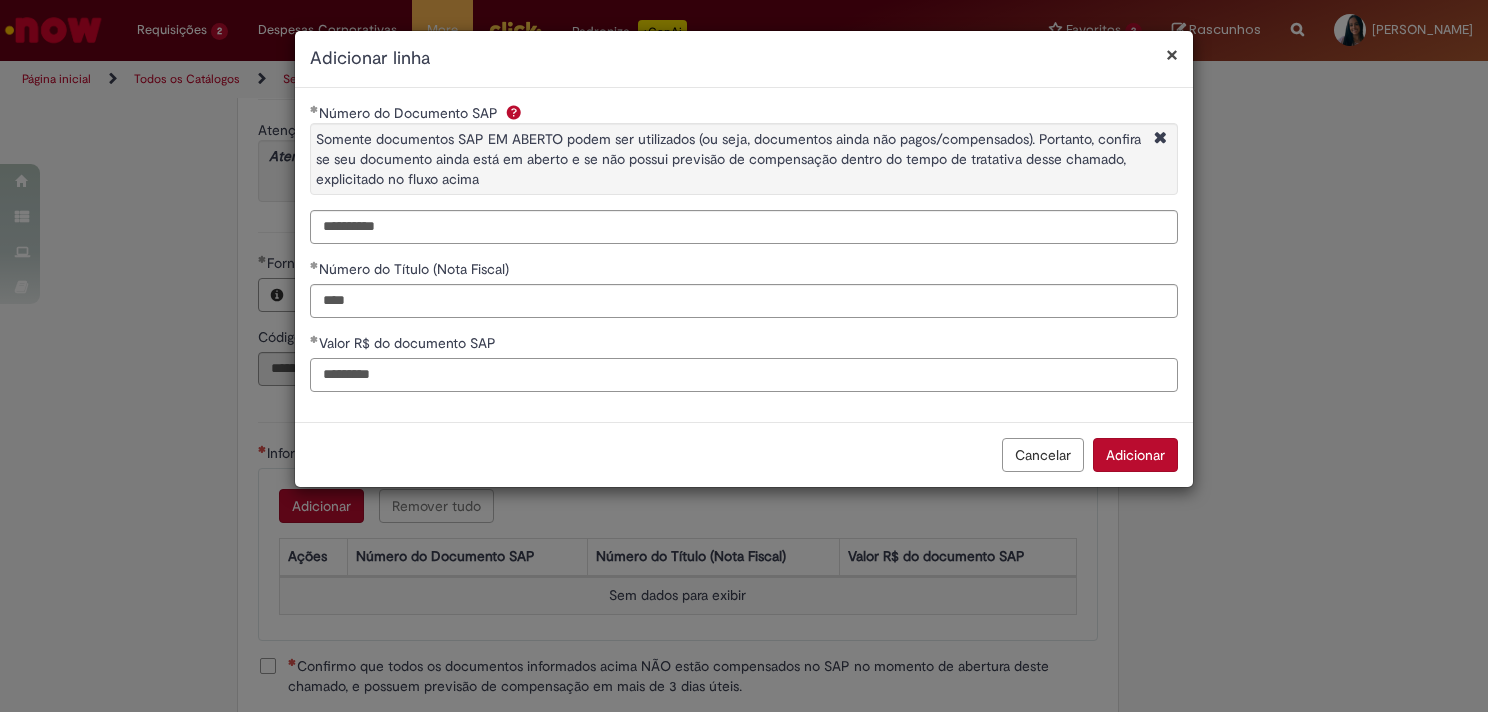 click on "*********" at bounding box center [744, 375] 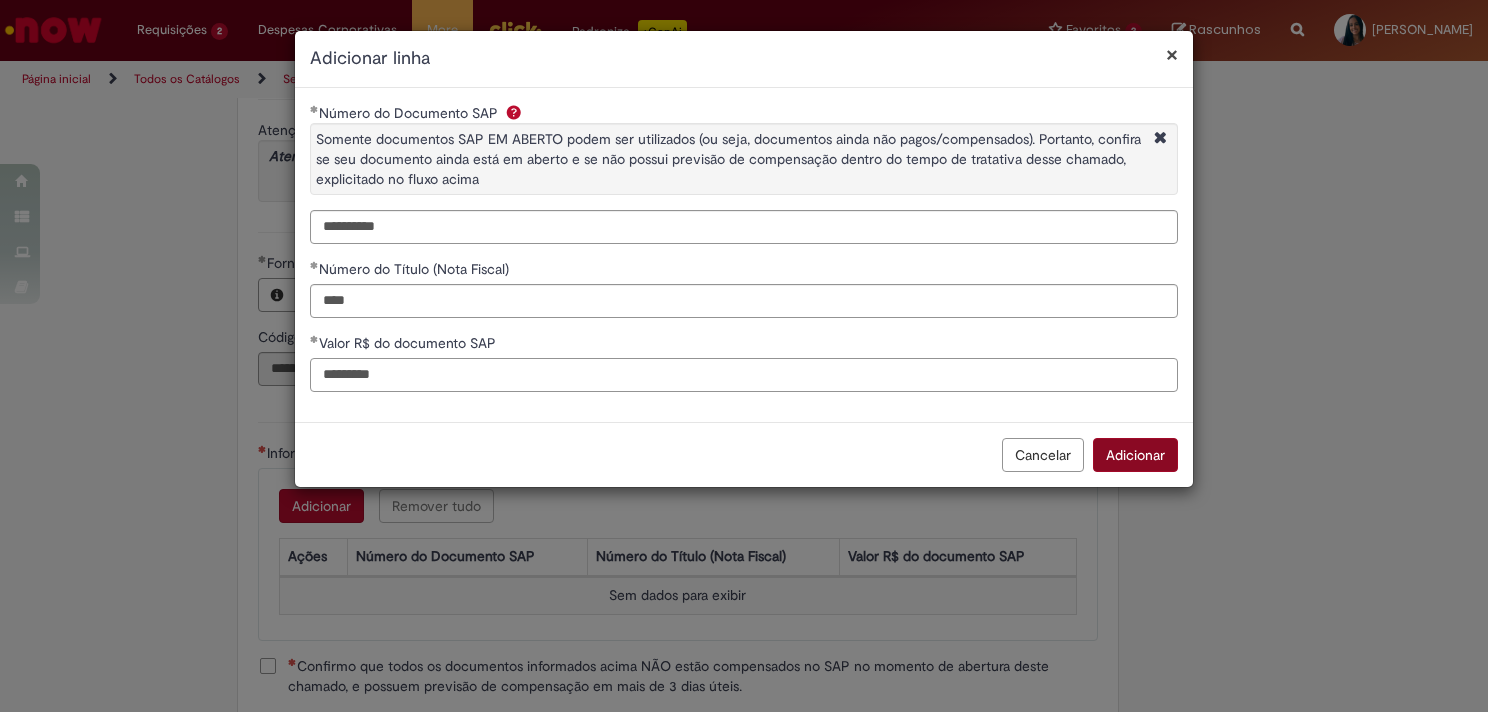 type on "*********" 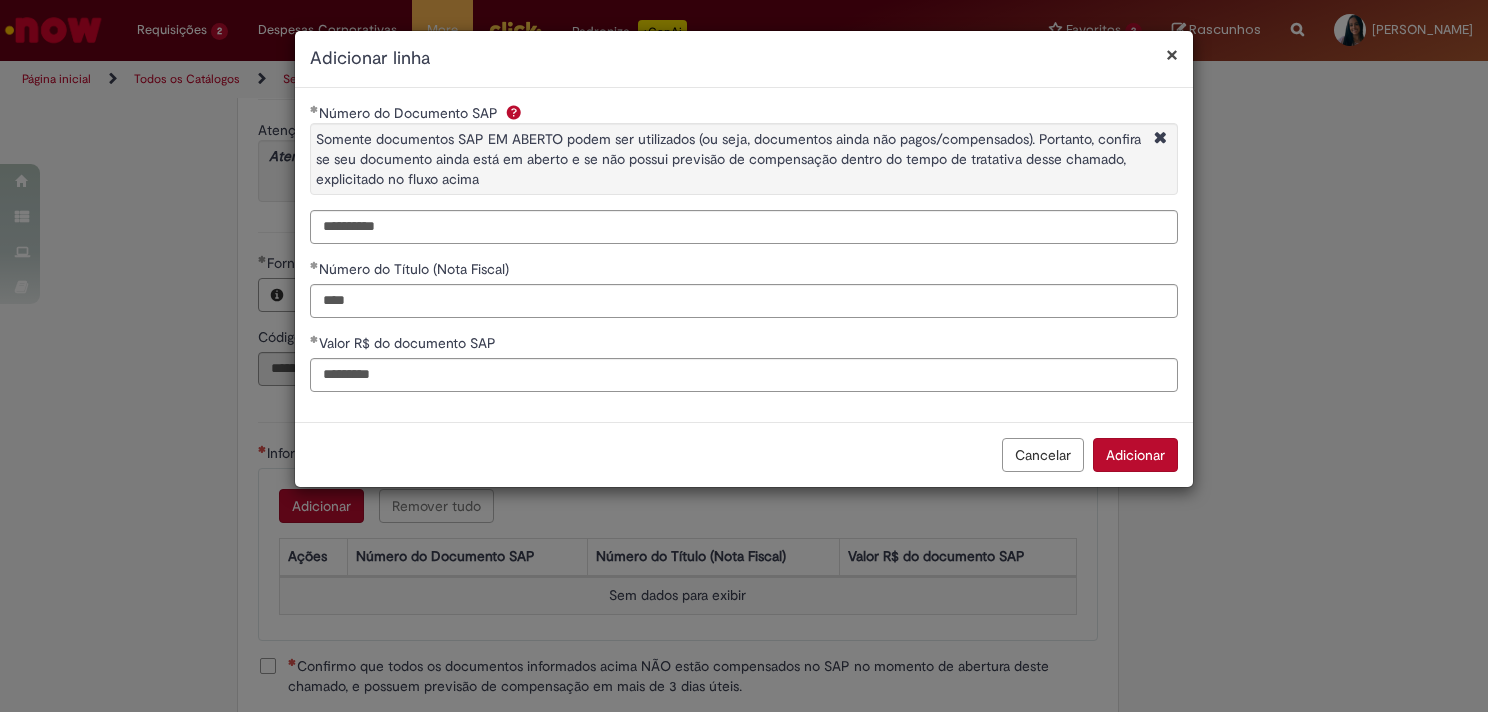 click on "Adicionar" at bounding box center [1135, 455] 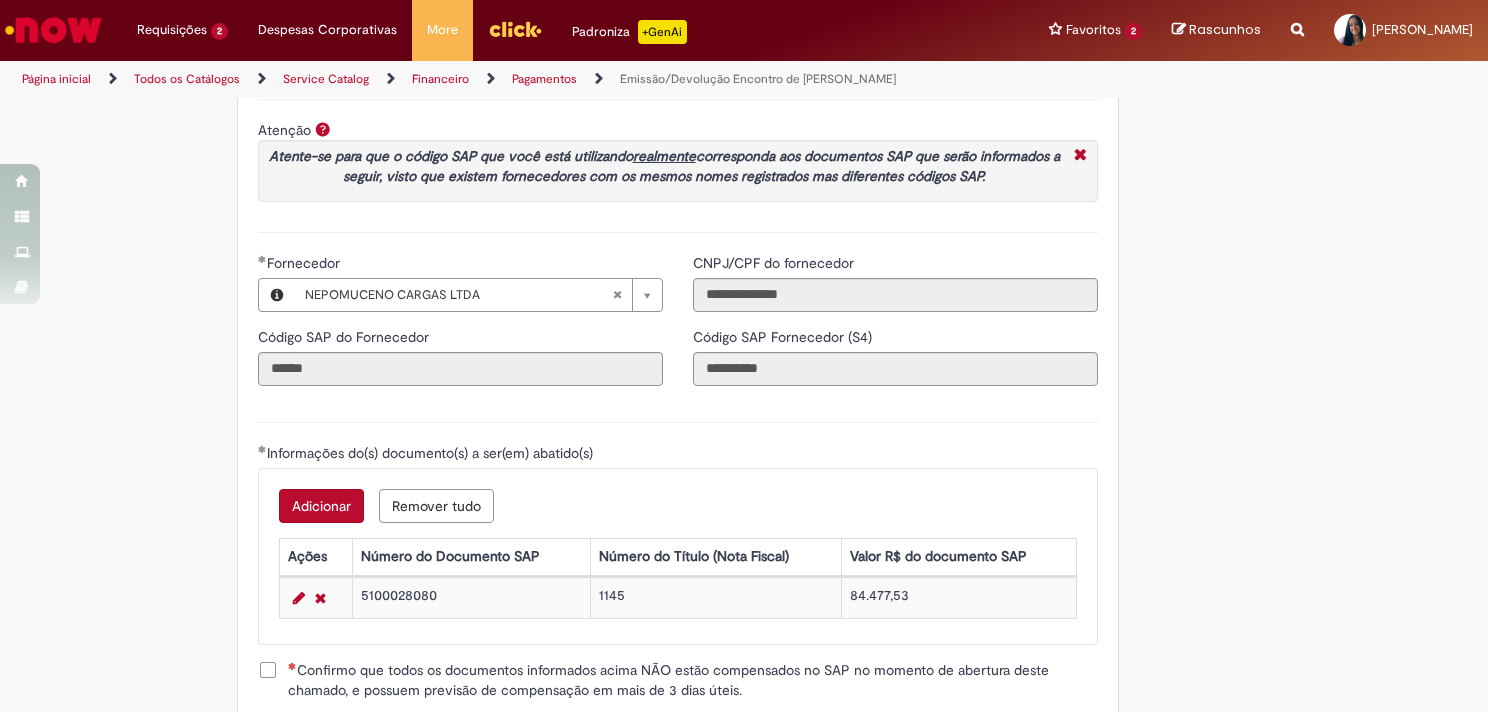 scroll, scrollTop: 2200, scrollLeft: 0, axis: vertical 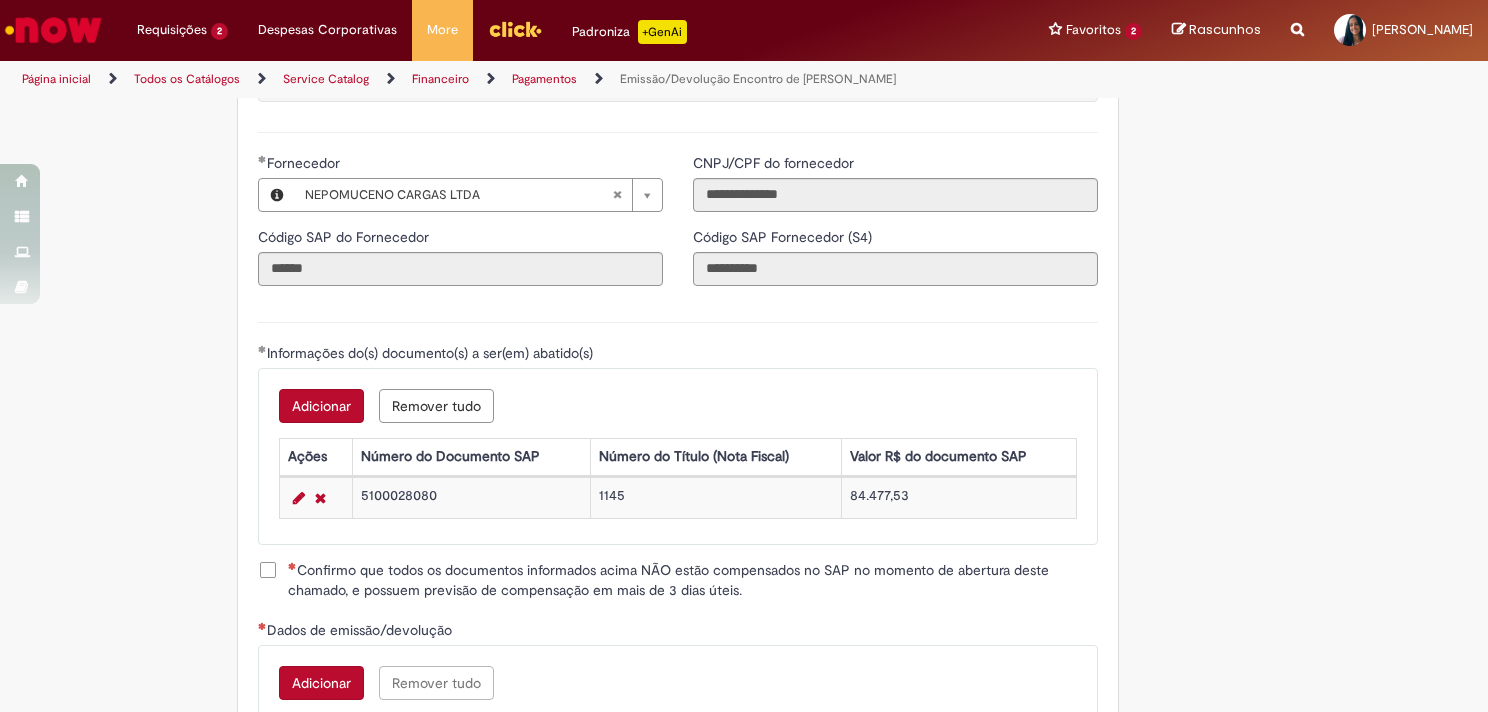 click on "Confirmo que todos os documentos informados acima NÃO estão compensados no SAP no momento de abertura deste chamado, e possuem previsão de compensação em mais de 3 dias úteis." at bounding box center (693, 580) 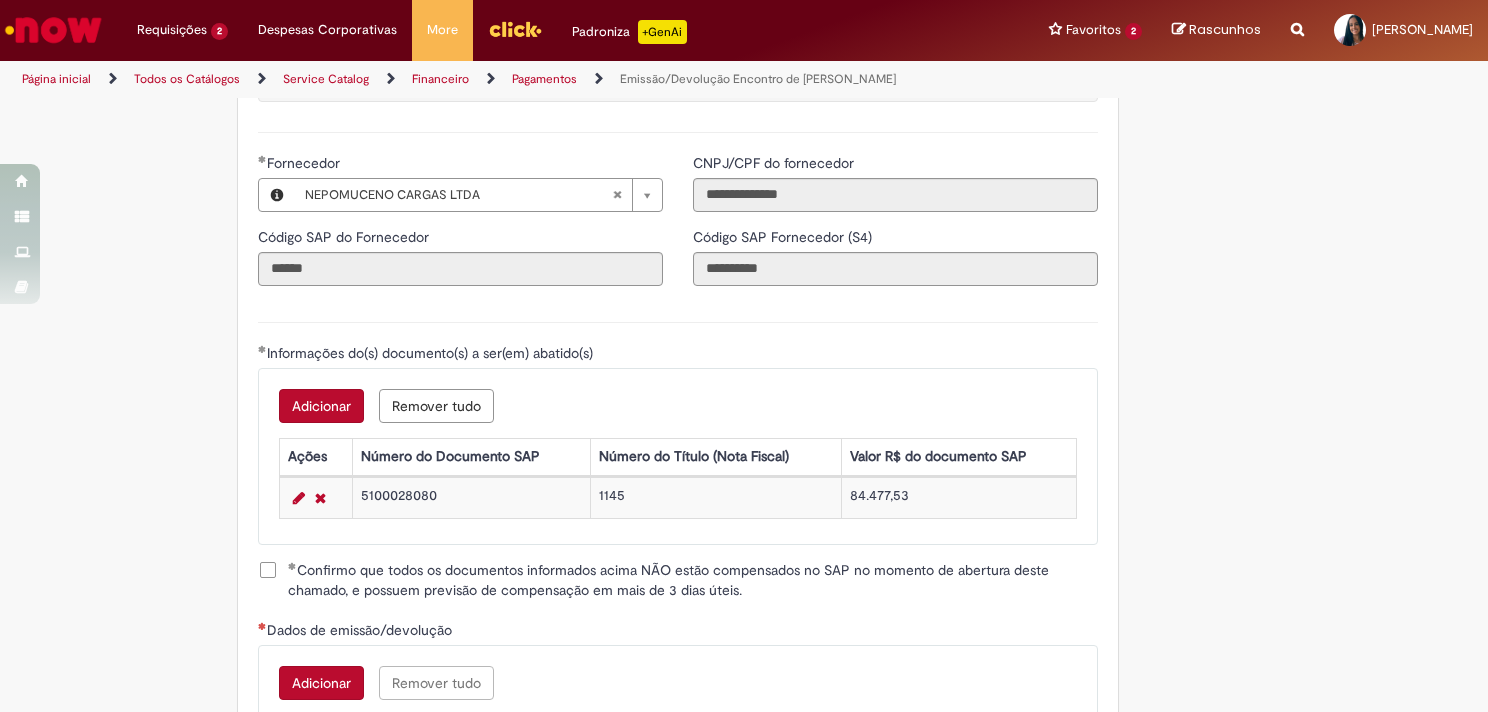 scroll, scrollTop: 2300, scrollLeft: 0, axis: vertical 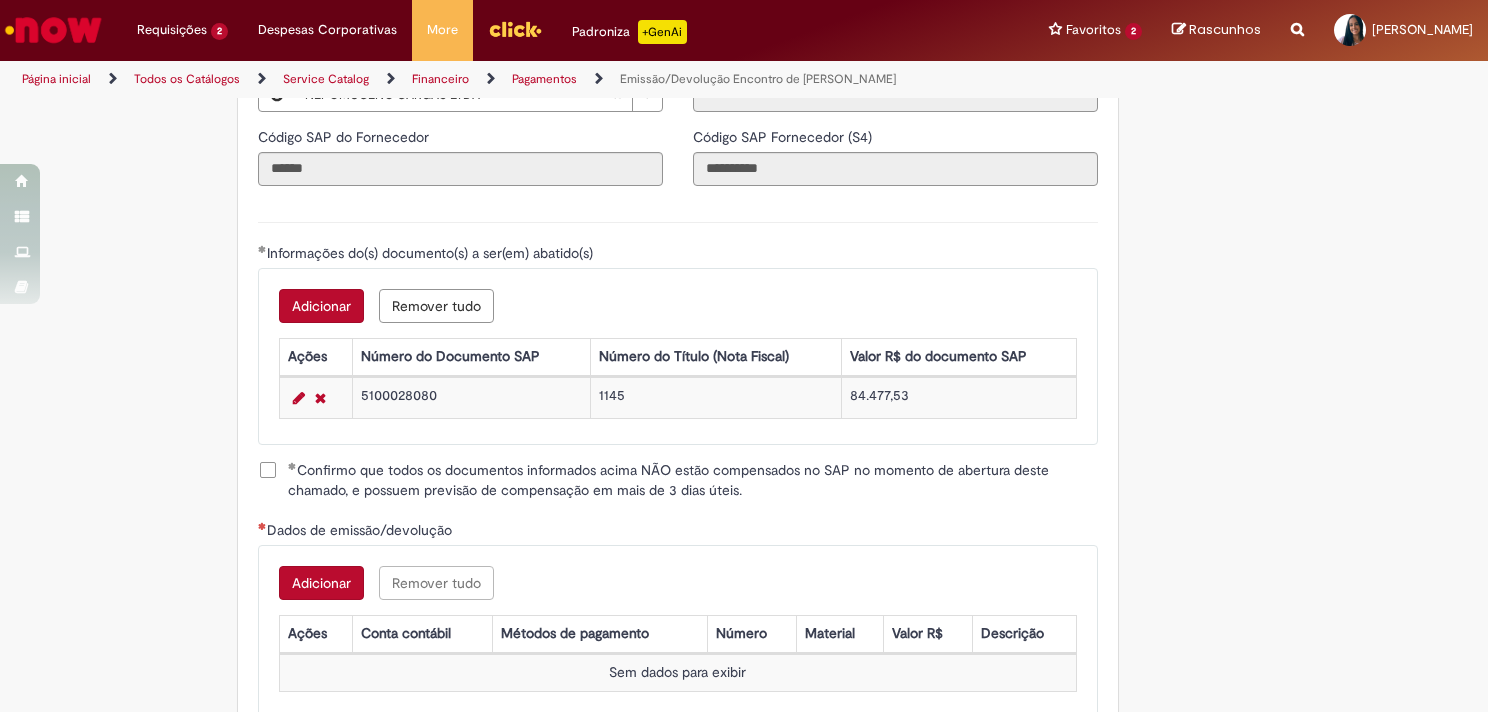 click on "Adicionar" at bounding box center (321, 583) 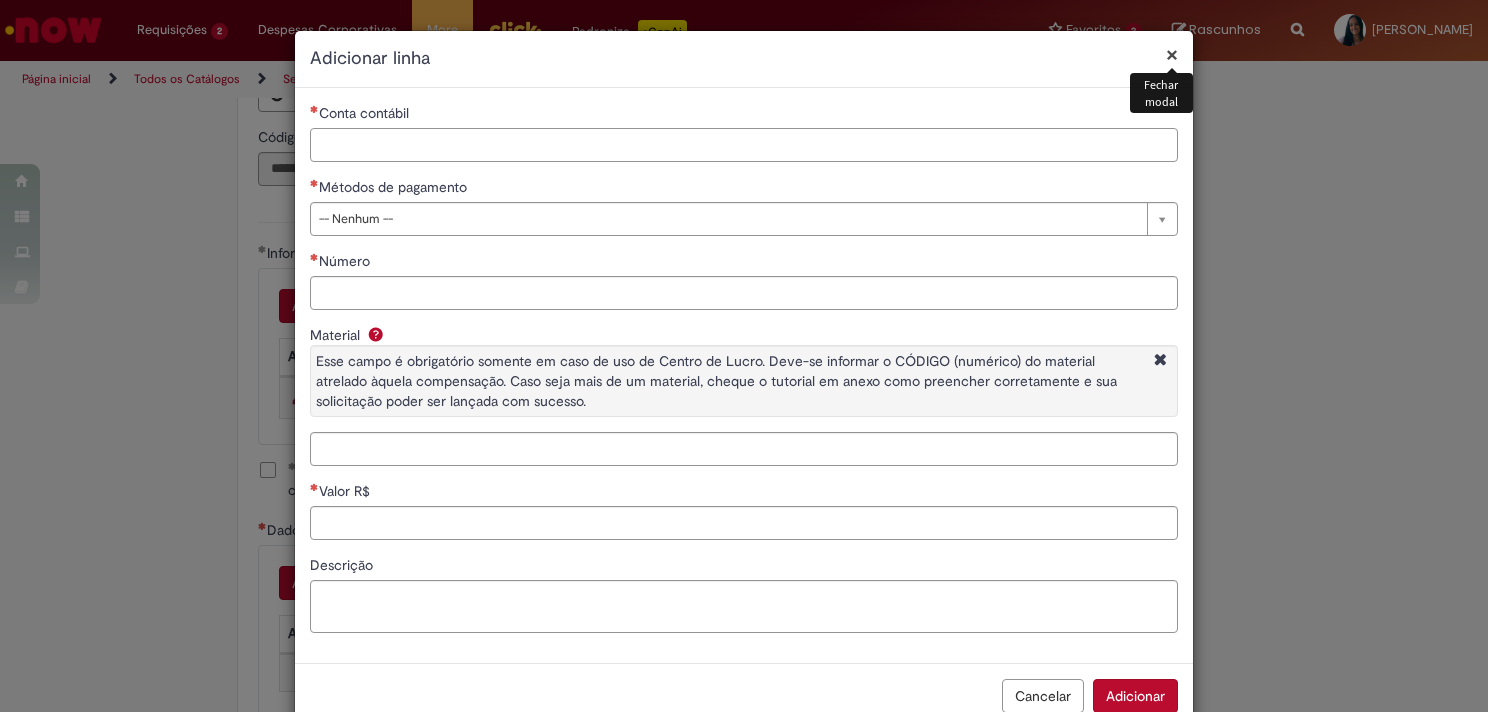 click on "Conta contábil" at bounding box center [744, 145] 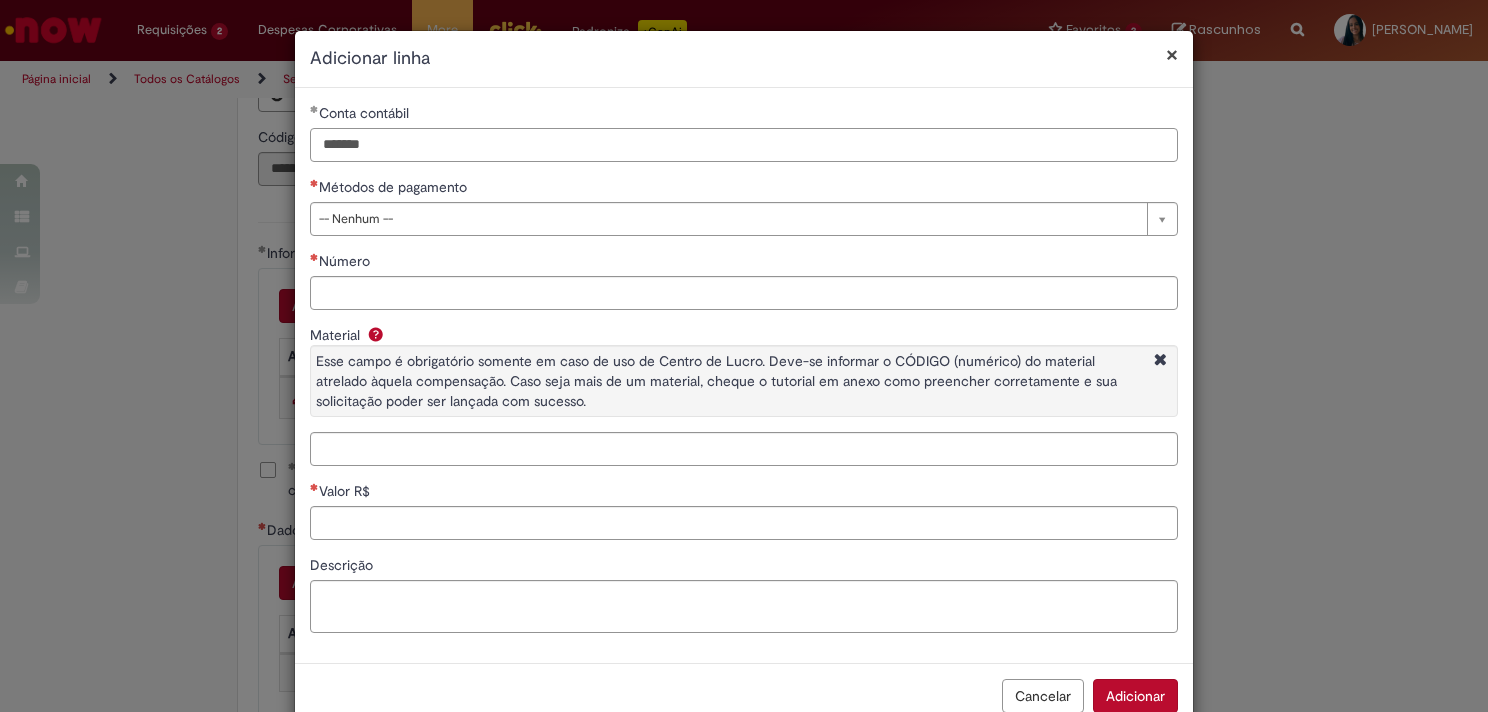 type on "*******" 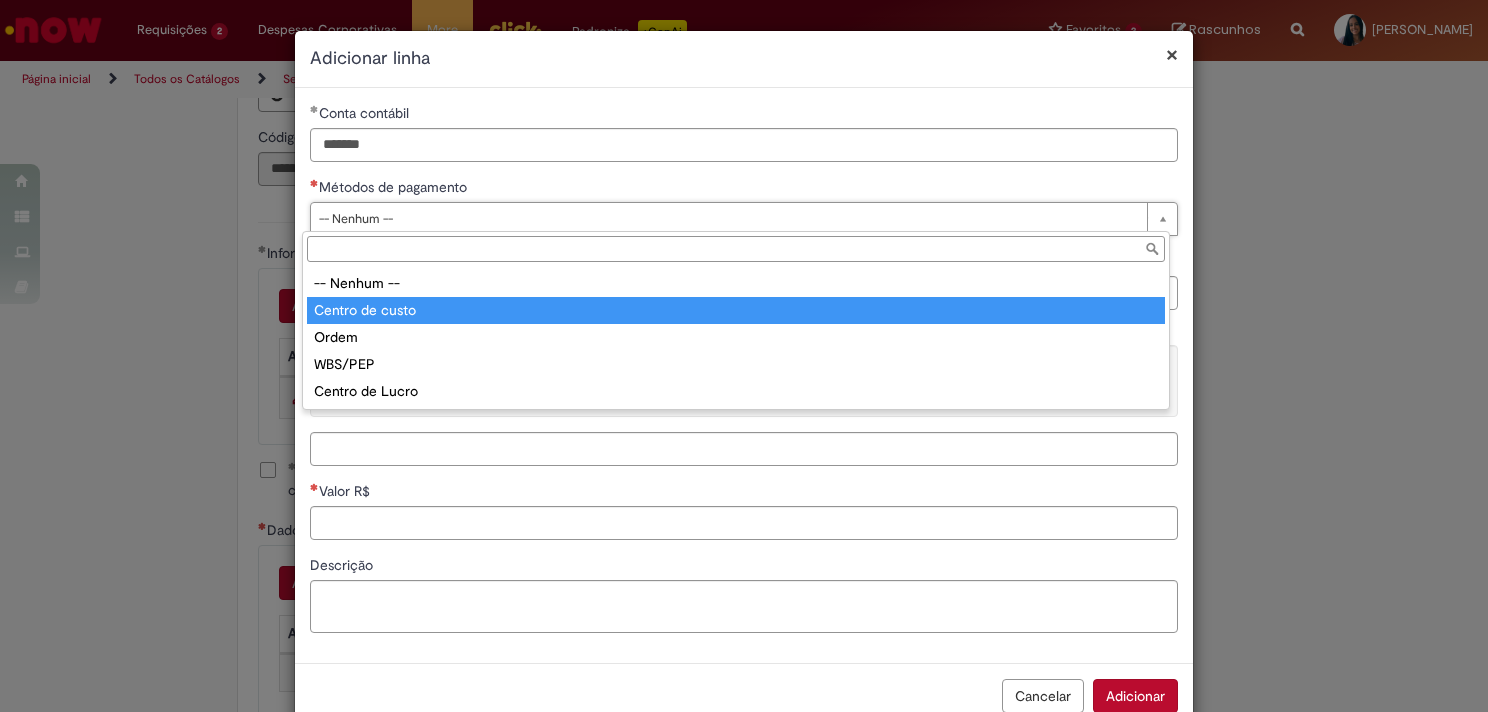 type on "**********" 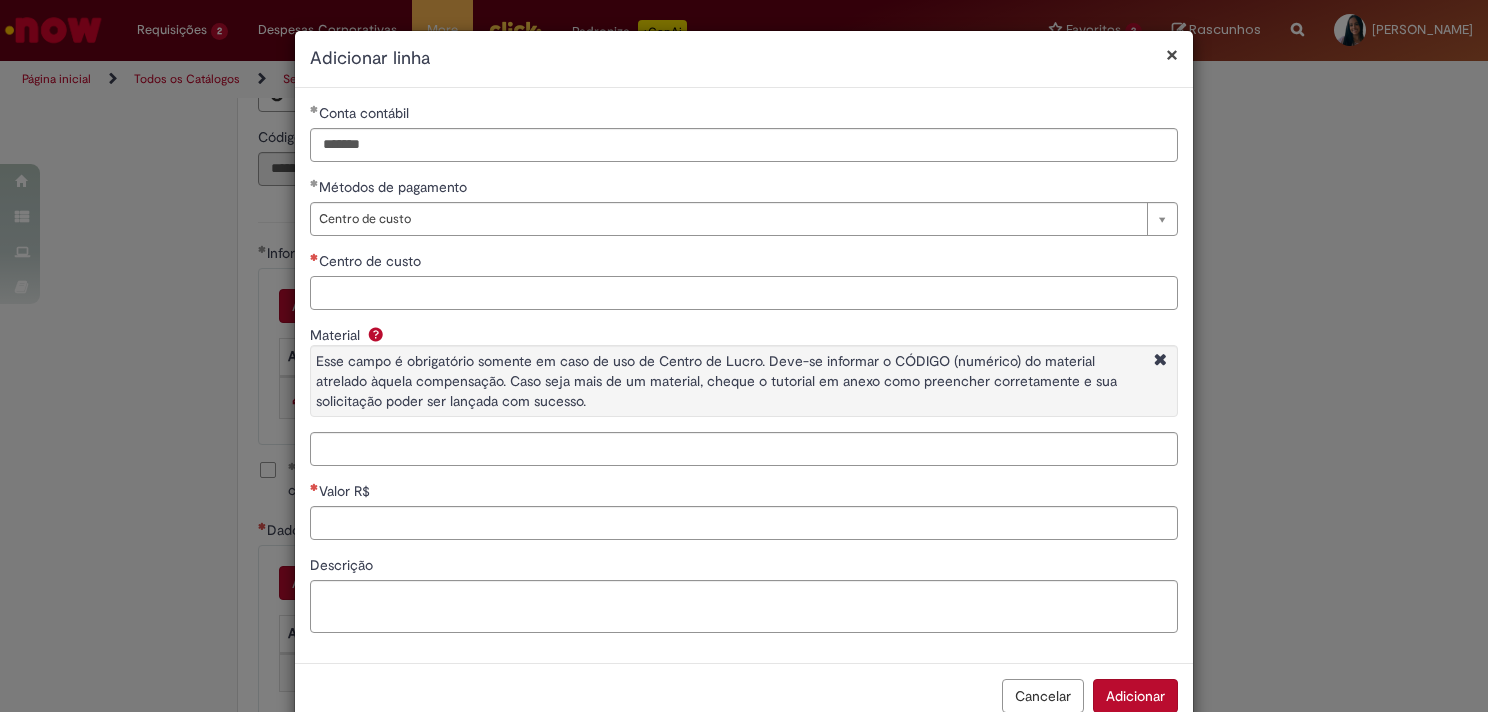 click on "Centro de custo" at bounding box center [744, 293] 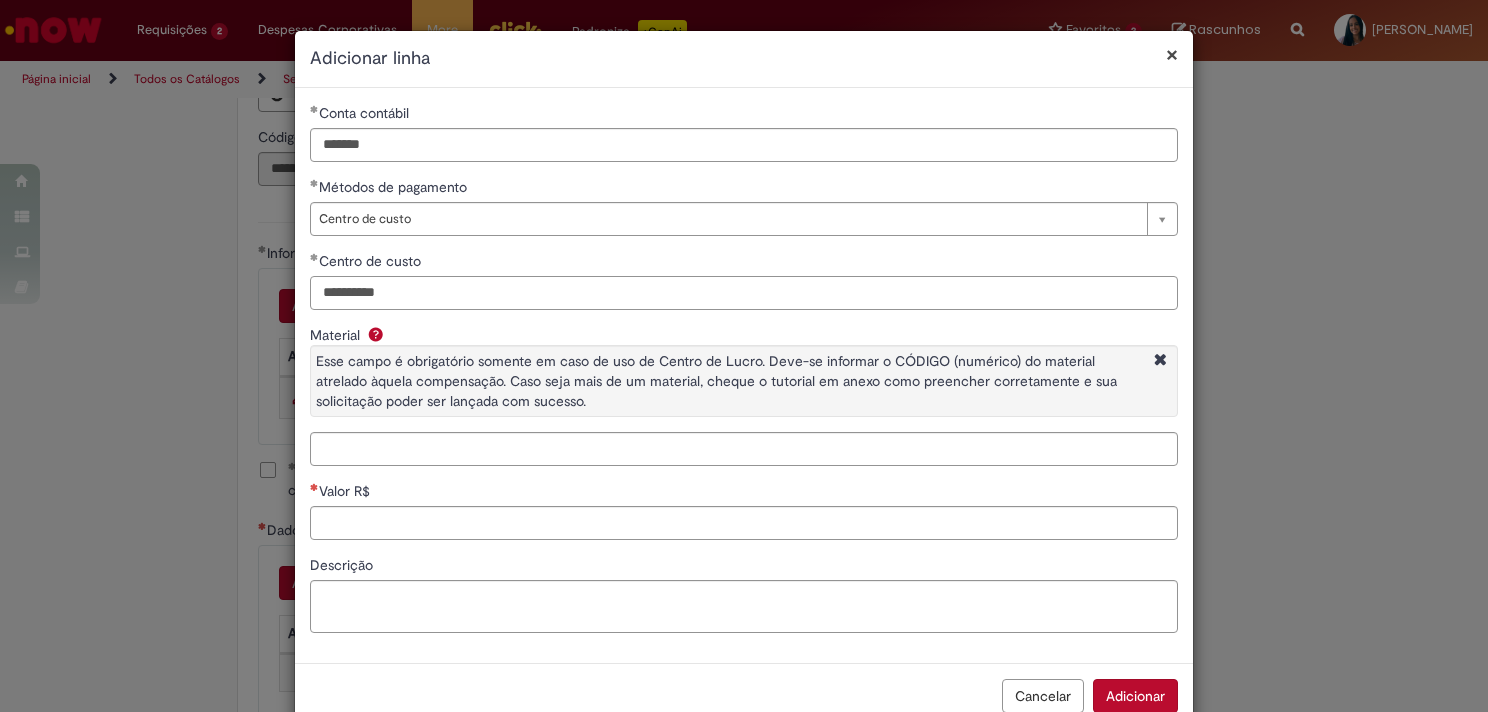 type on "**********" 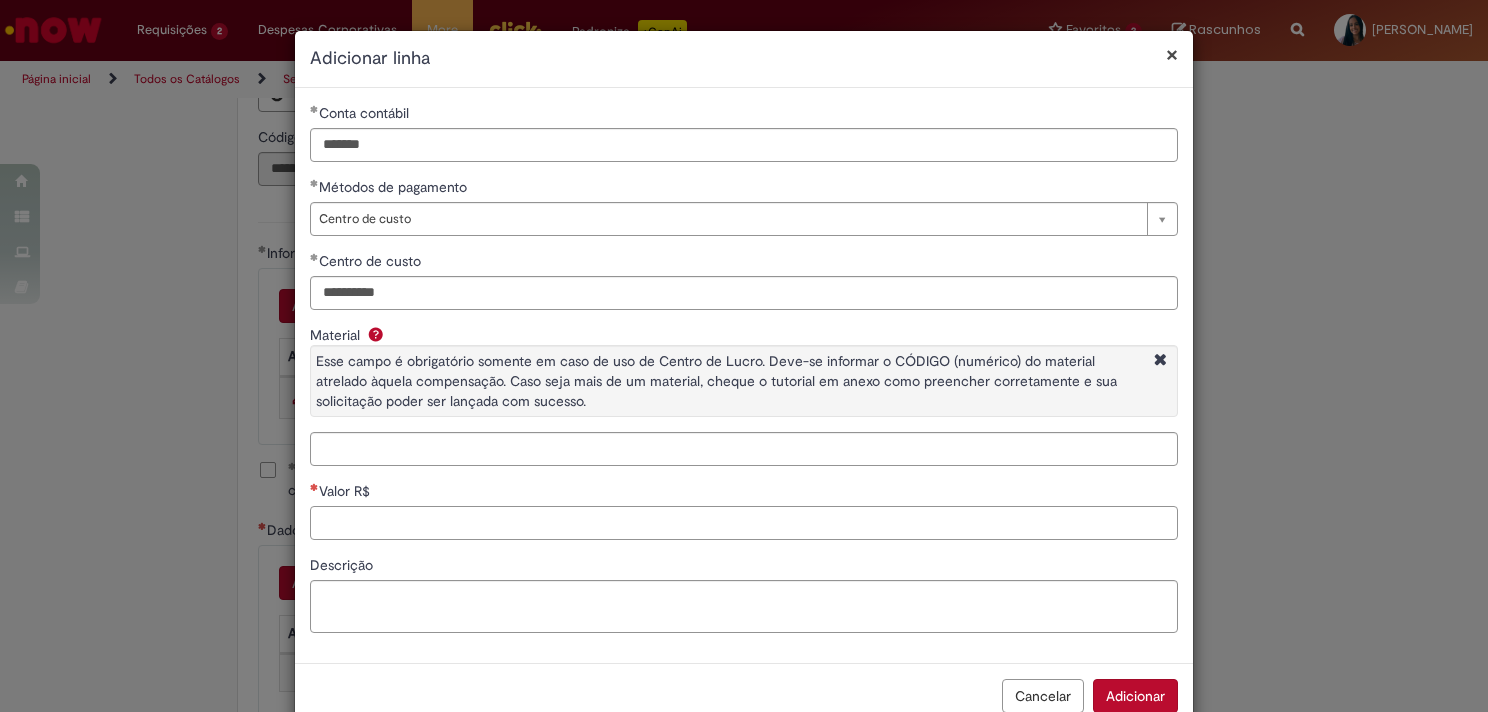 click on "Valor R$" at bounding box center (744, 523) 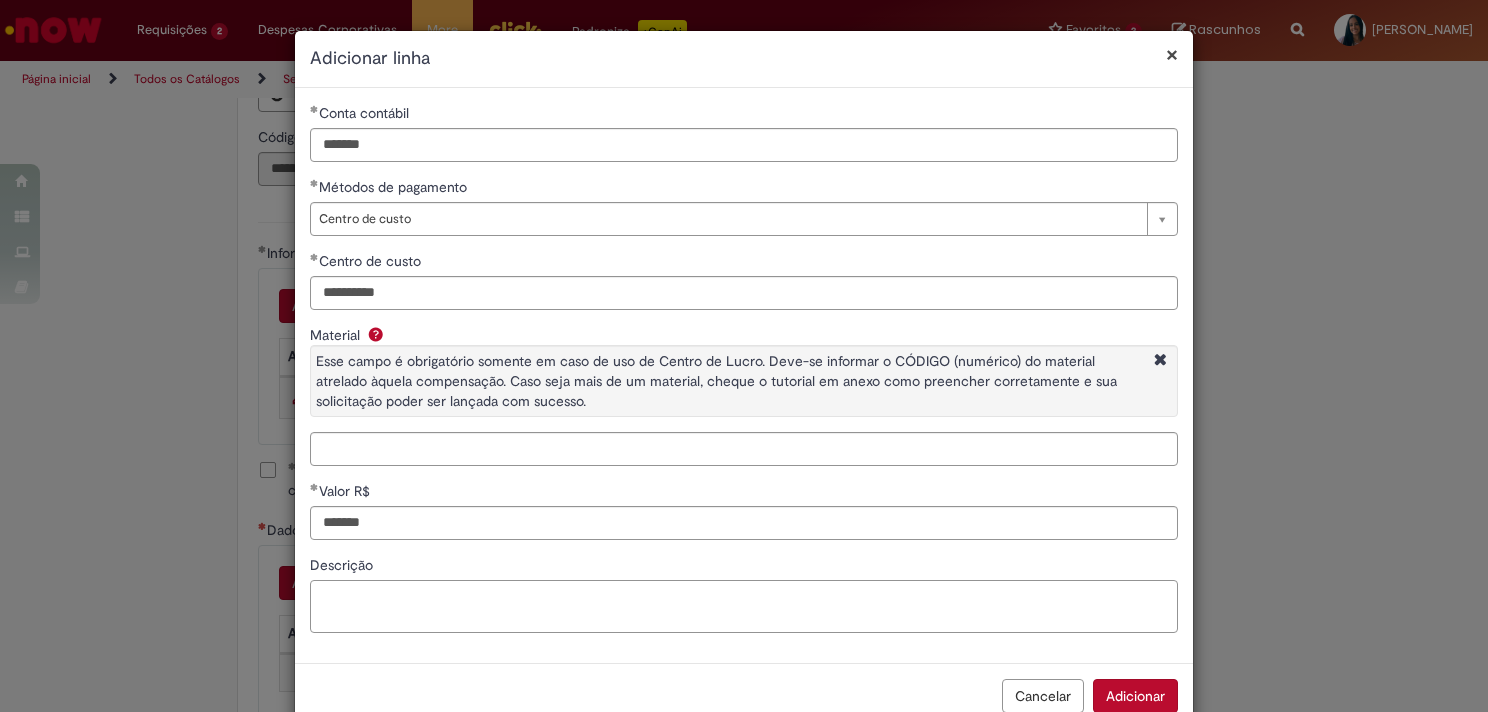 type on "********" 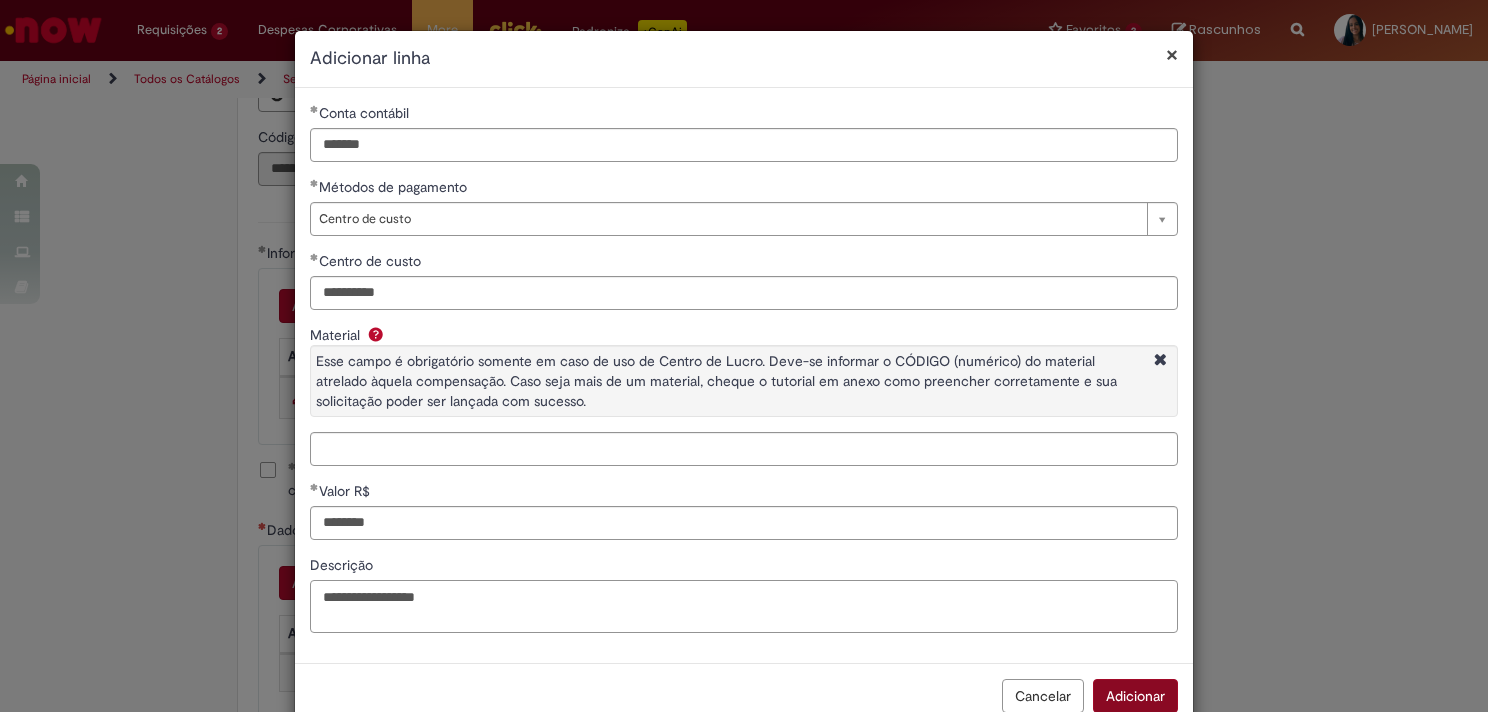 type on "**********" 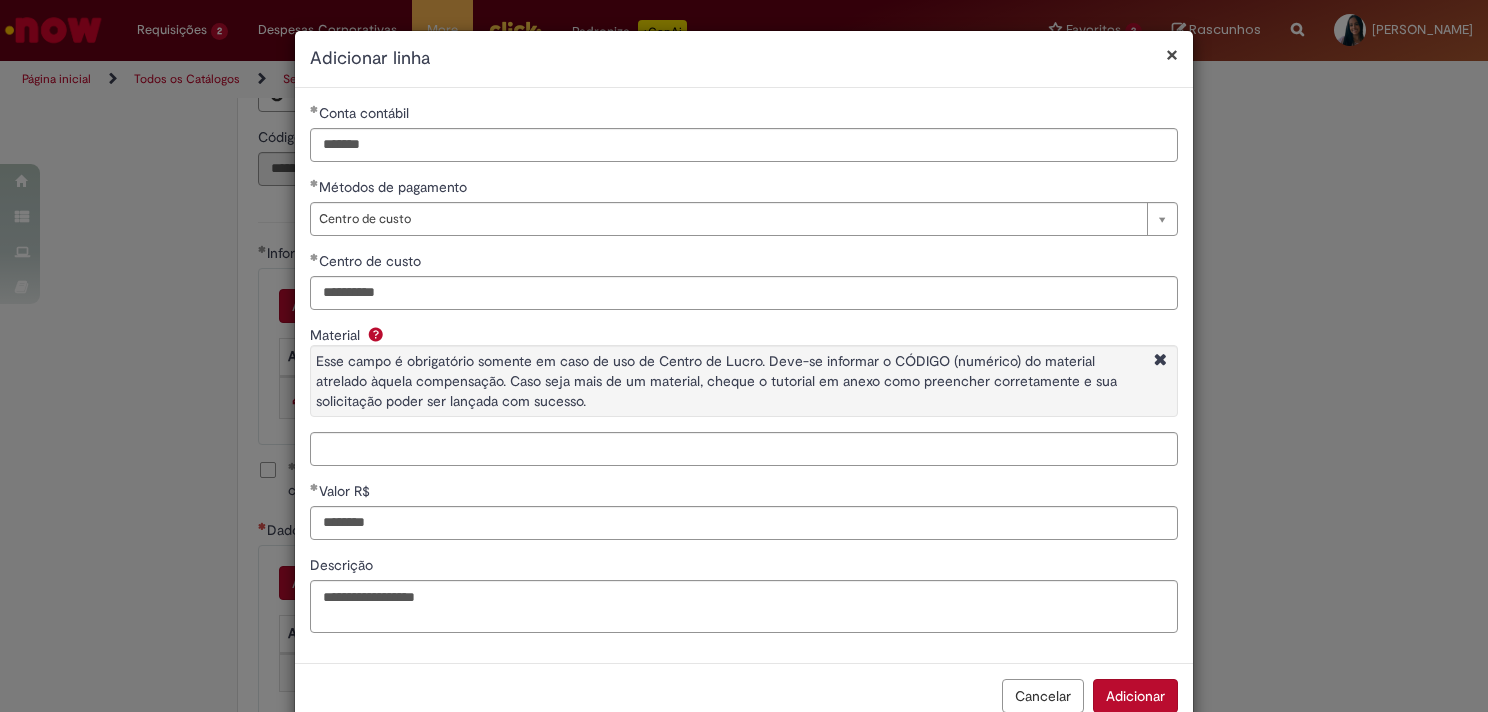 click on "Adicionar" at bounding box center [1135, 696] 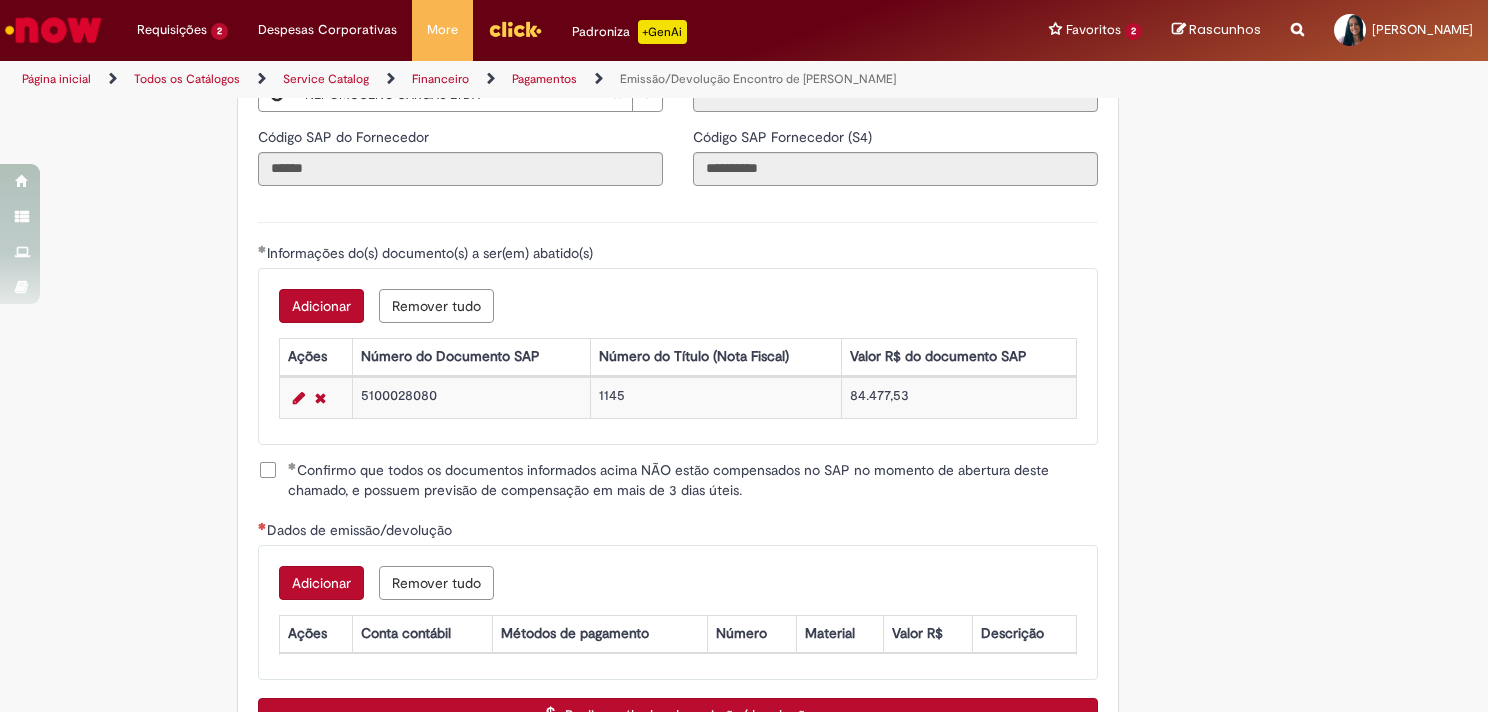 scroll, scrollTop: 0, scrollLeft: 0, axis: both 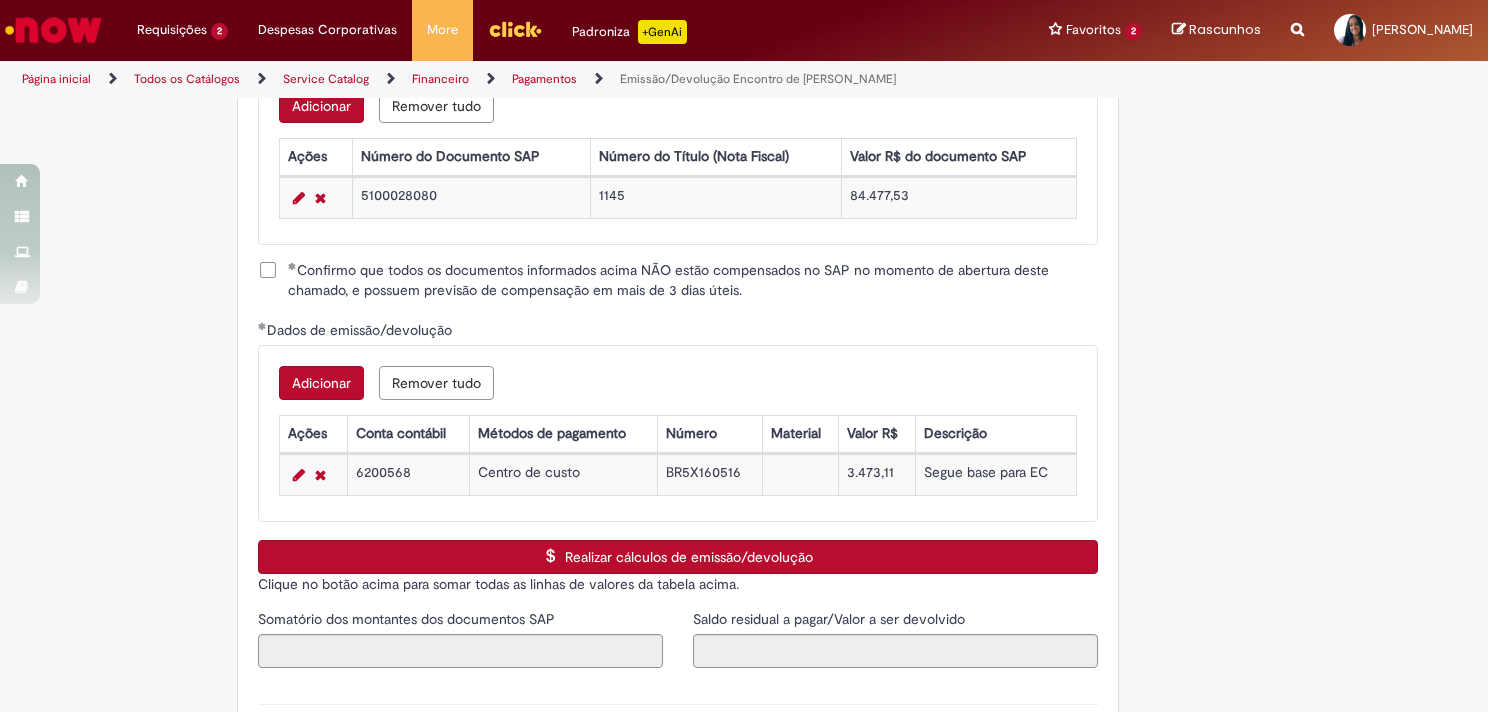click on "Realizar cálculos de emissão/devolução" at bounding box center (678, 557) 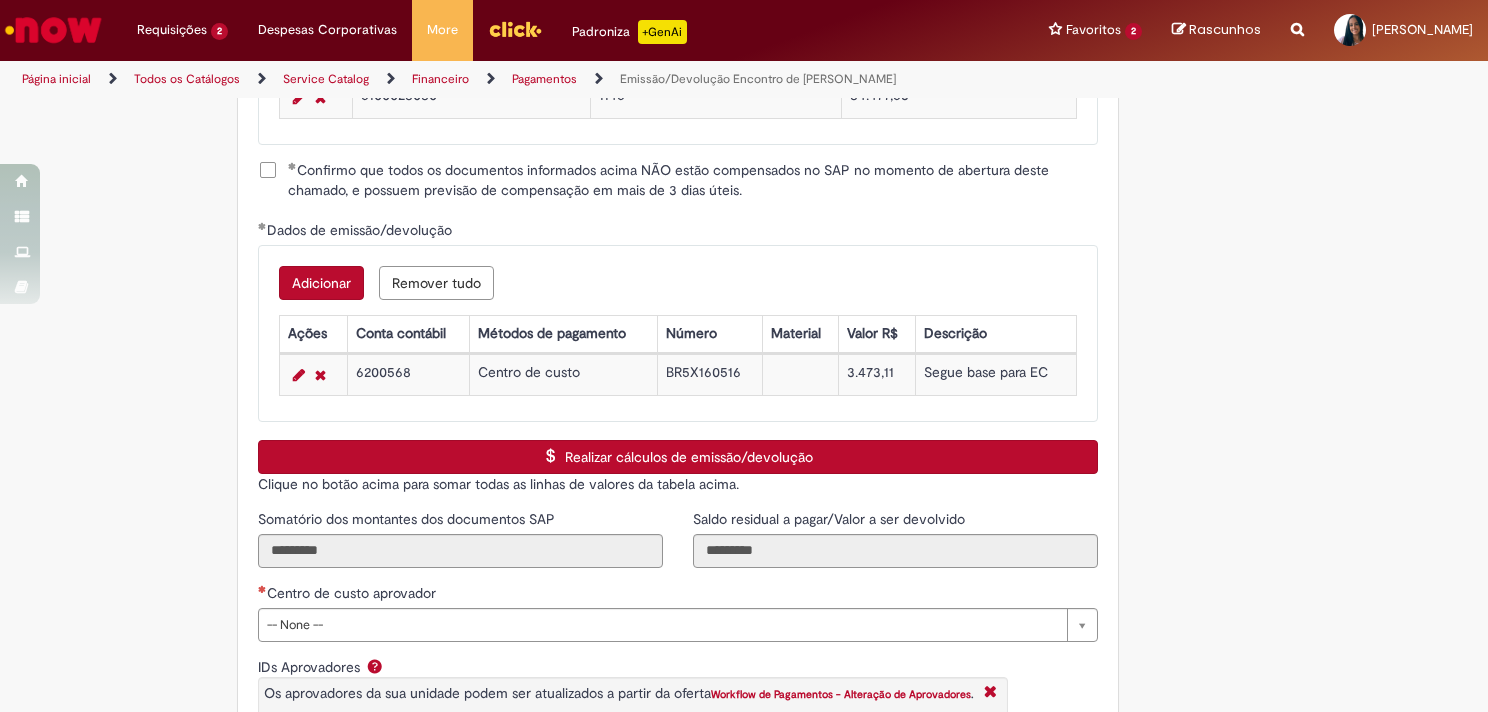 scroll, scrollTop: 2800, scrollLeft: 0, axis: vertical 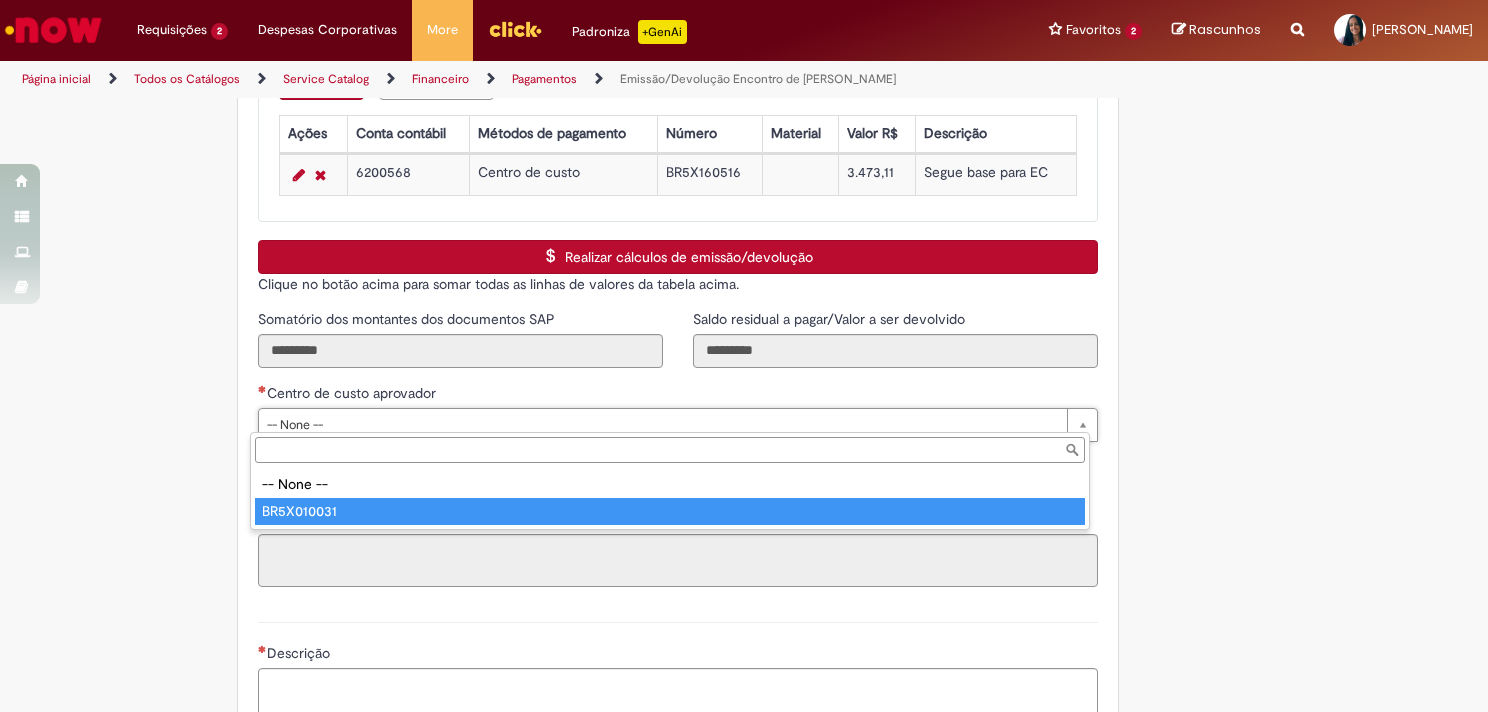 type on "**********" 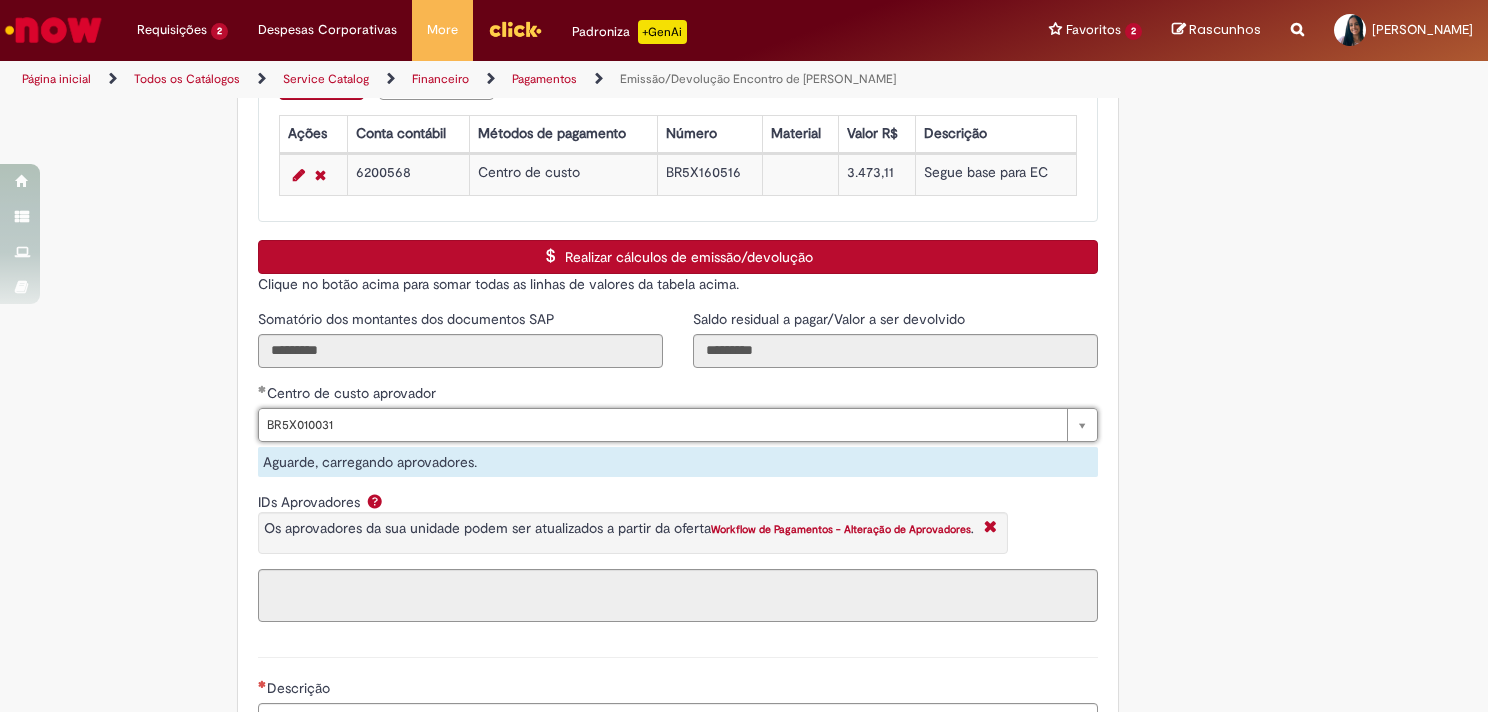 type on "**********" 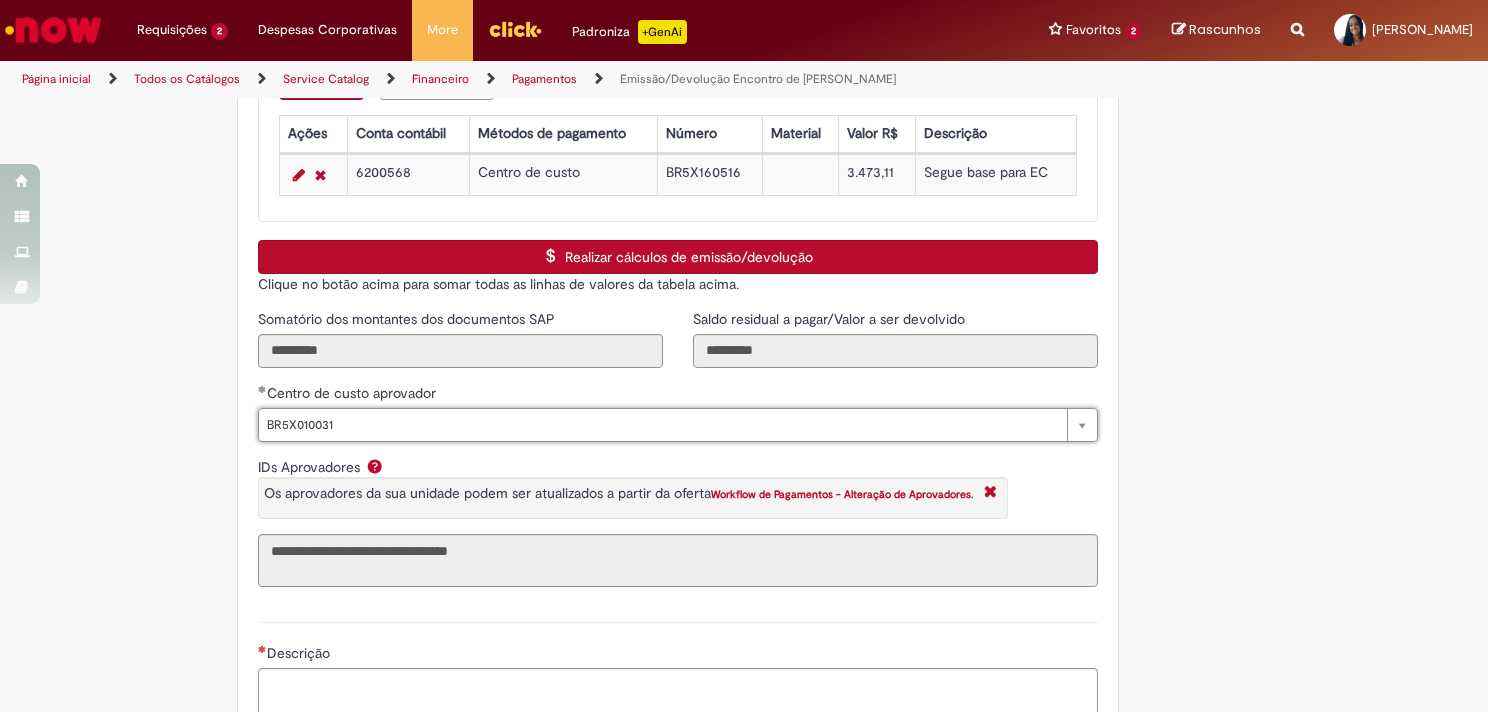 scroll, scrollTop: 2900, scrollLeft: 0, axis: vertical 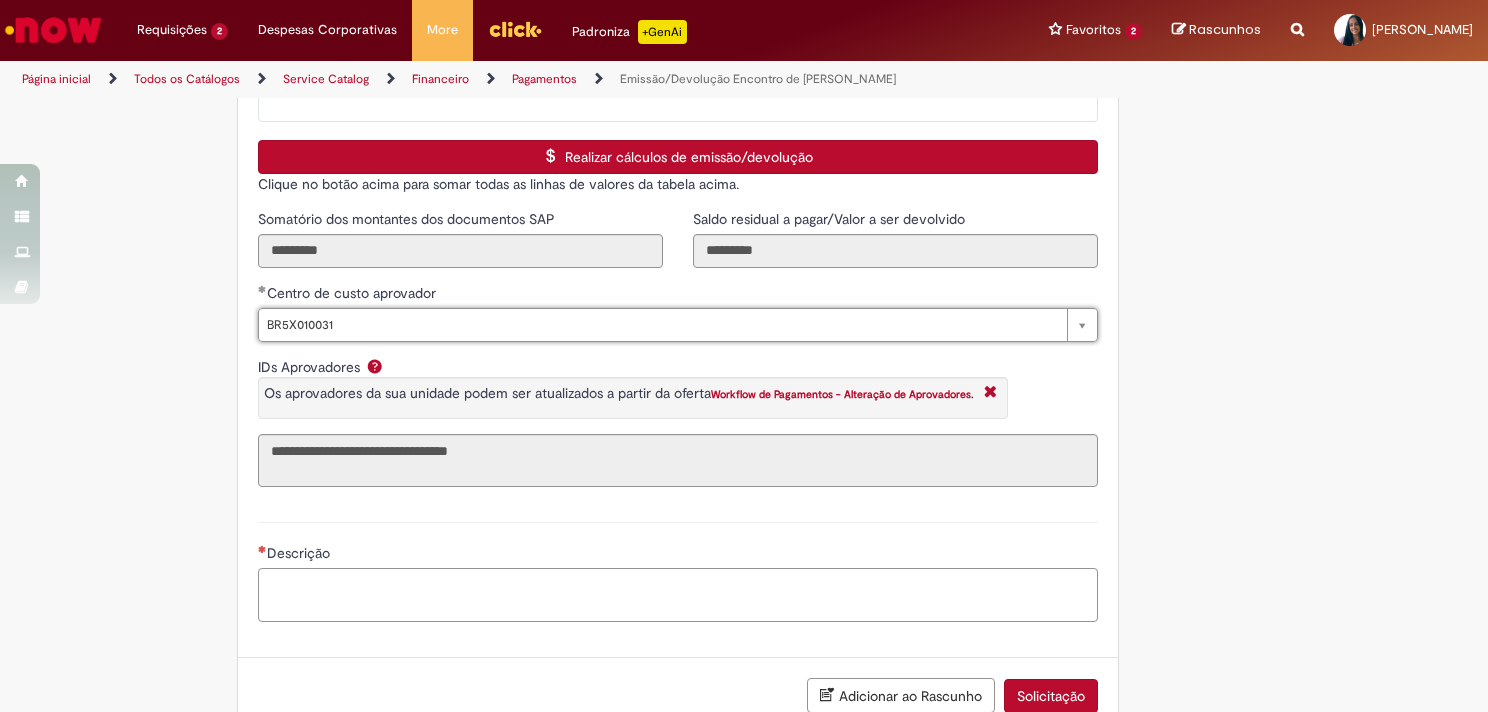 click on "Descrição" at bounding box center [678, 595] 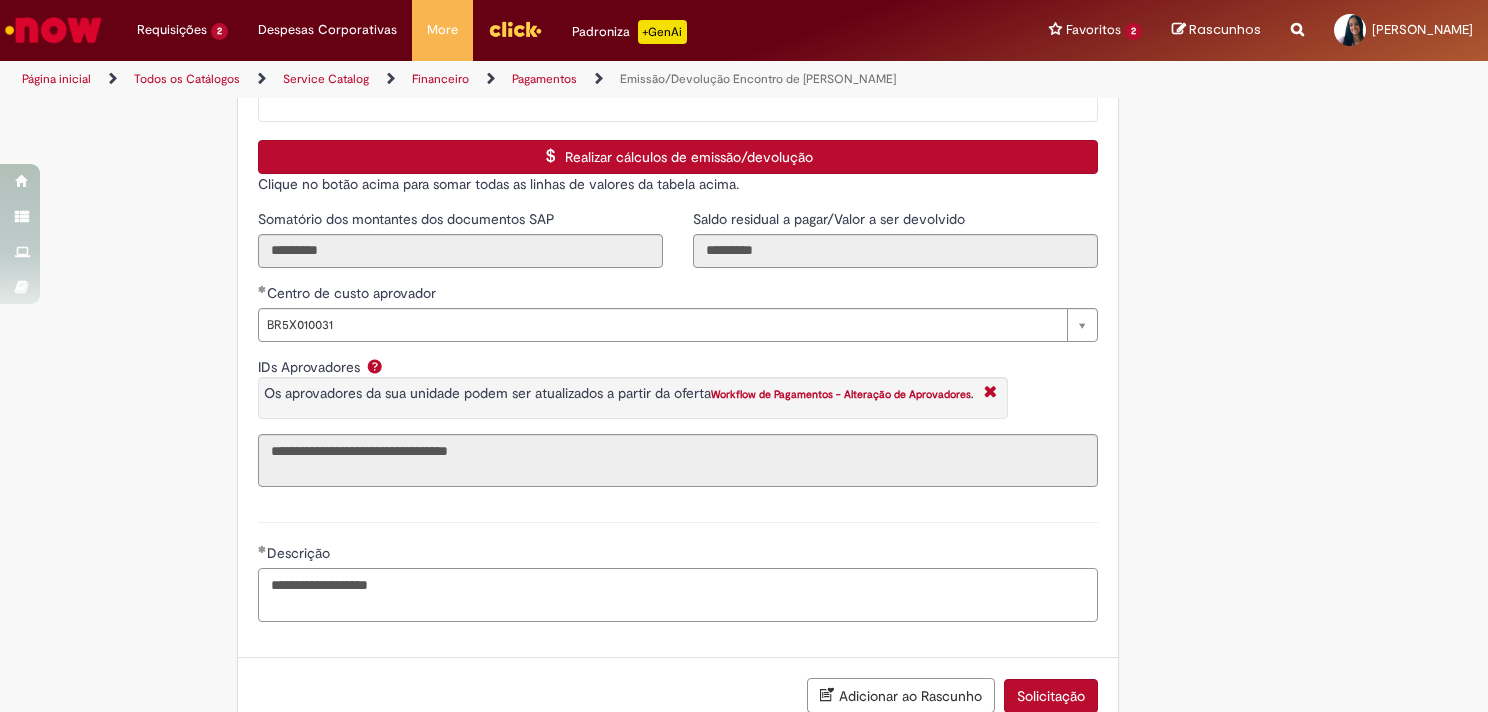 scroll, scrollTop: 3023, scrollLeft: 0, axis: vertical 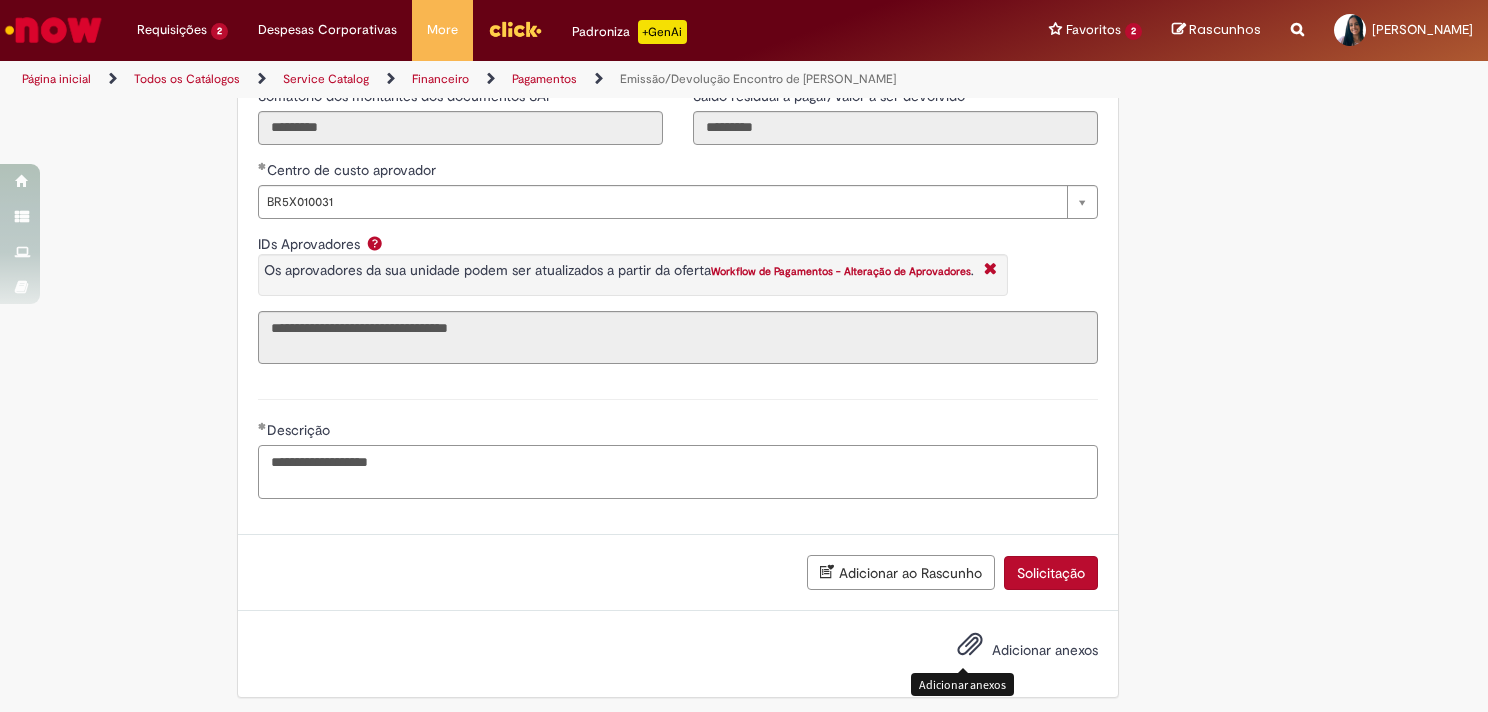 type on "**********" 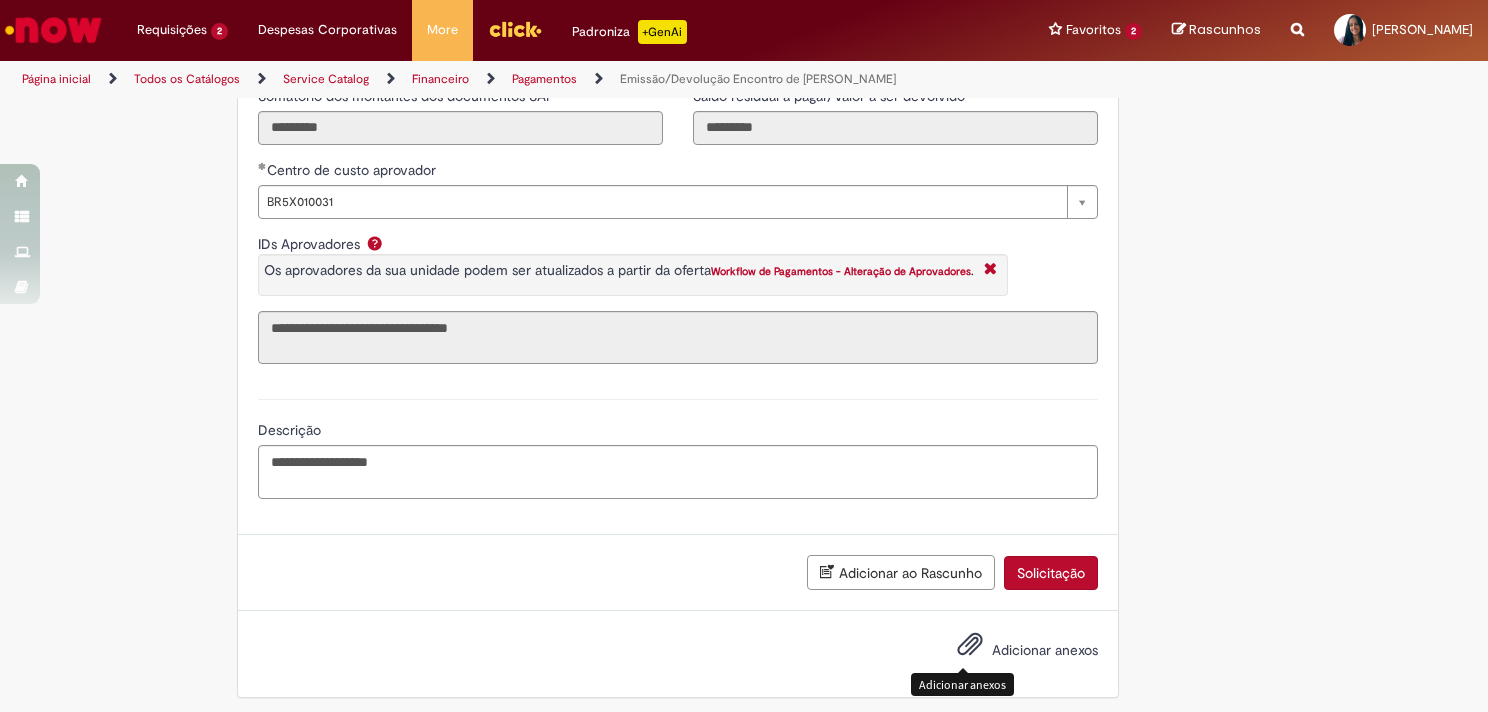 click on "Adicionar anexos" at bounding box center (970, 649) 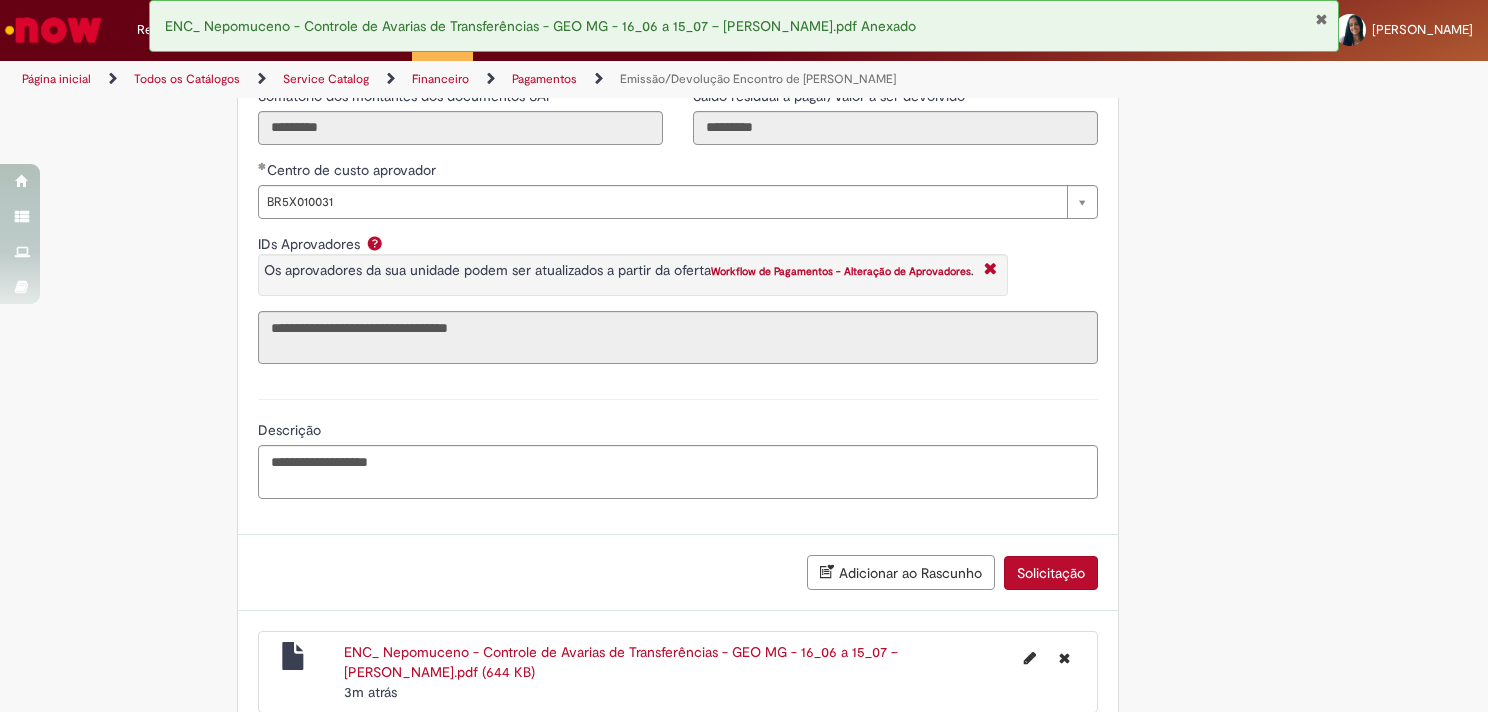 click on "Solicitação" at bounding box center (1051, 573) 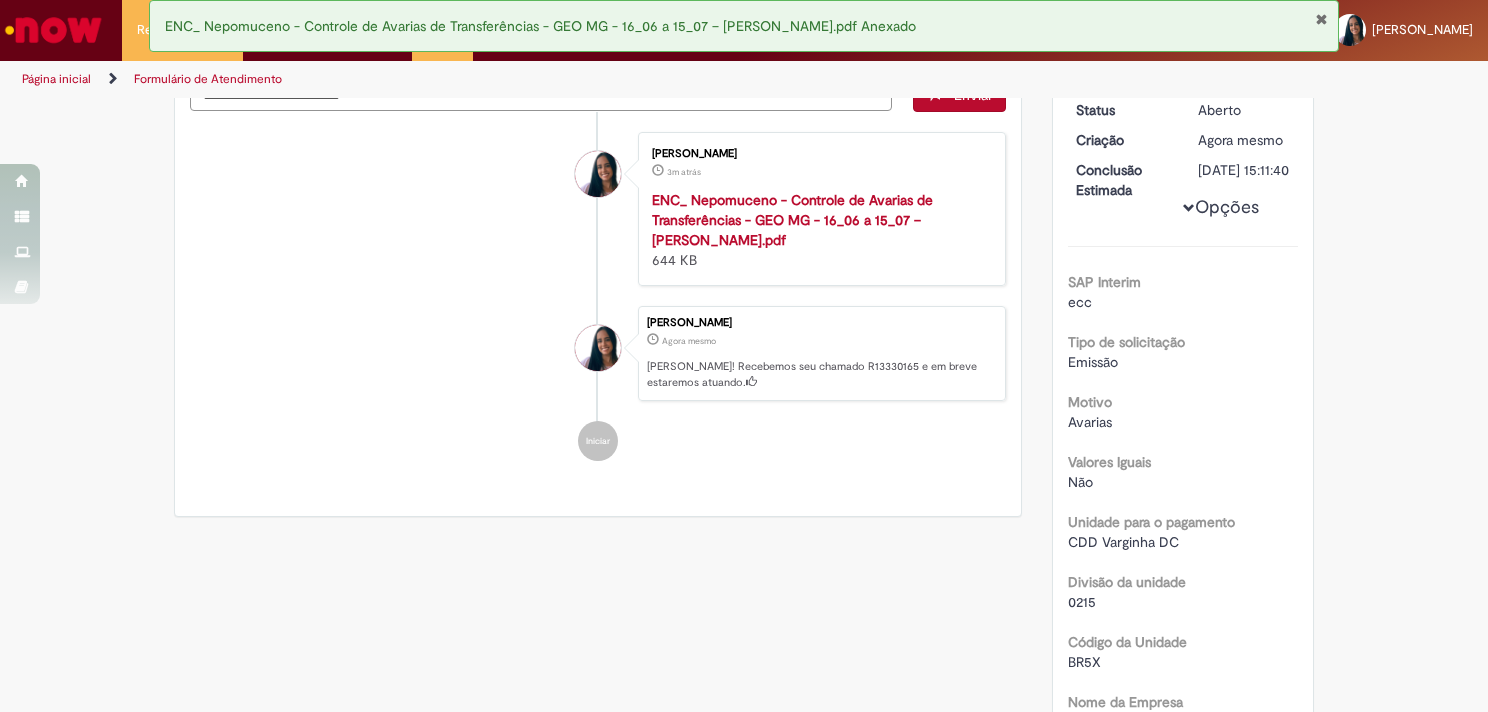 scroll, scrollTop: 0, scrollLeft: 0, axis: both 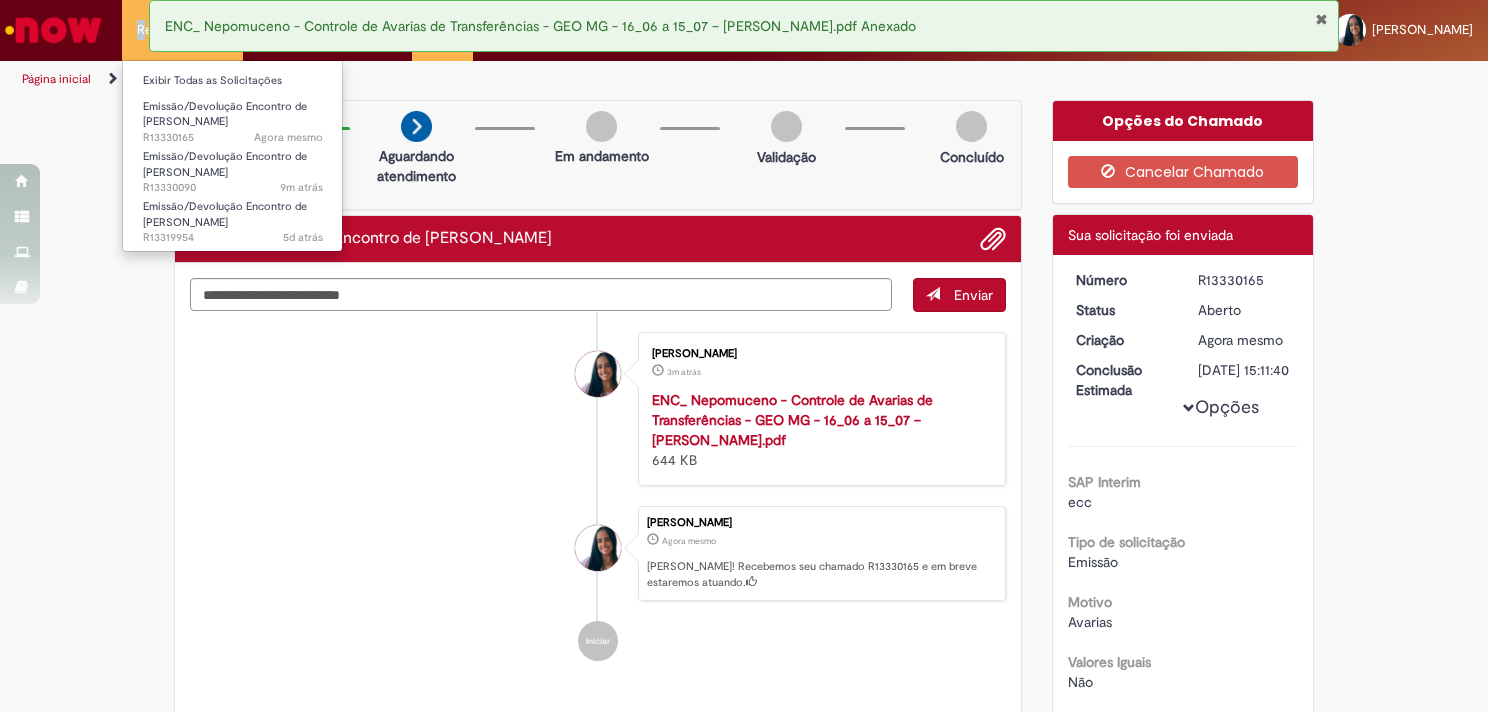 click on "Requisições   3
Exibir Todas as Solicitações
Emissão/Devolução Encontro de Contas Fornecedor
Agora mesmo Agora mesmo  R13330165
Emissão/Devolução Encontro de Contas Fornecedor
9m atrás 9 minutos atrás  R13330090
Emissão/Devolução Encontro de Contas Fornecedor
5d atrás 5 dias atrás  R13319954" at bounding box center [182, 30] 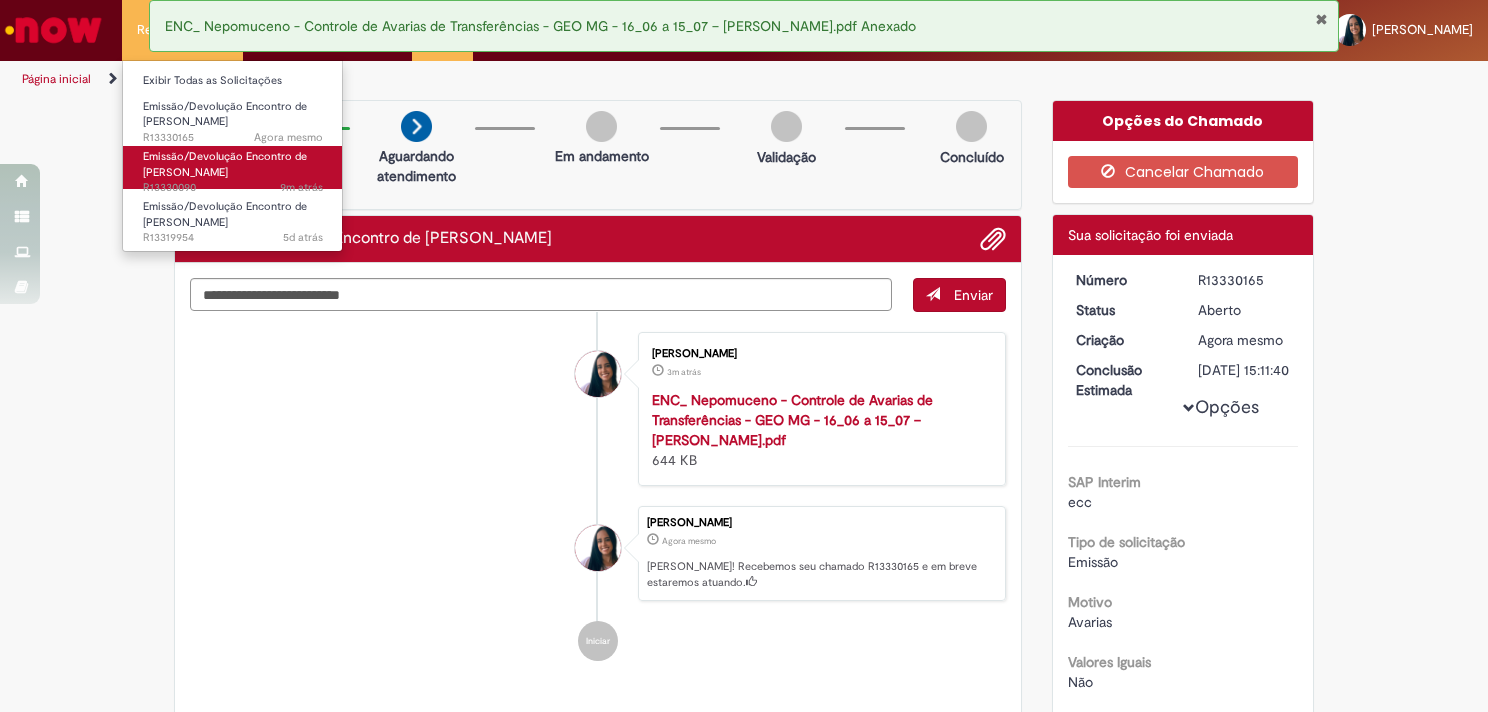 click on "Emissão/Devolução Encontro de [PERSON_NAME]" at bounding box center [225, 164] 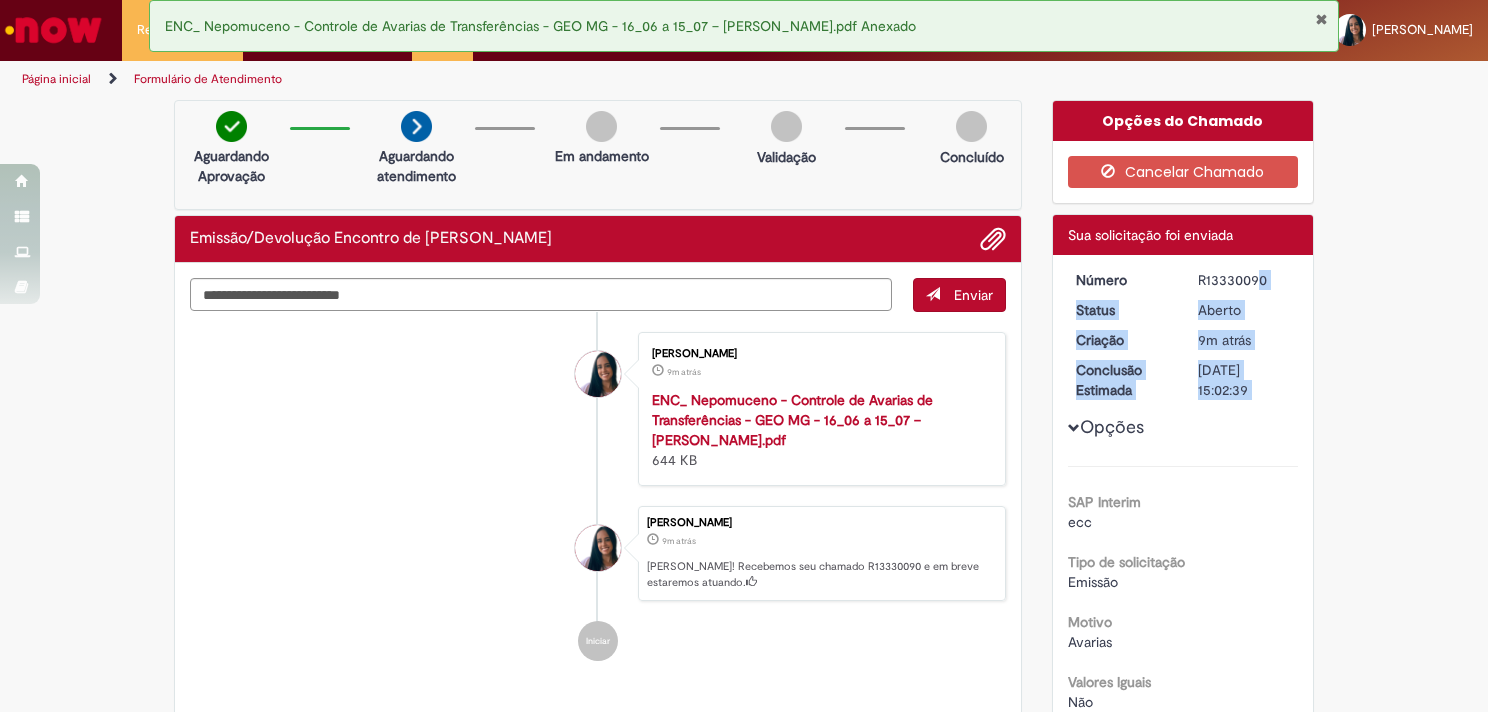 drag, startPoint x: 1260, startPoint y: 297, endPoint x: 1202, endPoint y: 283, distance: 59.665737 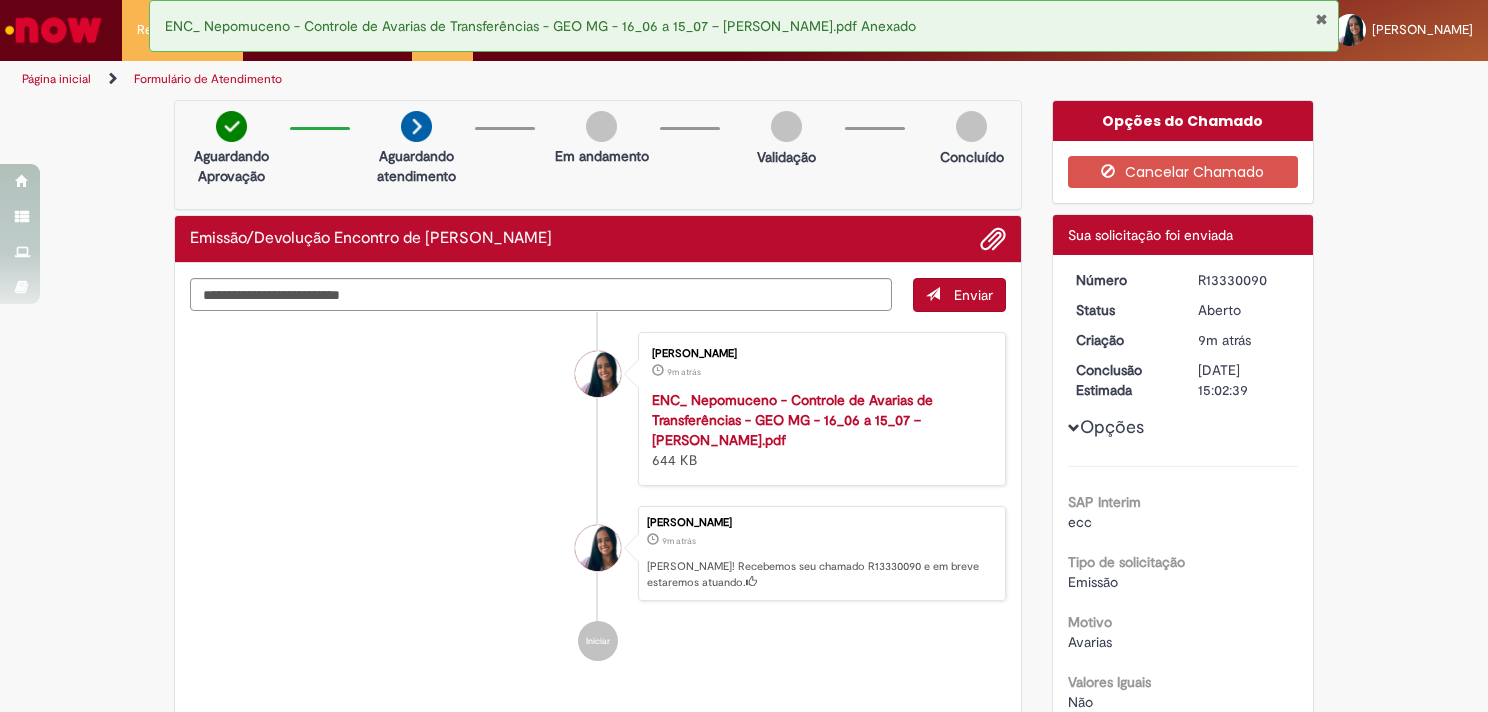 drag, startPoint x: 1202, startPoint y: 283, endPoint x: 1190, endPoint y: 279, distance: 12.649111 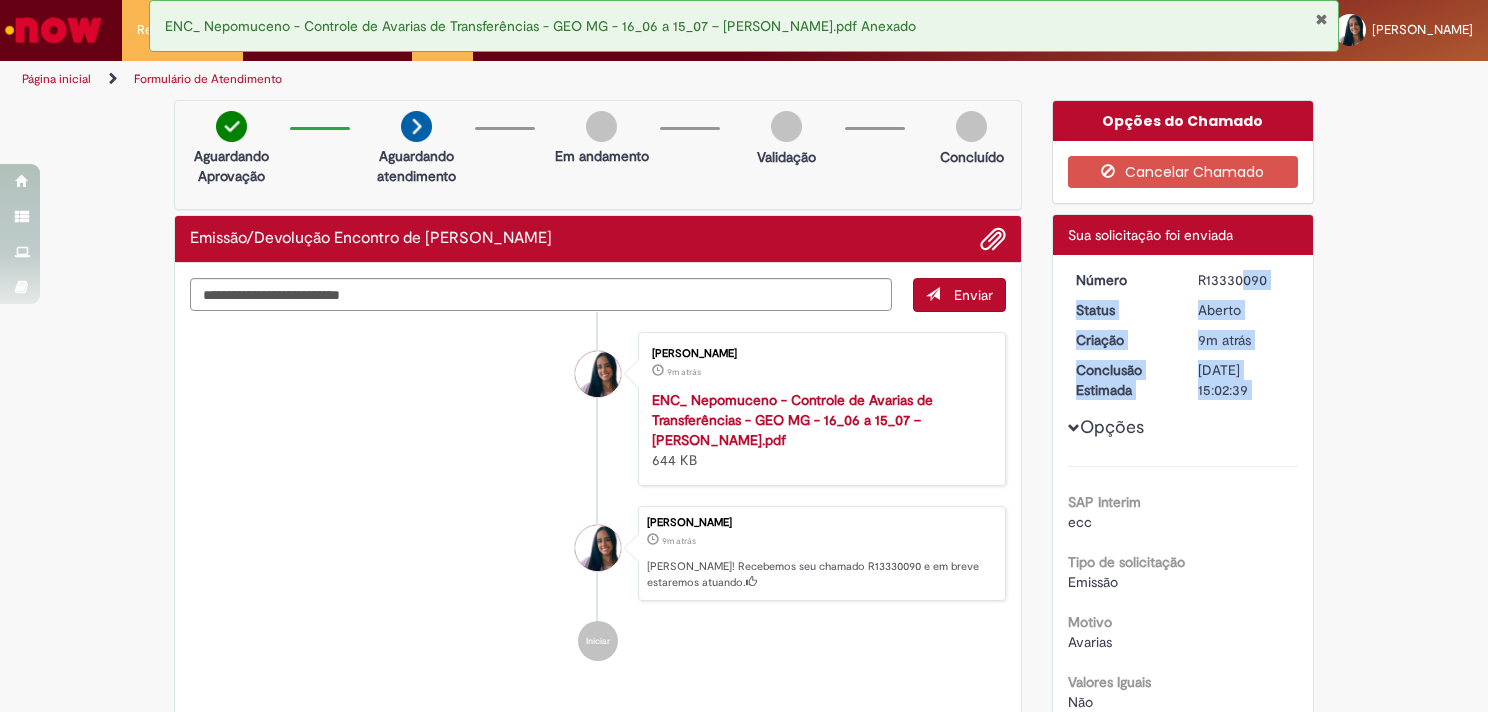 drag, startPoint x: 1188, startPoint y: 276, endPoint x: 1260, endPoint y: 267, distance: 72.56032 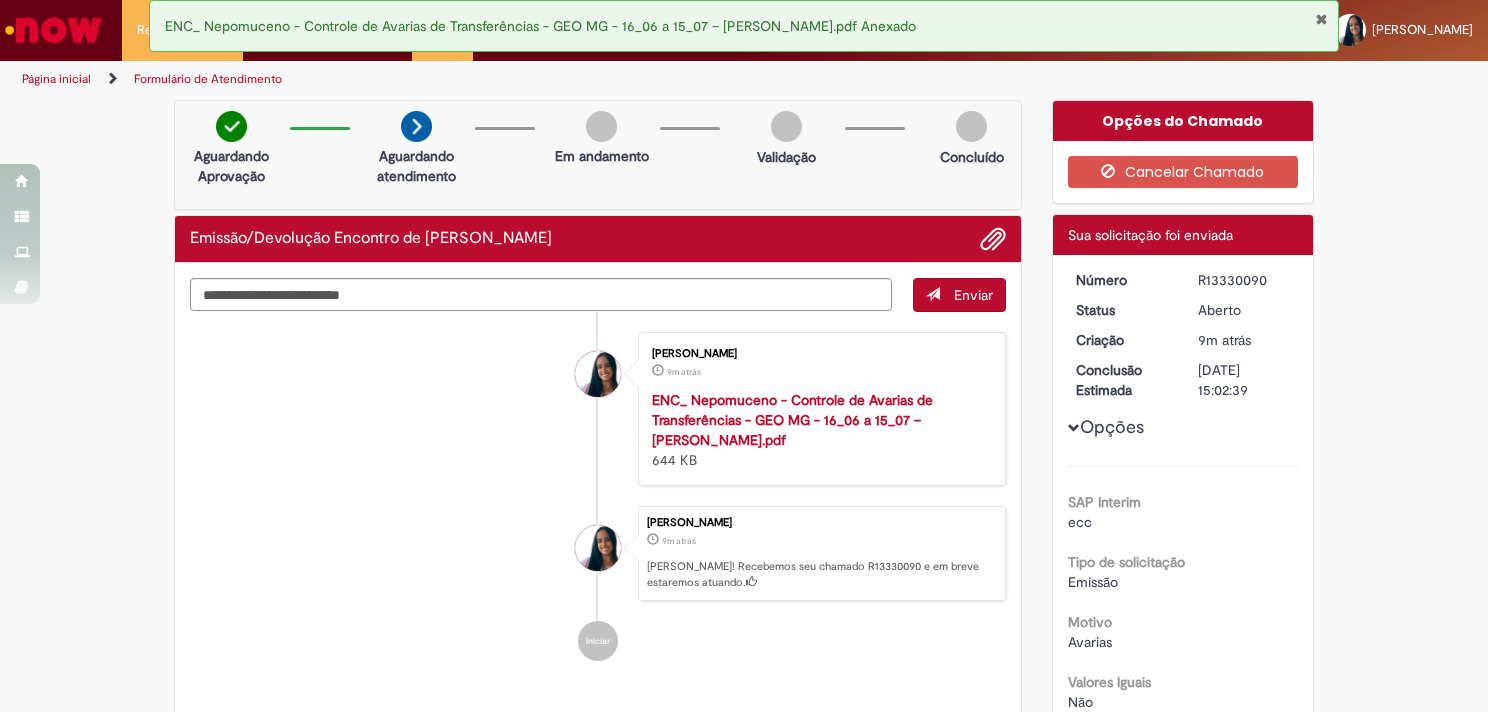 drag, startPoint x: 1189, startPoint y: 280, endPoint x: 1262, endPoint y: 274, distance: 73.24616 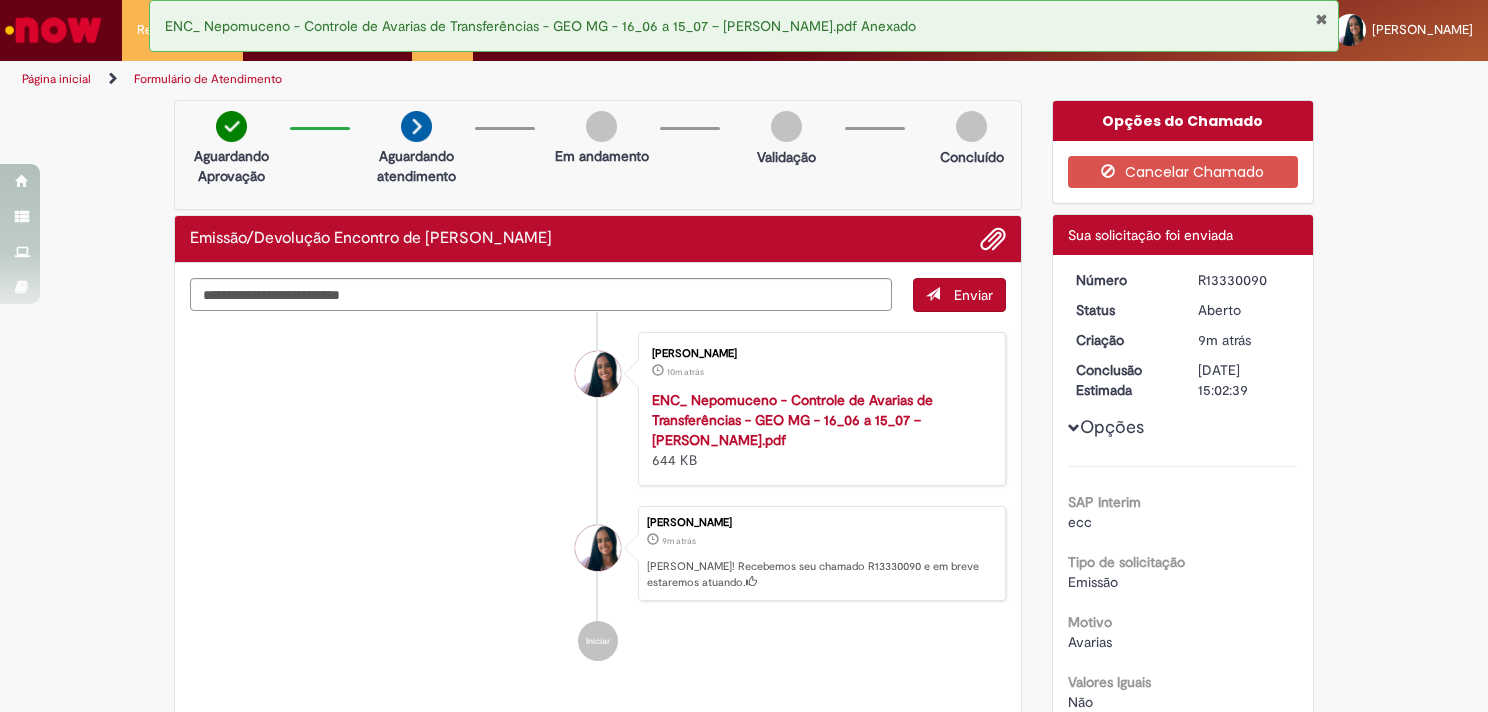 copy on "R13330090" 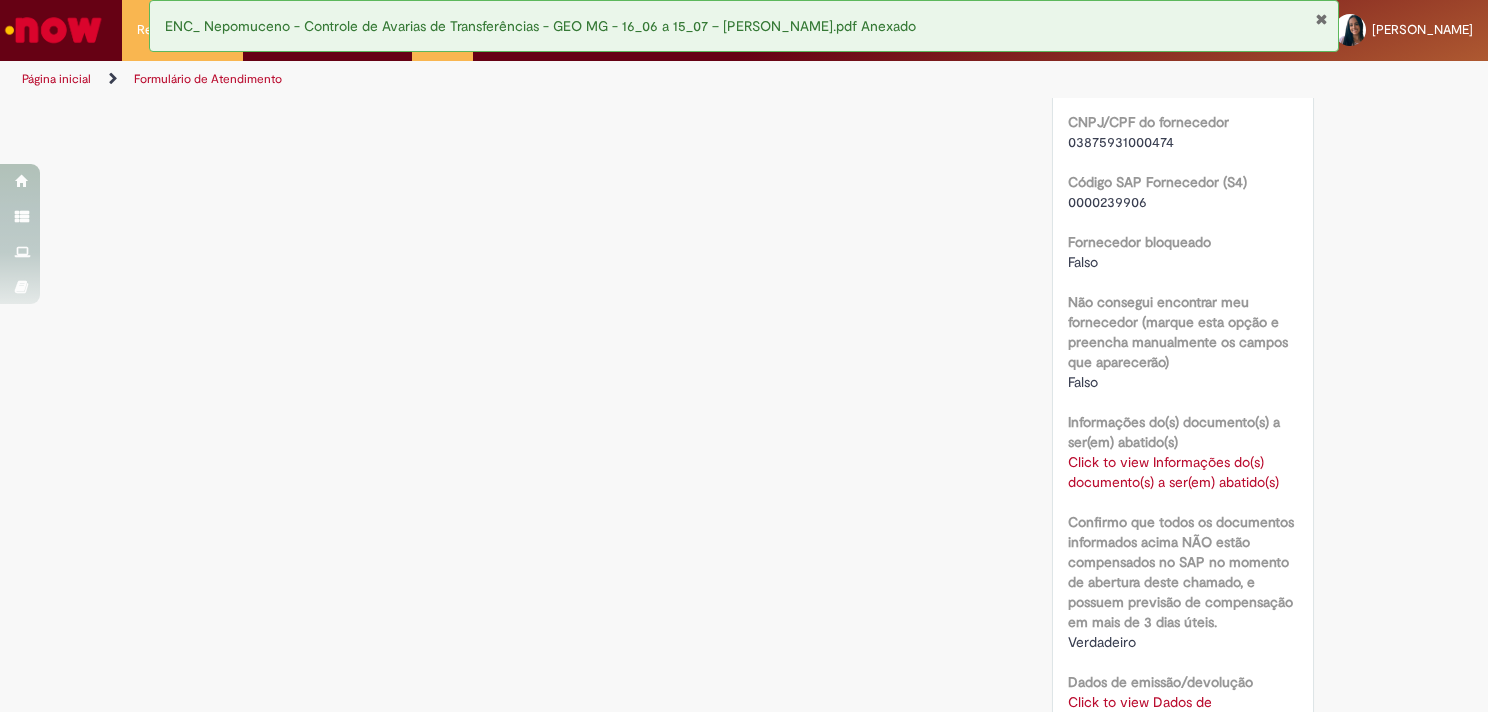 scroll, scrollTop: 1200, scrollLeft: 0, axis: vertical 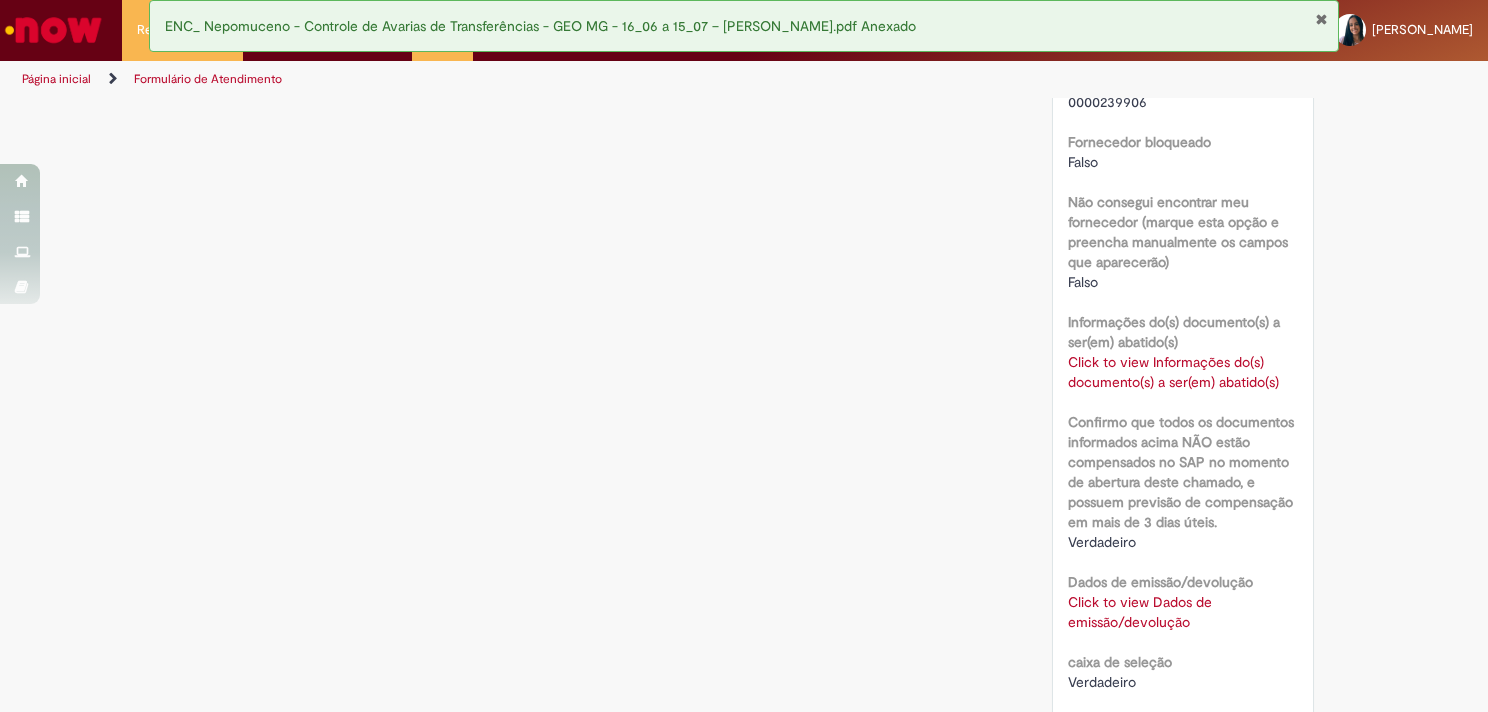 click on "Click to view Dados de emissão/devolução" at bounding box center (1140, 612) 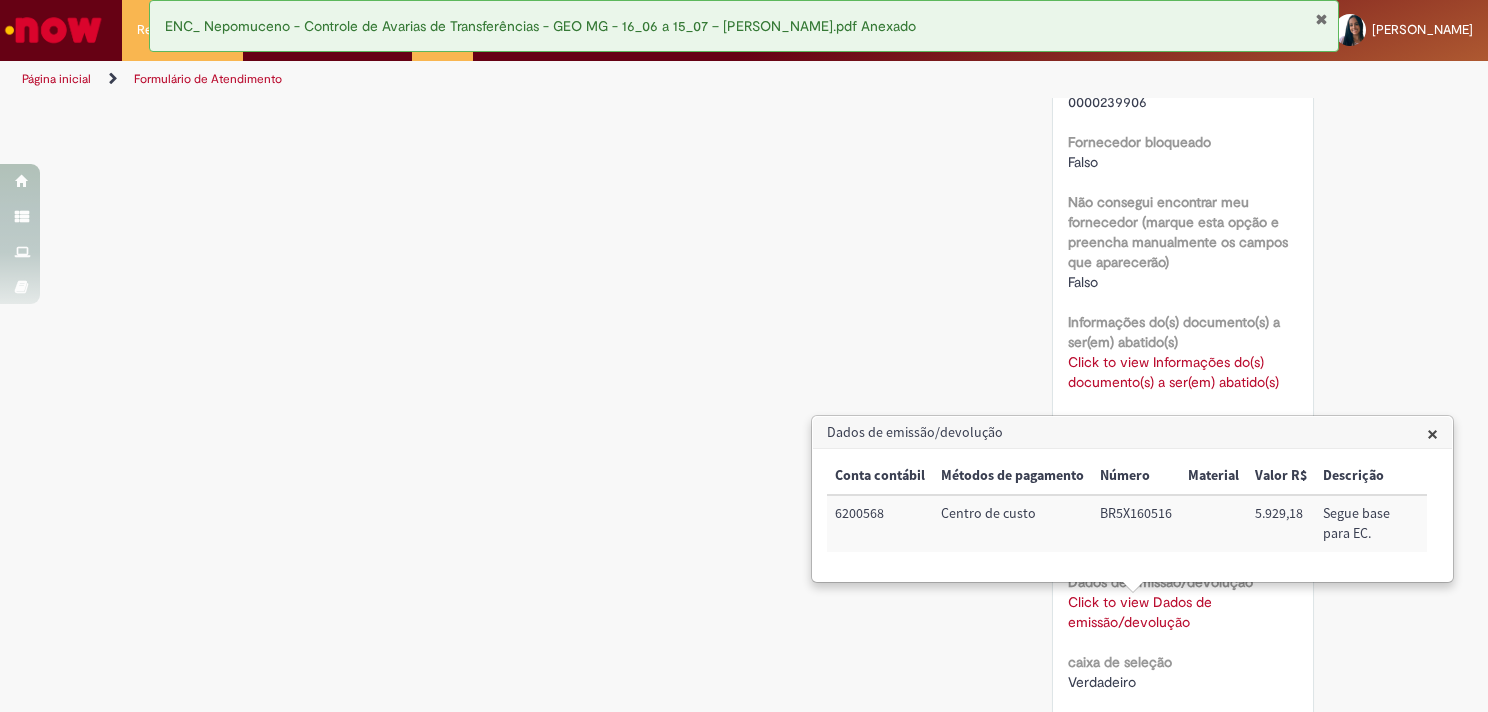 click on "Verificar Código de Barras
Aguardando Aprovação
Aguardando atendimento
Em andamento
Validação
Concluído
Emissão/Devolução Encontro de Contas Fornecedor
Enviar
[PERSON_NAME]
10m atrás 10 minutos atrás
ENC_ Nepomuceno - Controle de Avarias de Transferências - GEO MG - 16_06 a 15_07 – [PERSON_NAME].pdf  644 KB" at bounding box center (744, 185) 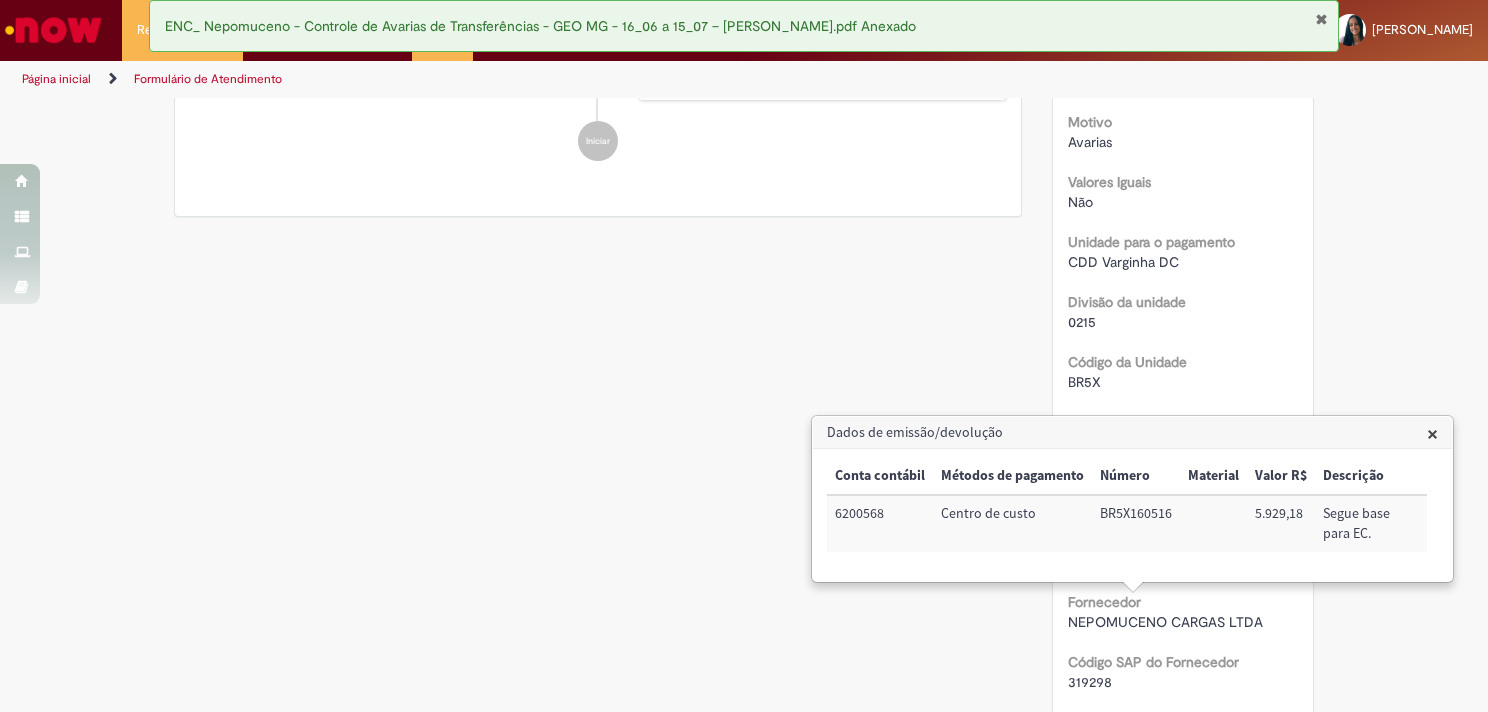 scroll, scrollTop: 0, scrollLeft: 0, axis: both 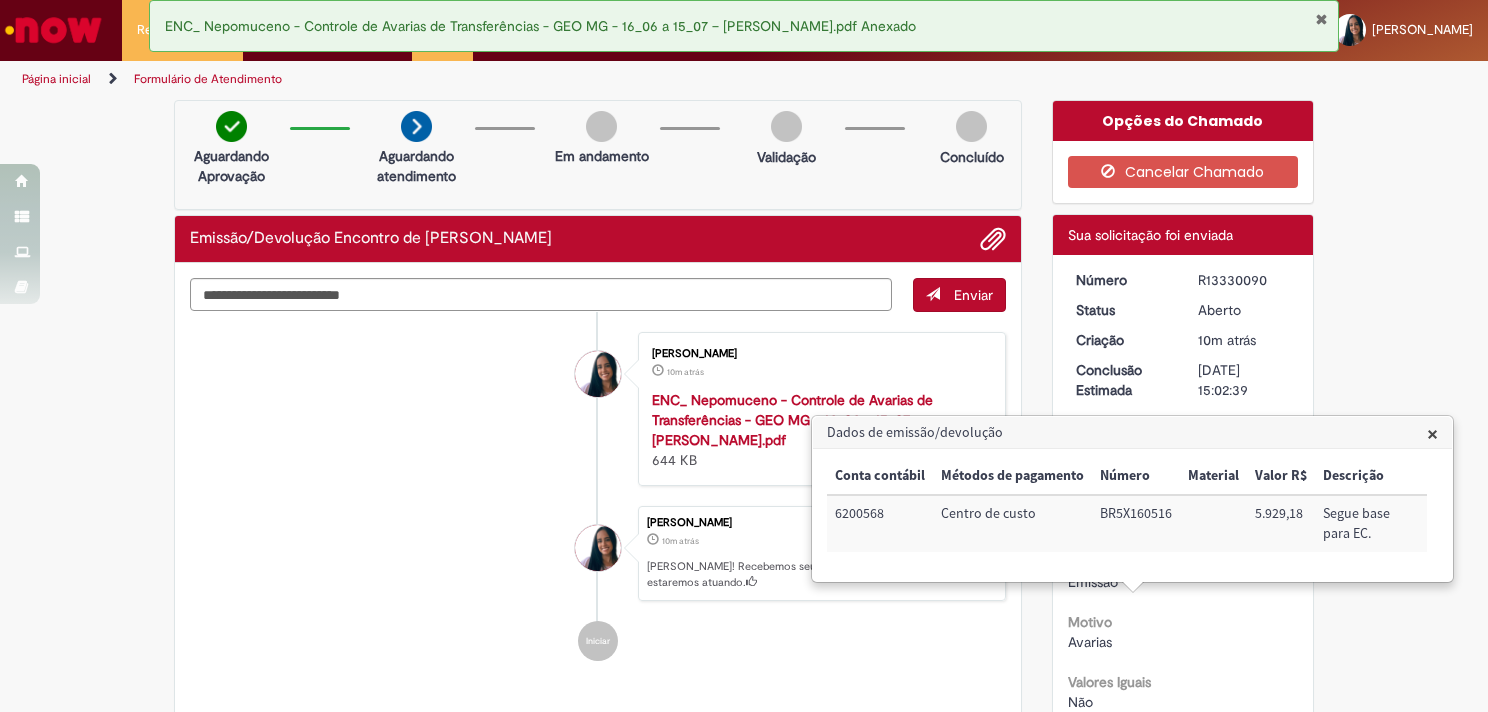 click on "Aberto" at bounding box center (1244, 310) 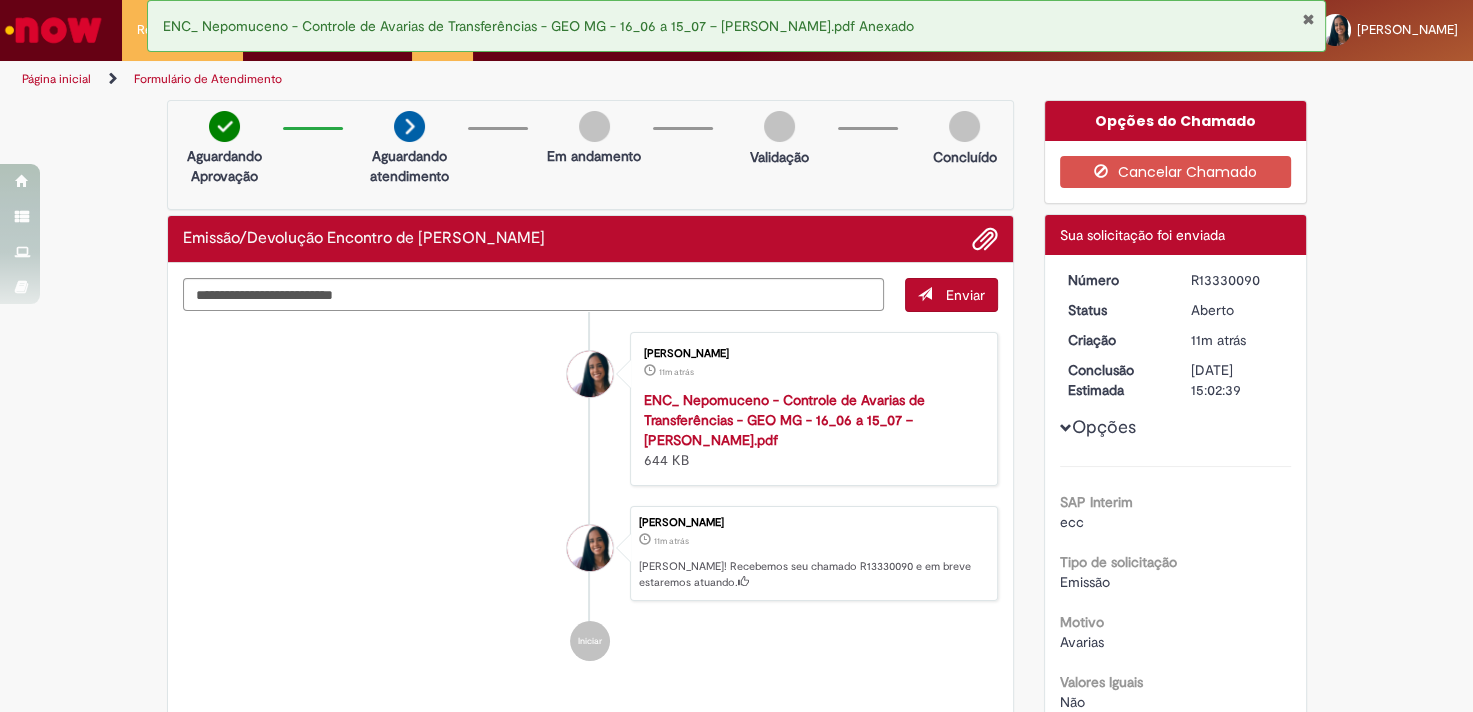 copy on "R13330090" 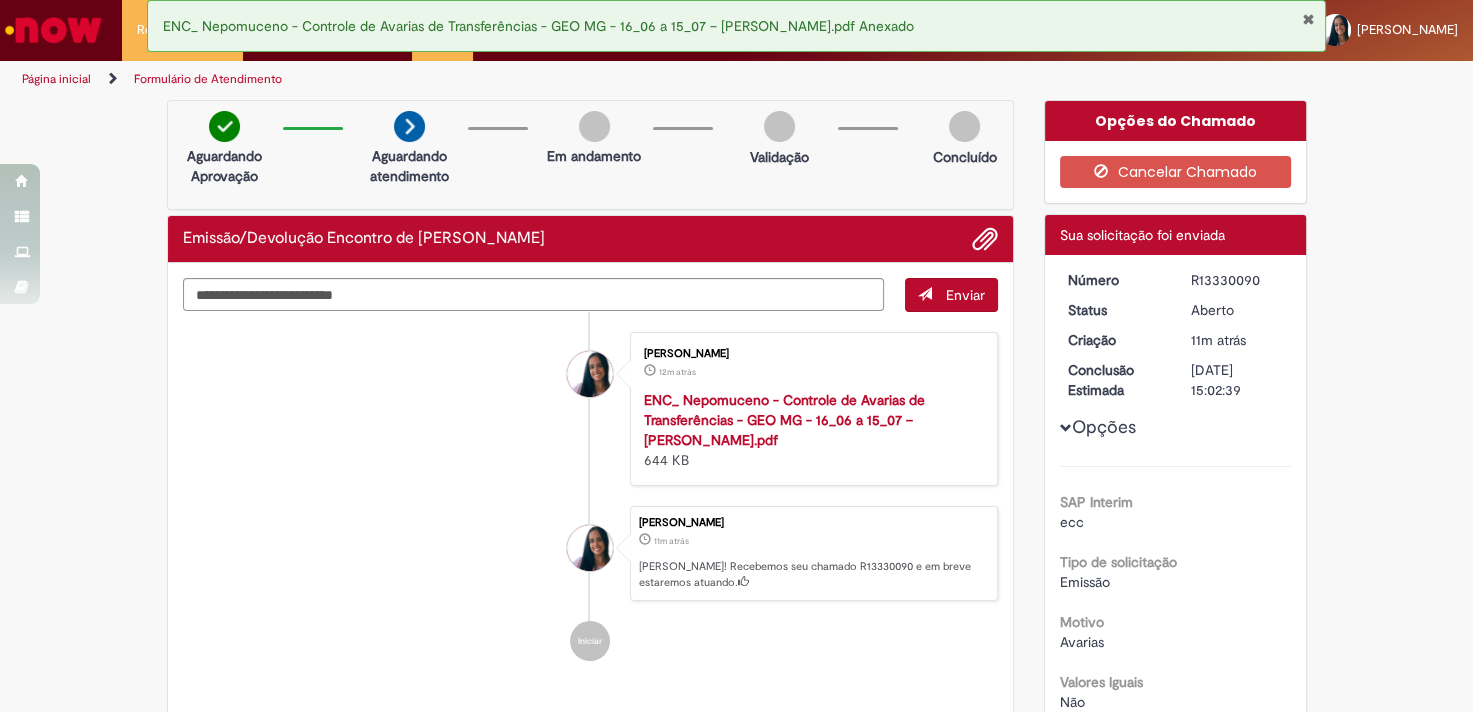 click on "ENC_ Nepomuceno - Controle de Avarias de Transferências - GEO MG - 16_06 a 15_07 – [PERSON_NAME].pdf Anexado" at bounding box center (736, 26) 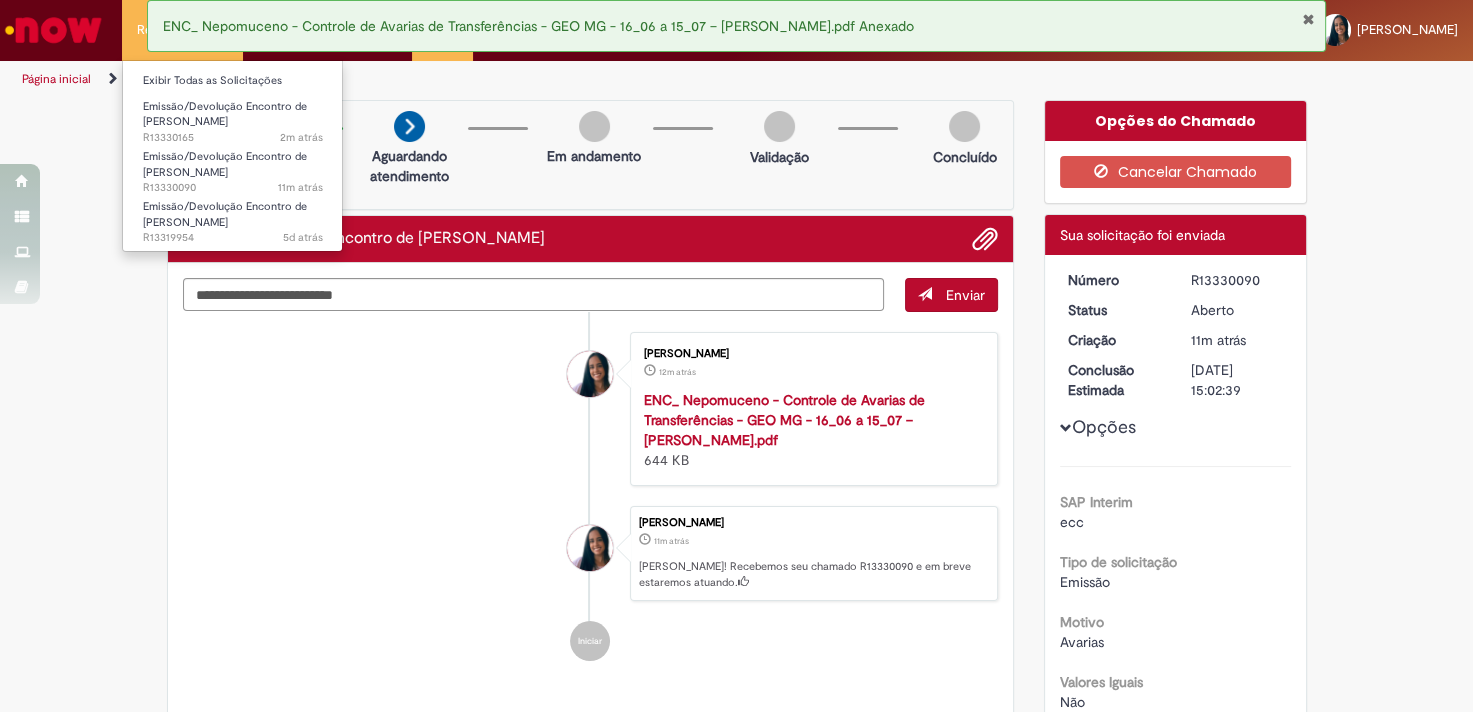 click on "Requisições   3
Exibir Todas as Solicitações
Emissão/Devolução Encontro de Contas Fornecedor
2m atrás 2 minutos atrás  R13330165
Emissão/Devolução Encontro de Contas Fornecedor
11m atrás 11 minutos atrás  R13330090
Emissão/Devolução Encontro de Contas Fornecedor
5d atrás 5 dias atrás  R13319954" at bounding box center (182, 30) 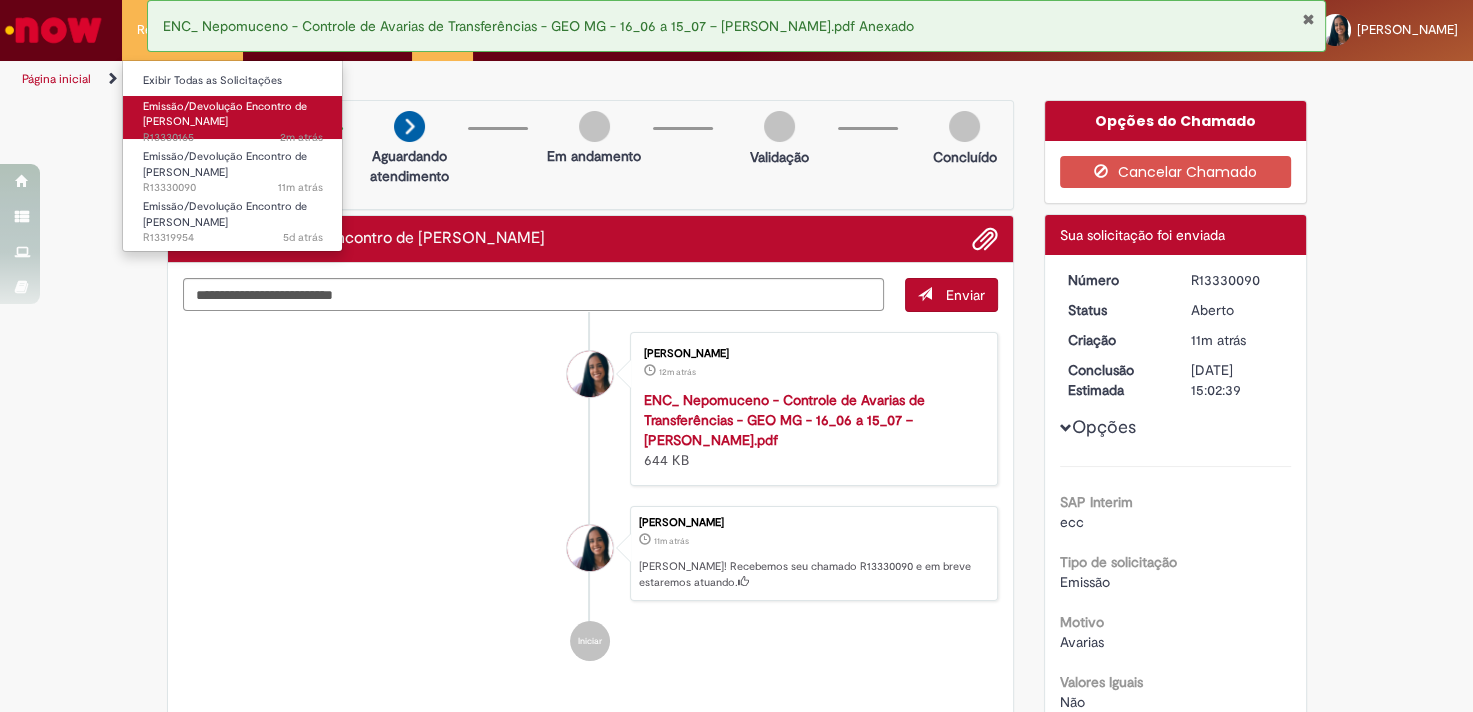 click on "Emissão/Devolução Encontro de [PERSON_NAME]" at bounding box center [225, 114] 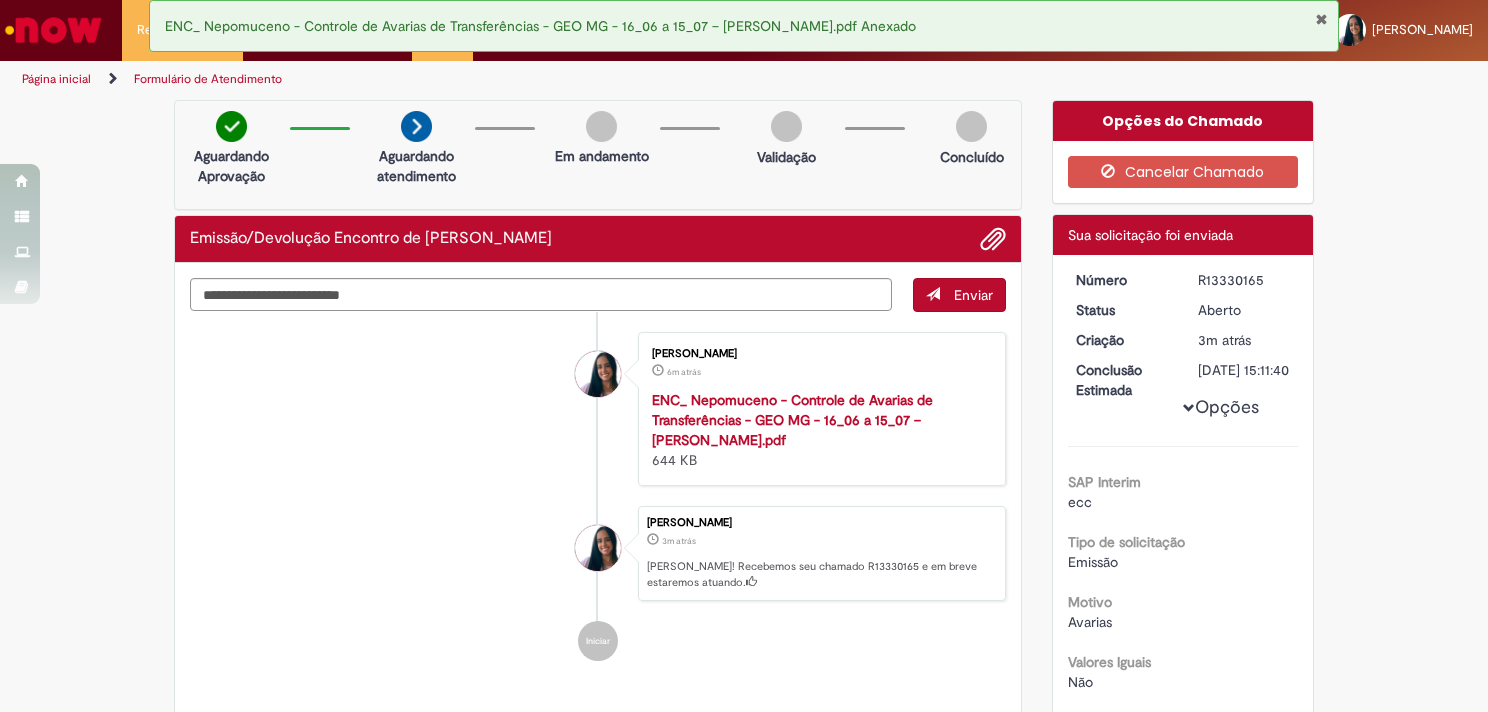 drag, startPoint x: 1268, startPoint y: 276, endPoint x: 1192, endPoint y: 276, distance: 76 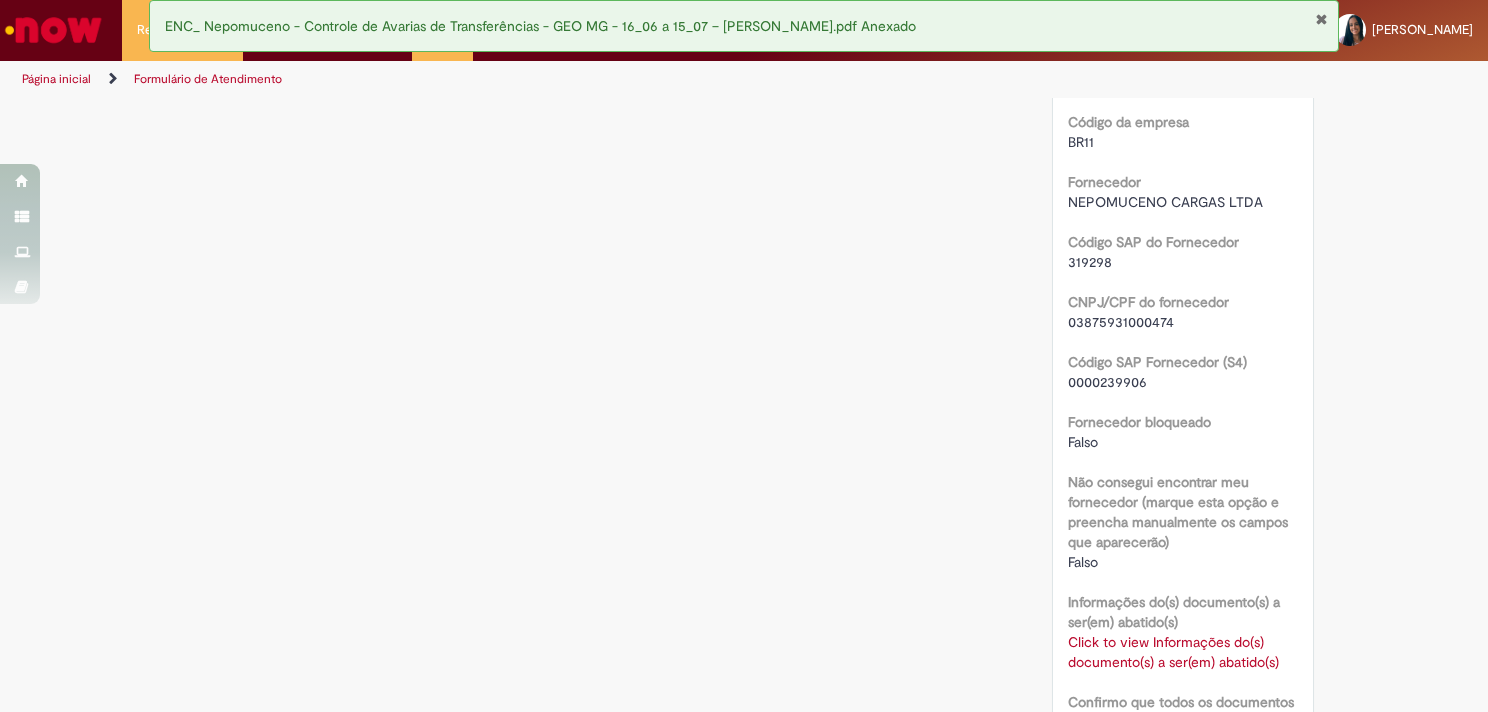 scroll, scrollTop: 1000, scrollLeft: 0, axis: vertical 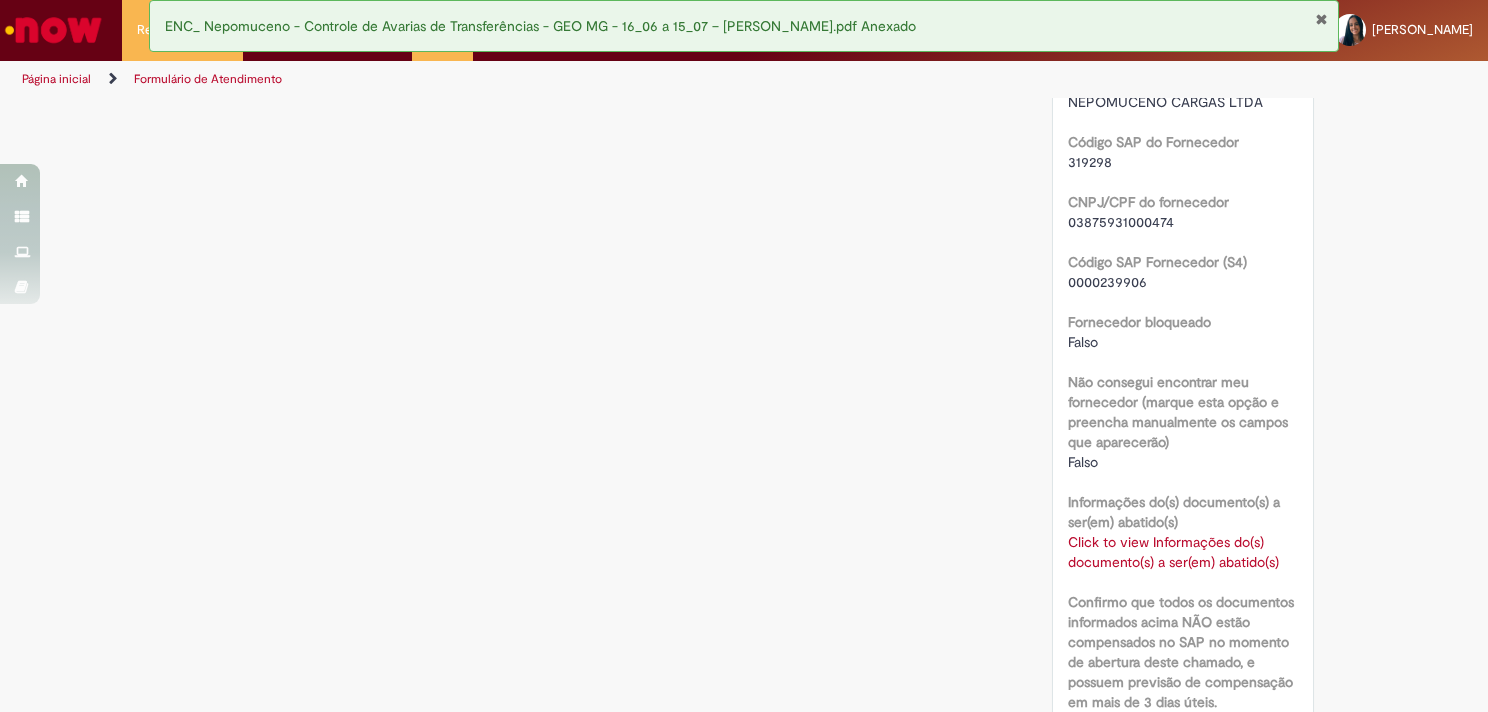 click on "Click to view Informações do(s) documento(s) a ser(em) abatido(s)" at bounding box center (1173, 552) 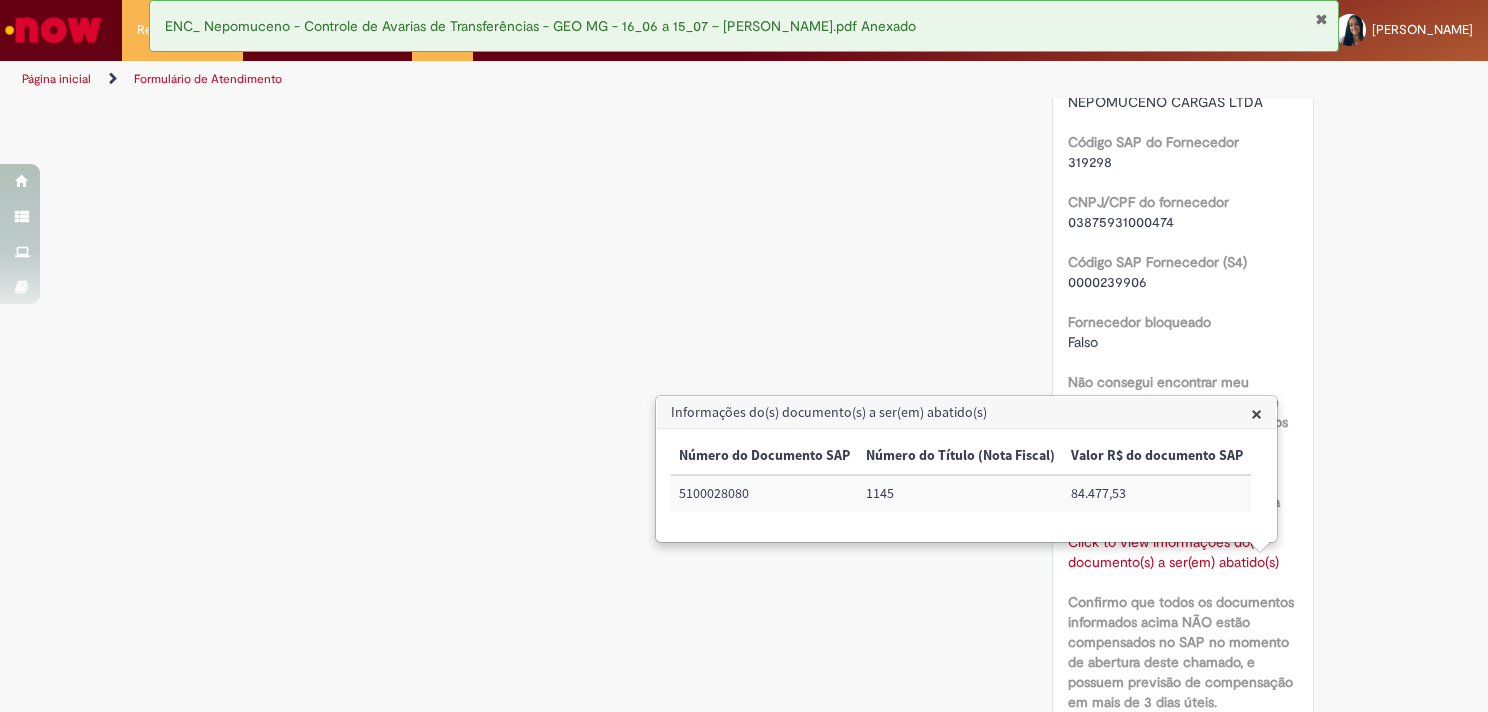 scroll, scrollTop: 1200, scrollLeft: 0, axis: vertical 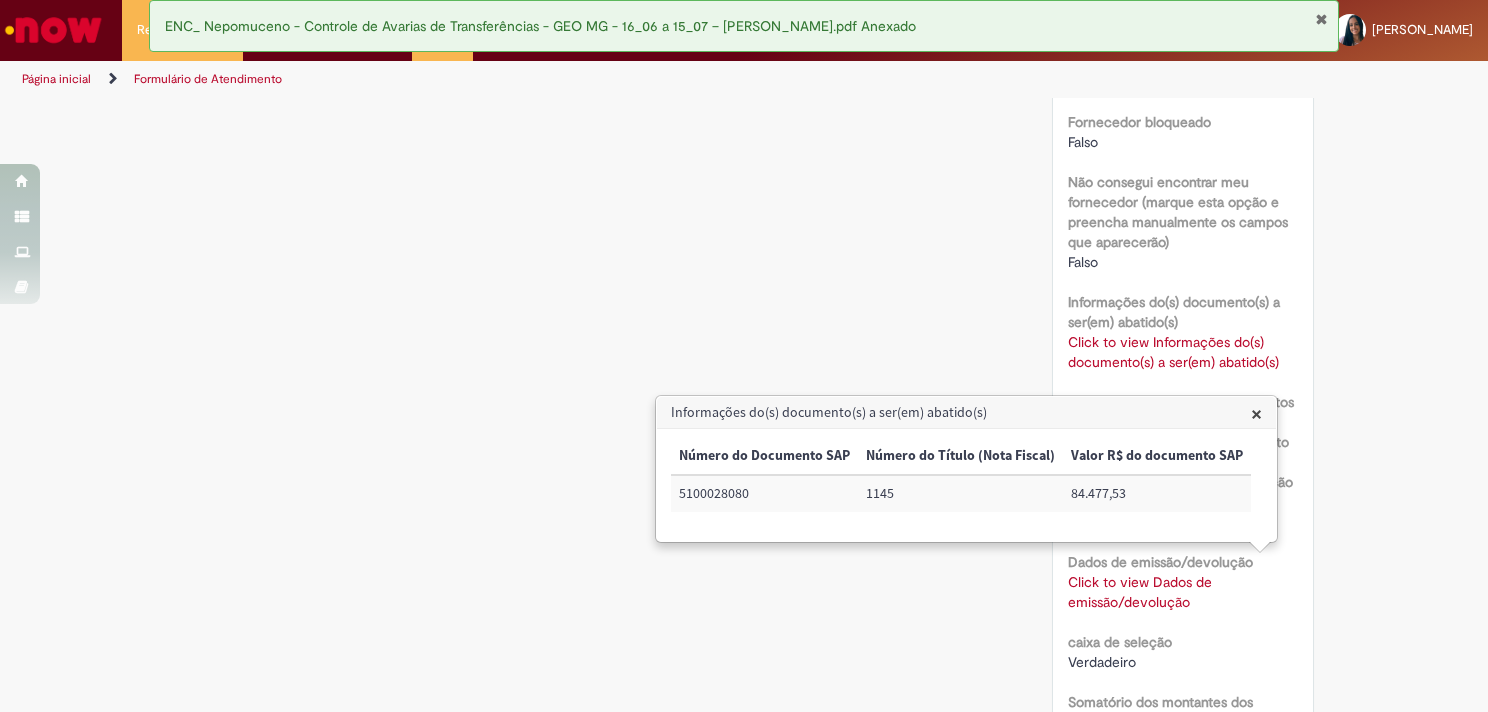 click on "Click to view Dados de emissão/devolução" at bounding box center (1140, 592) 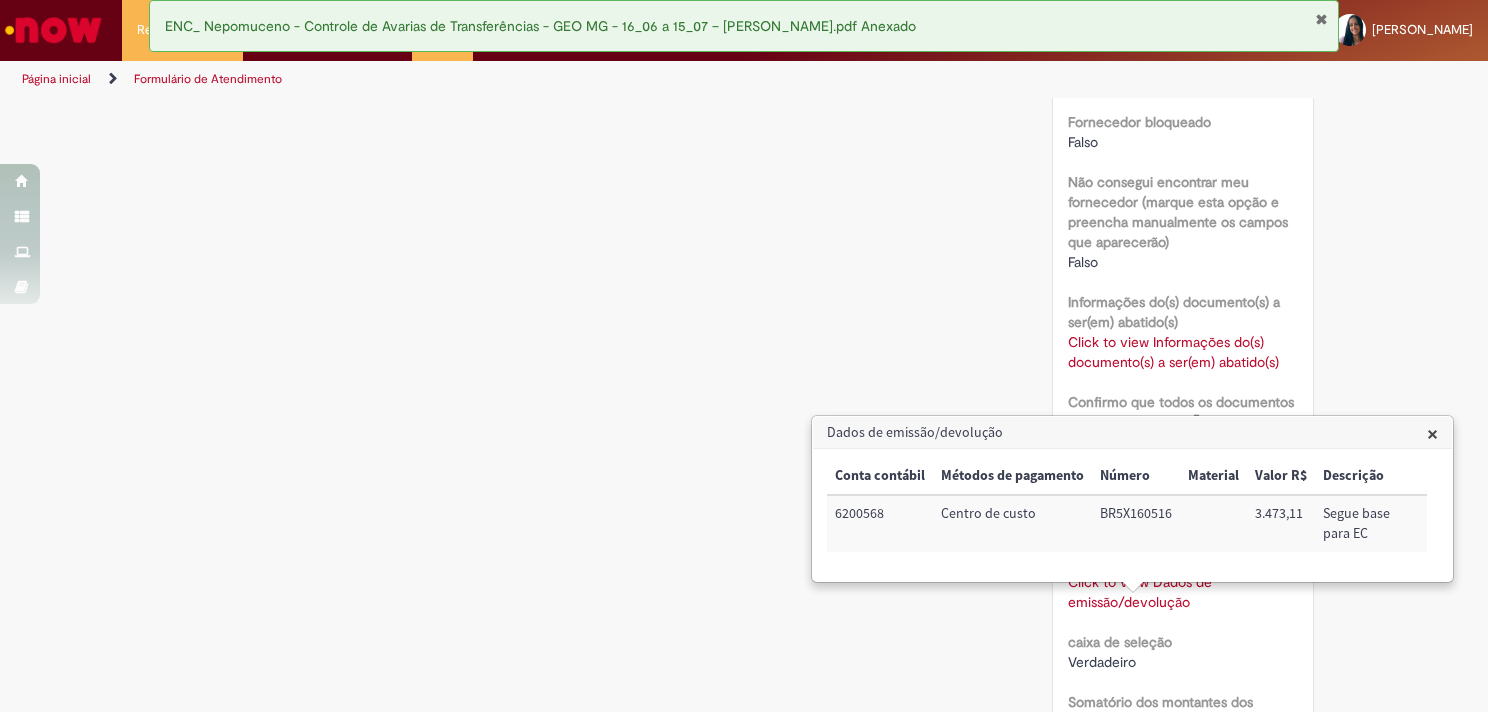 click on "Verificar Código de Barras
Aguardando Aprovação
Aguardando atendimento
Em andamento
Validação
Concluído
Emissão/Devolução Encontro de Contas Fornecedor
Enviar
[PERSON_NAME]
6m atrás 6 minutos atrás
ENC_ Nepomuceno - Controle de Avarias de Transferências - GEO MG - 16_06 a 15_07 – [PERSON_NAME].pdf  644 KB" at bounding box center [744, 175] 